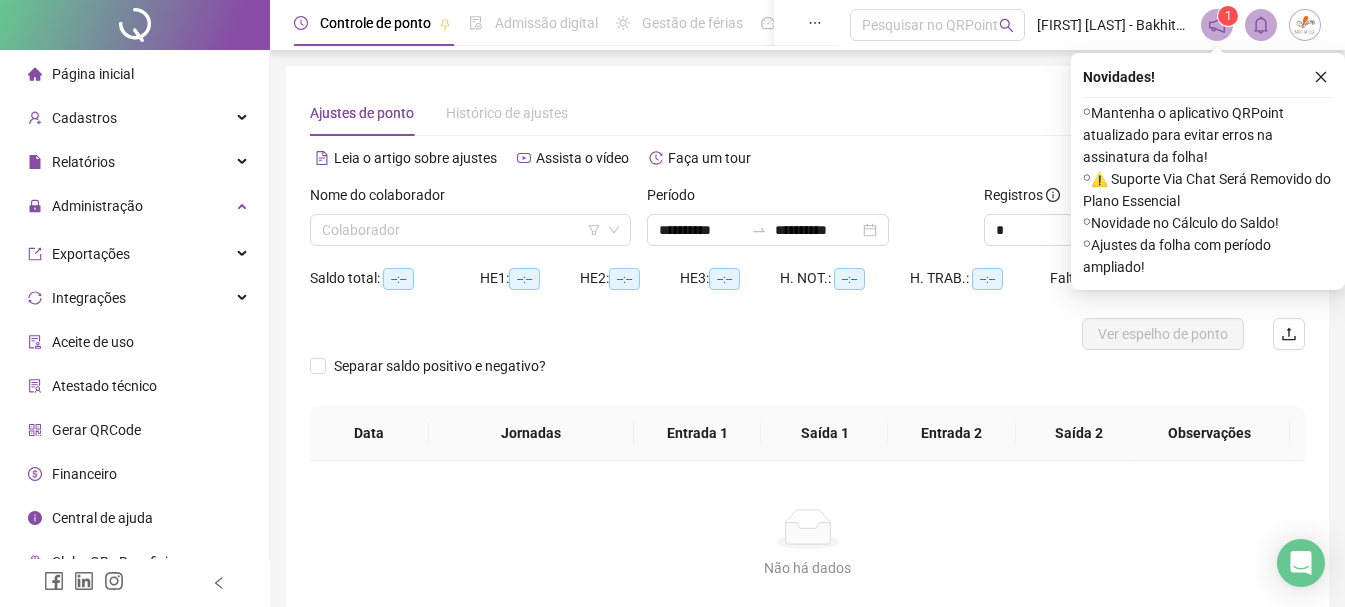 scroll, scrollTop: 0, scrollLeft: 0, axis: both 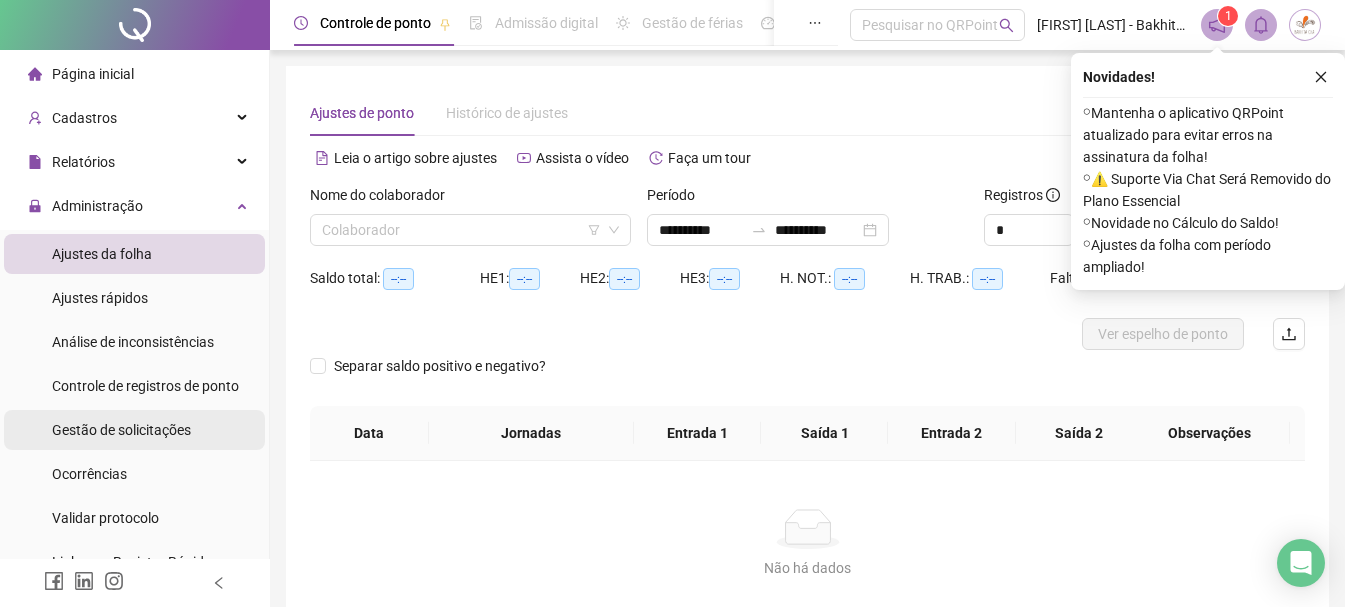 click on "Gestão de solicitações" at bounding box center [121, 430] 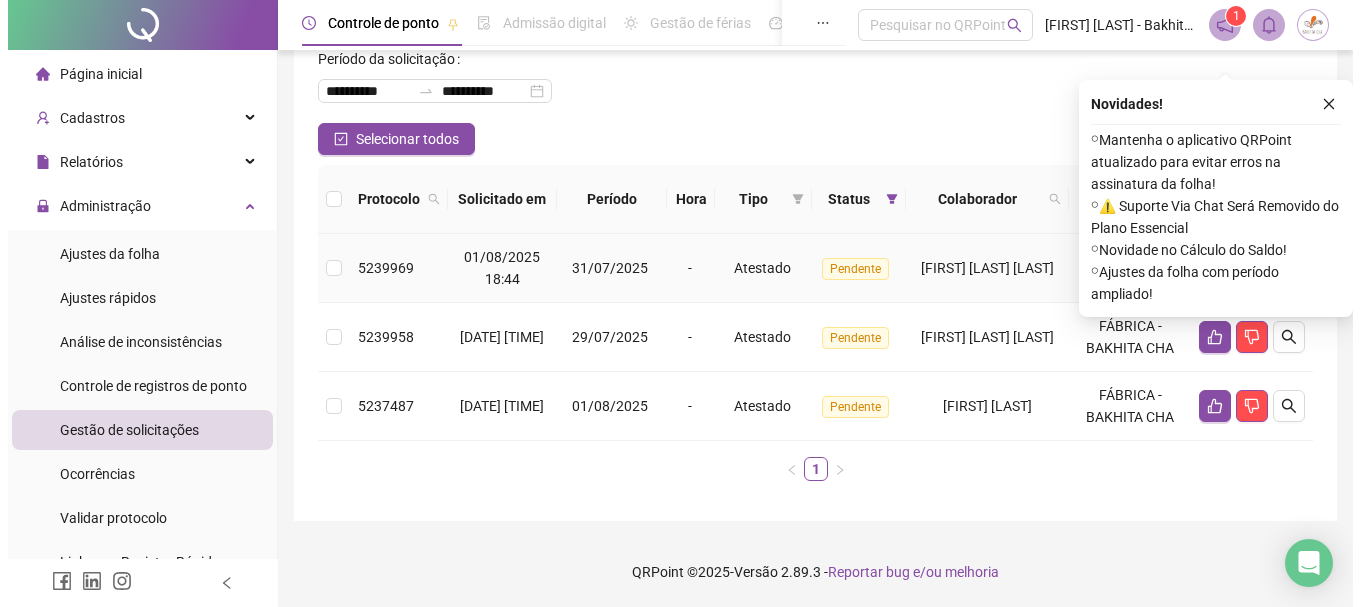 scroll, scrollTop: 175, scrollLeft: 0, axis: vertical 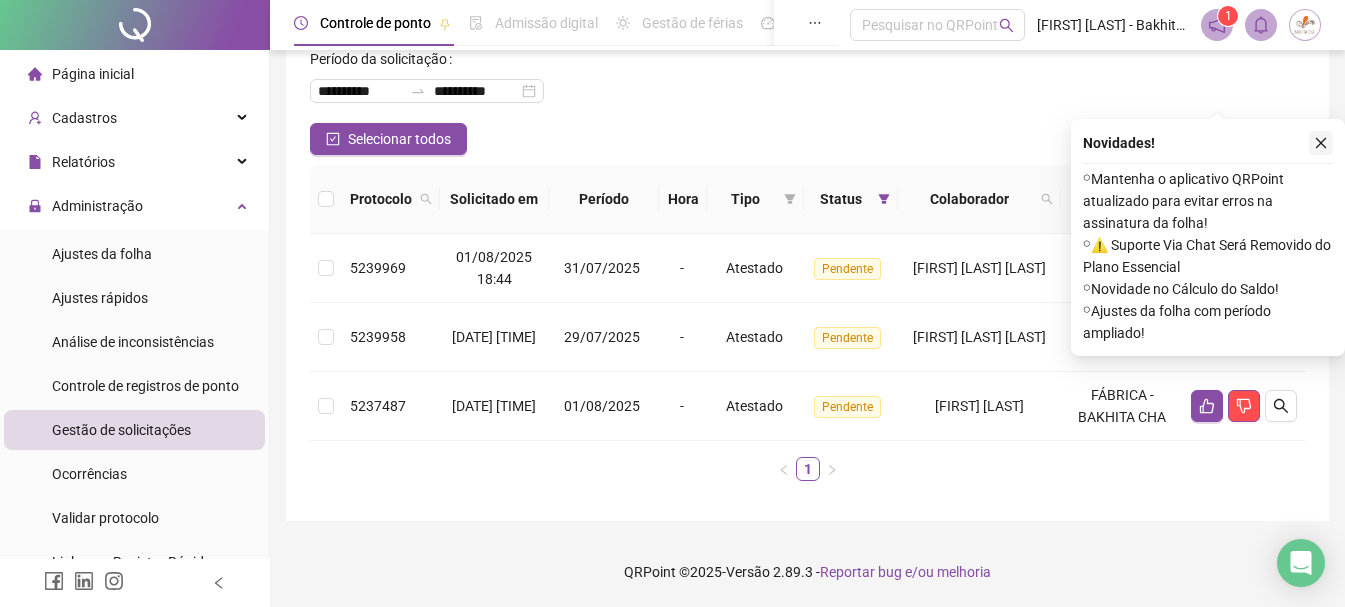 click 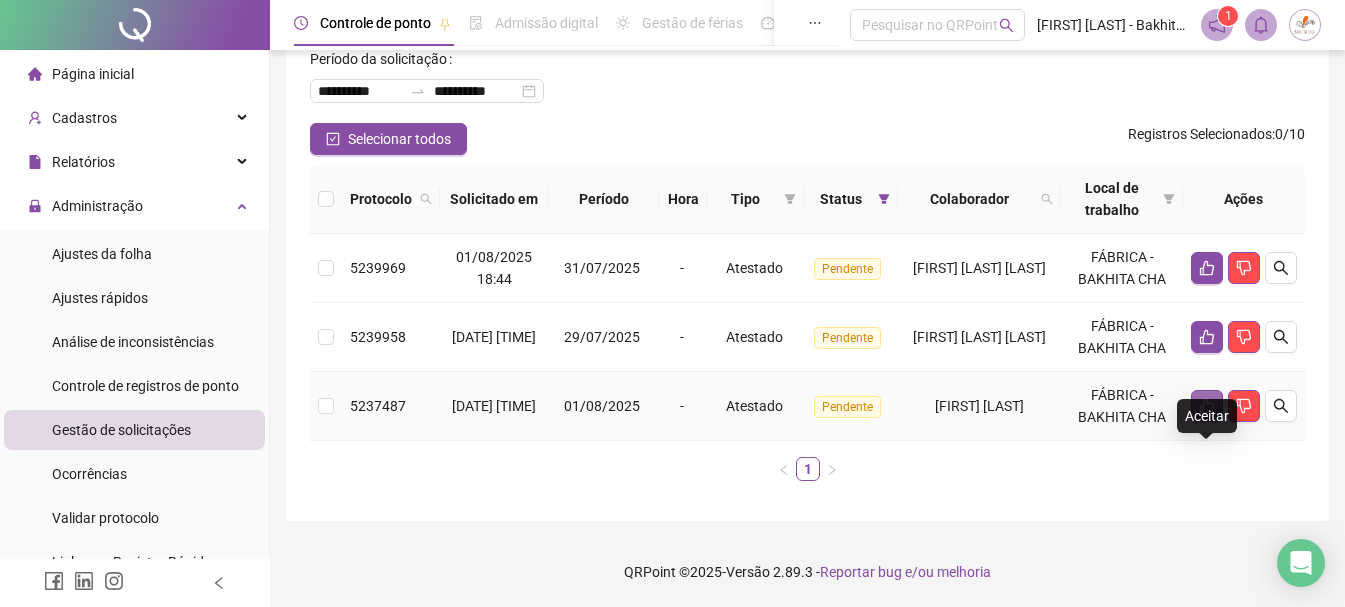 click at bounding box center [1207, 406] 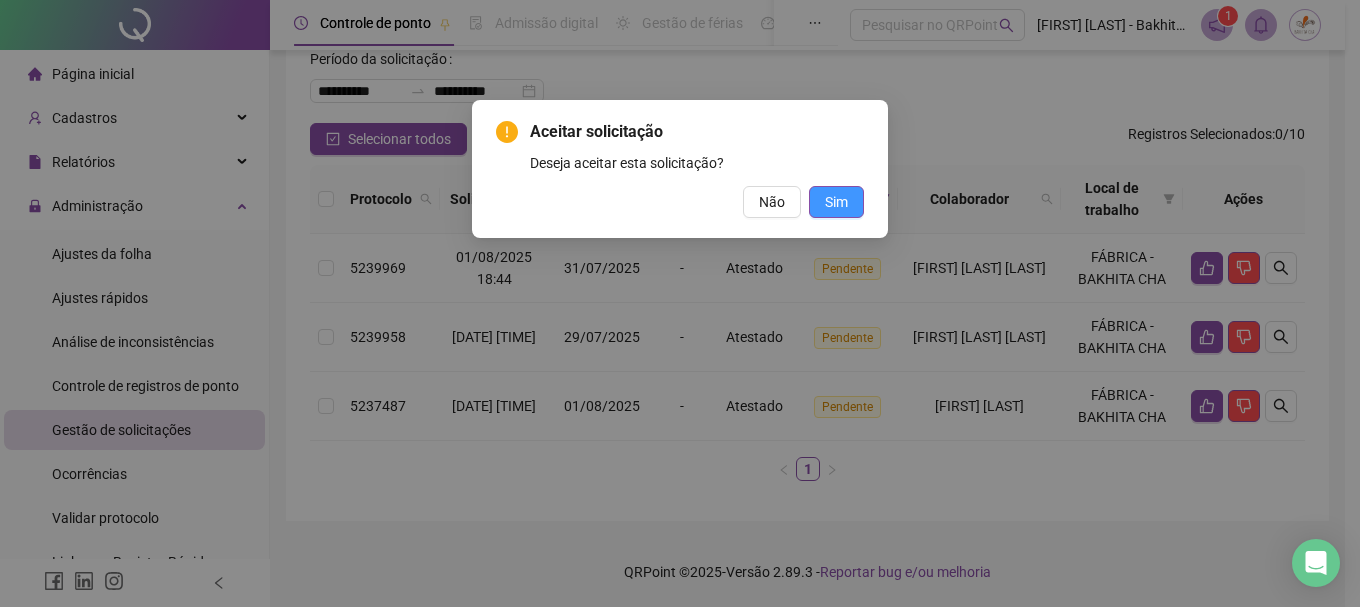 click on "Sim" at bounding box center [836, 202] 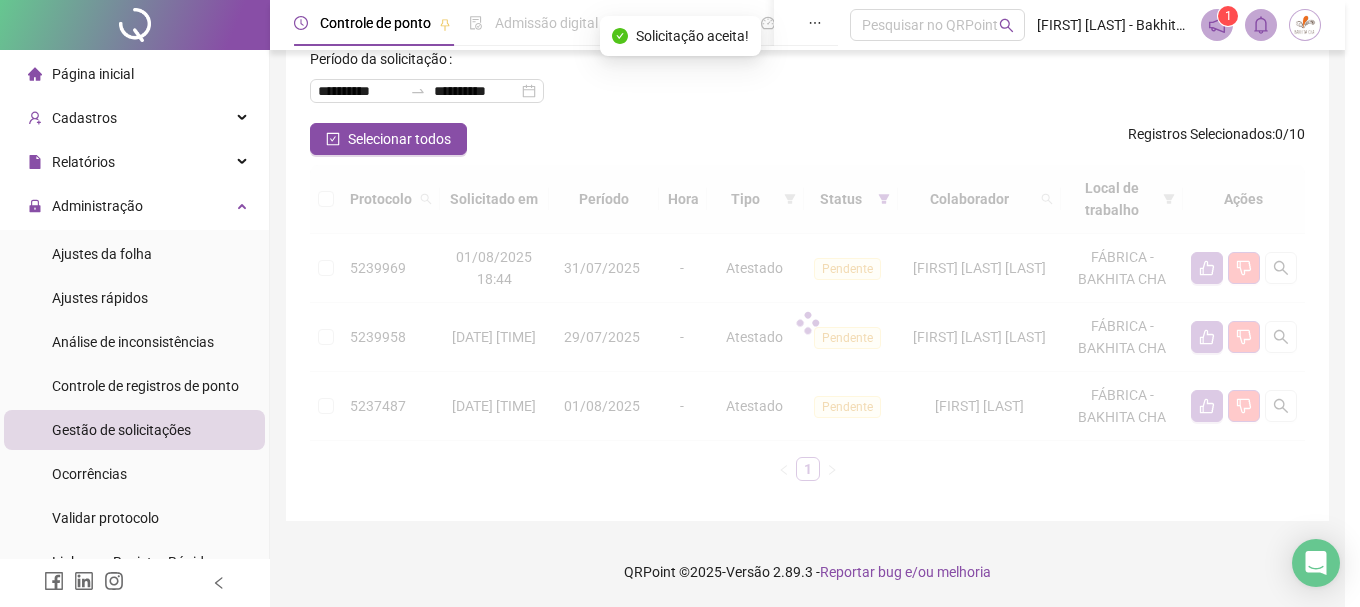 scroll, scrollTop: 40, scrollLeft: 0, axis: vertical 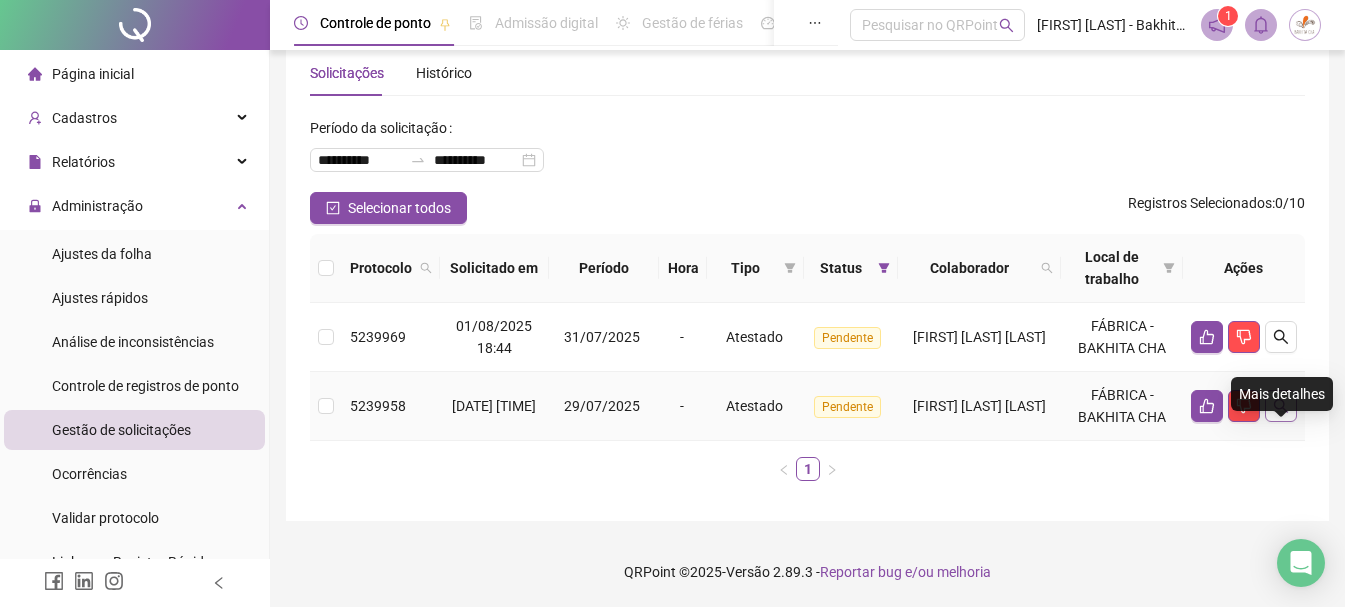 click 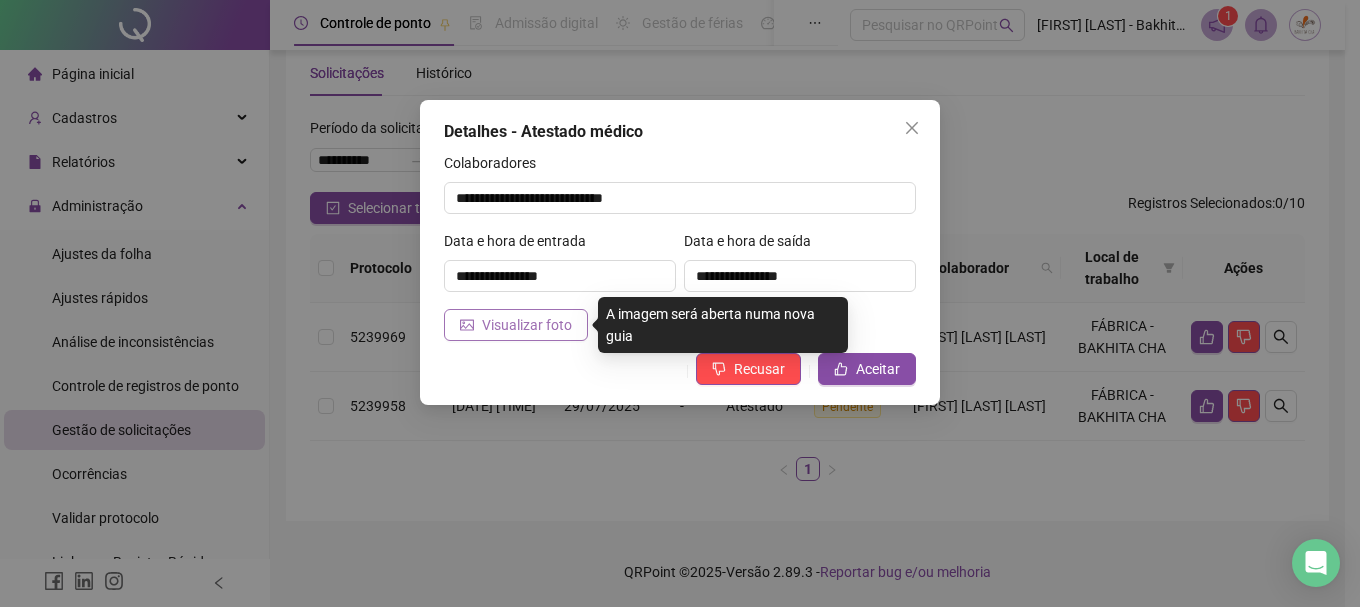 click on "Visualizar foto" at bounding box center (527, 325) 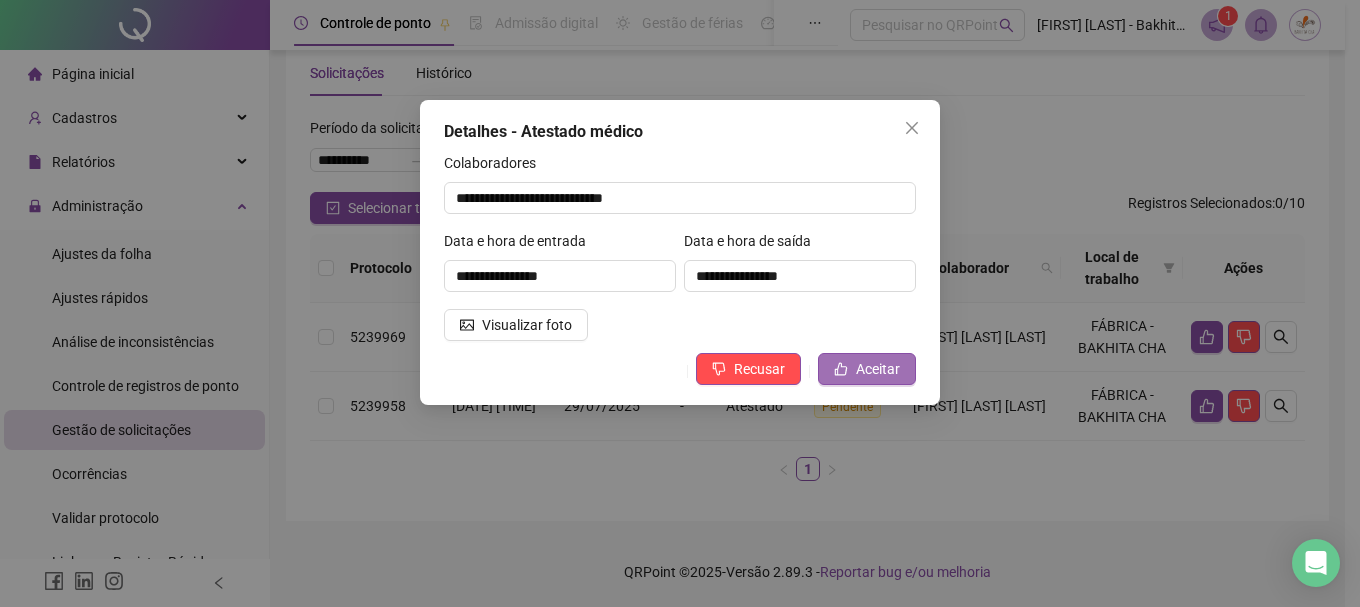 click on "Aceitar" at bounding box center (867, 369) 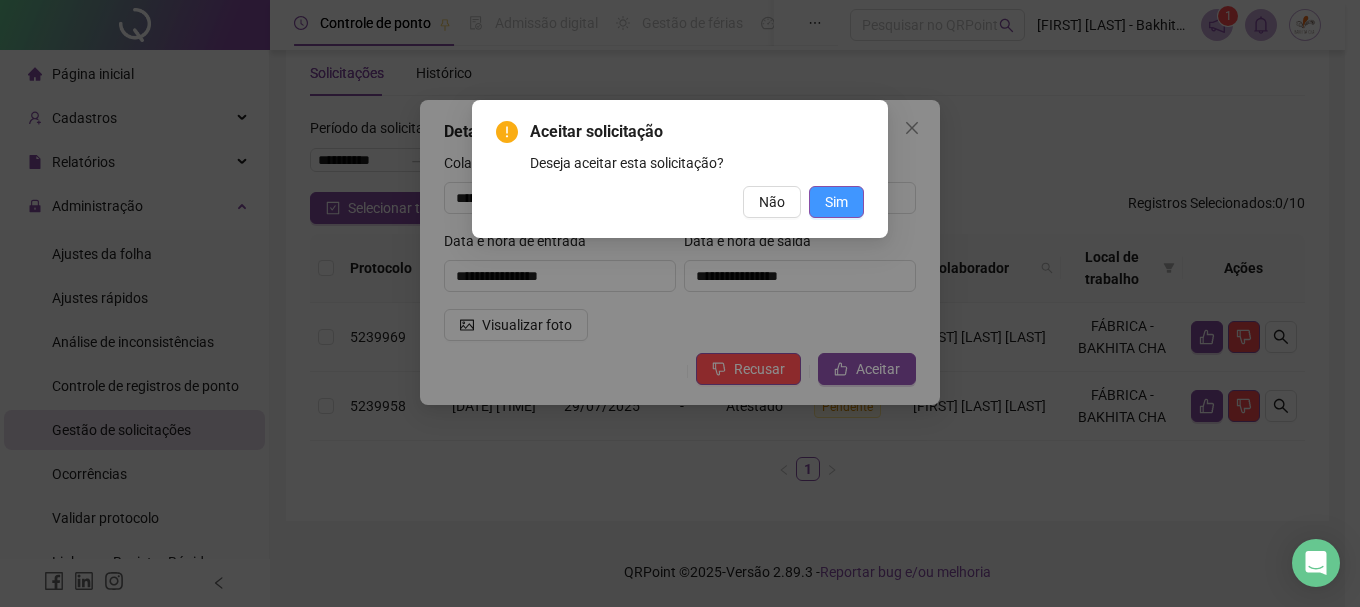 click on "Sim" at bounding box center (836, 202) 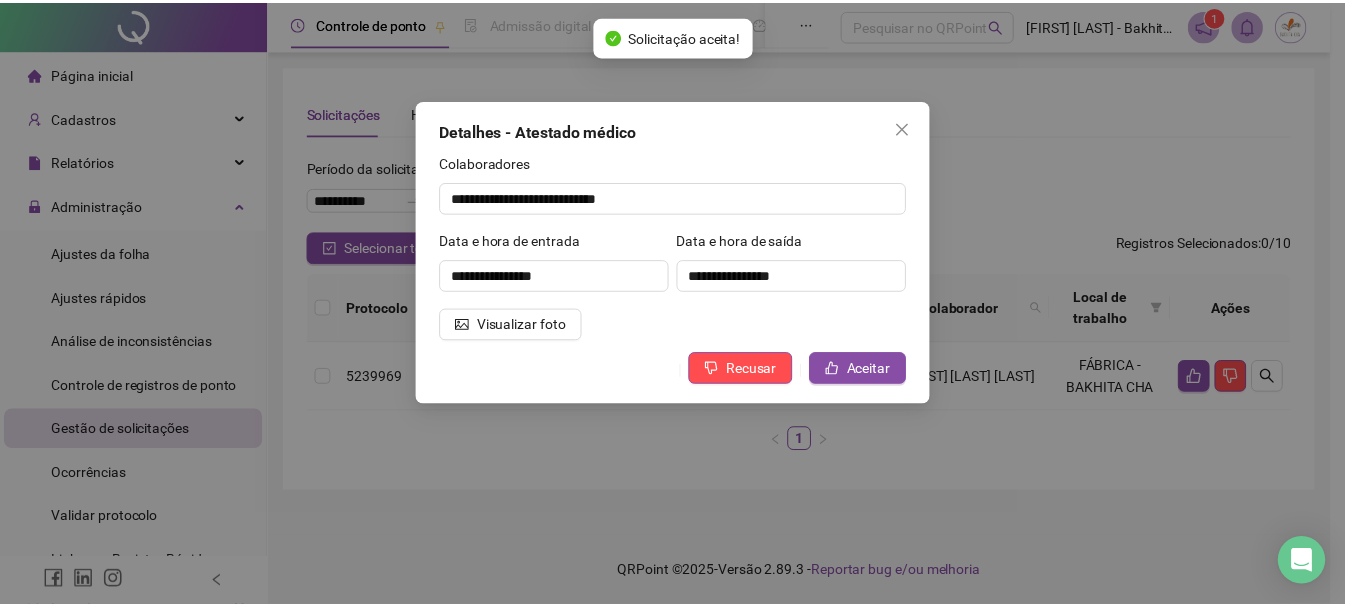 scroll, scrollTop: 0, scrollLeft: 0, axis: both 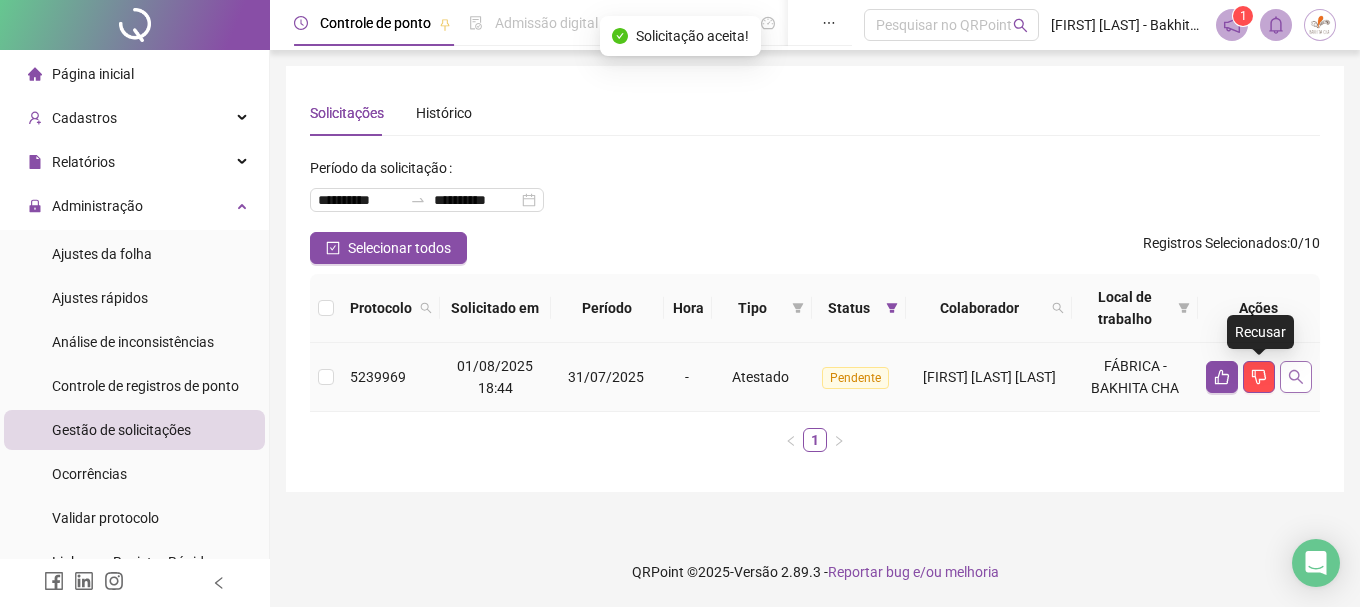 click 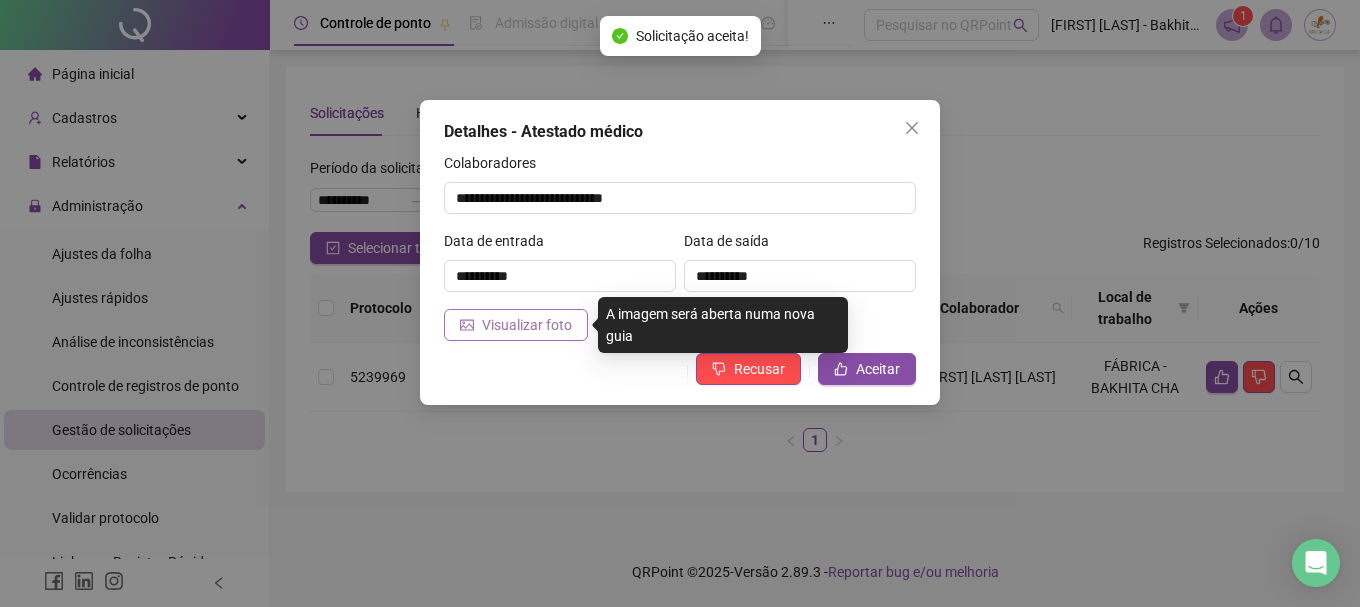click on "Visualizar foto" at bounding box center (527, 325) 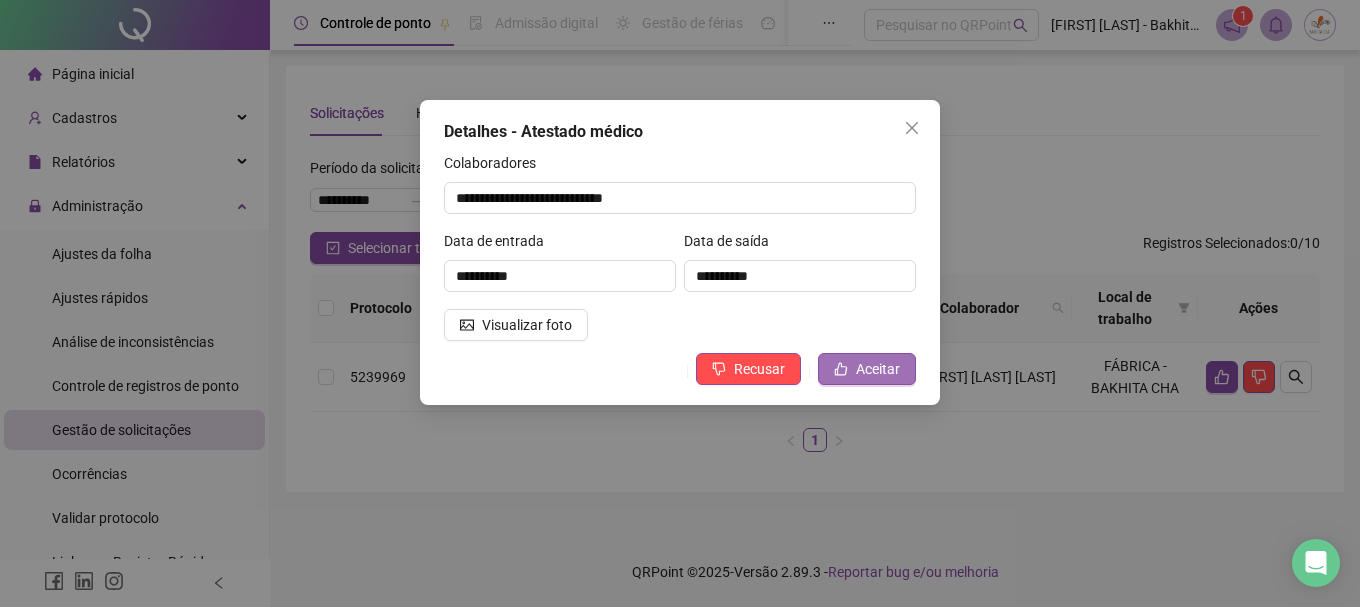 click on "Aceitar" at bounding box center [867, 369] 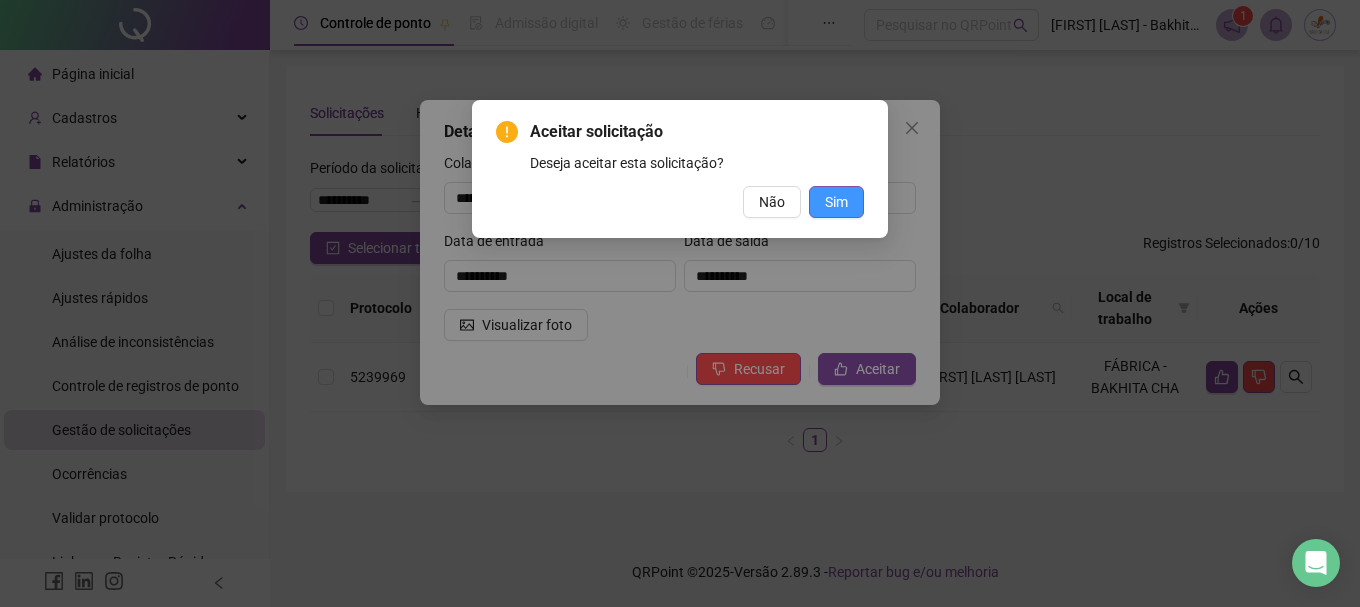 click on "Sim" at bounding box center [836, 202] 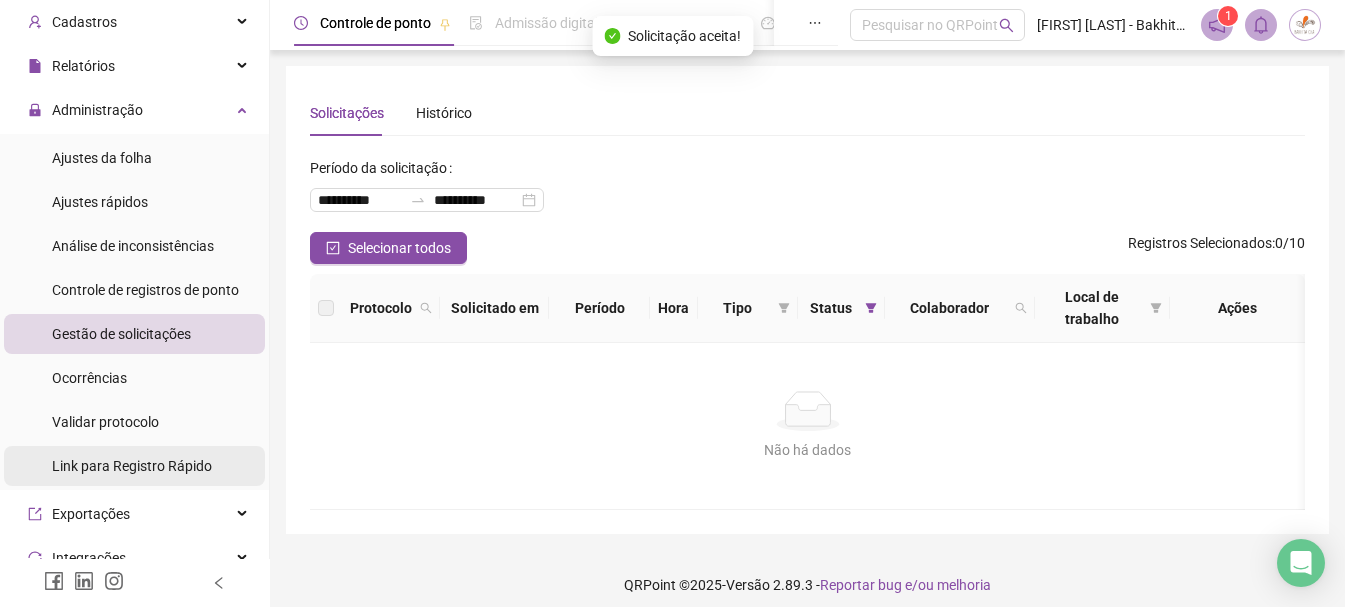scroll, scrollTop: 0, scrollLeft: 0, axis: both 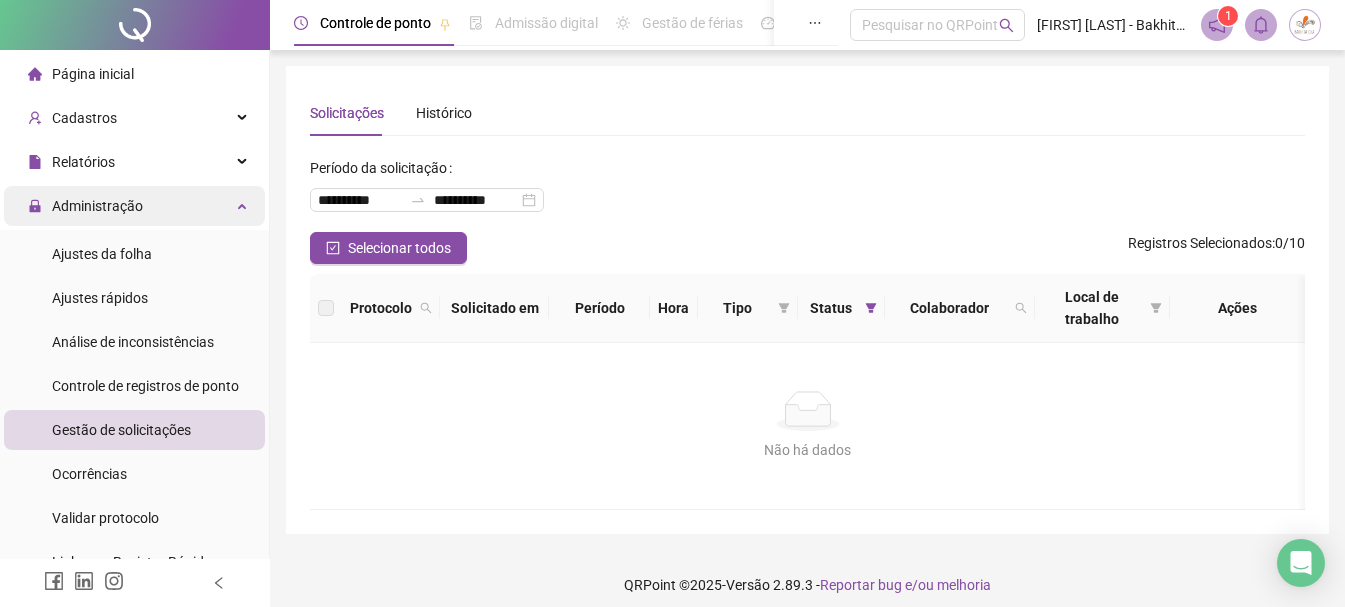 click on "Administração" at bounding box center [134, 206] 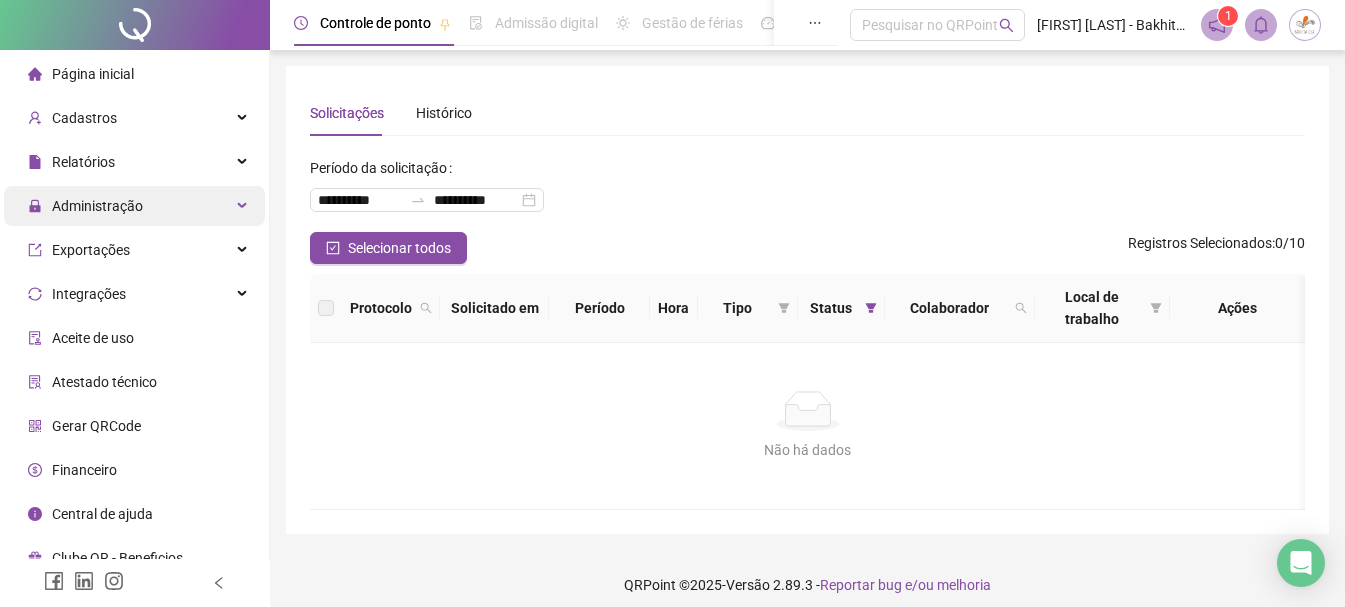 click on "Administração" at bounding box center (134, 206) 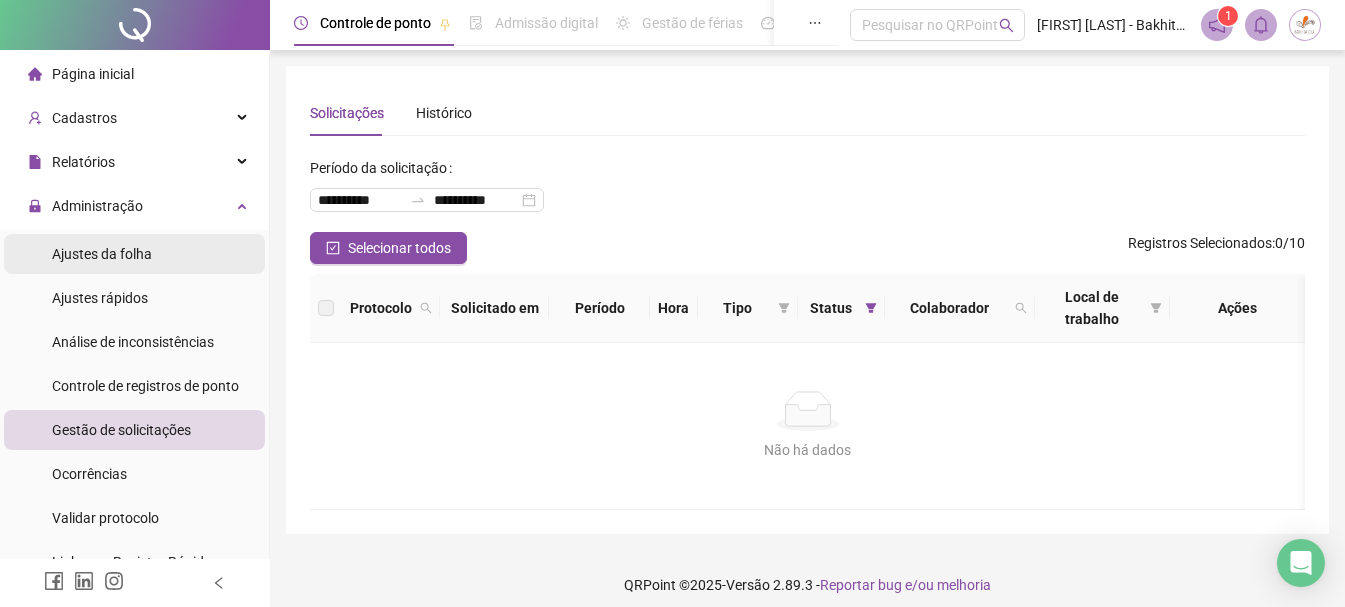 click on "Ajustes da folha" at bounding box center (102, 254) 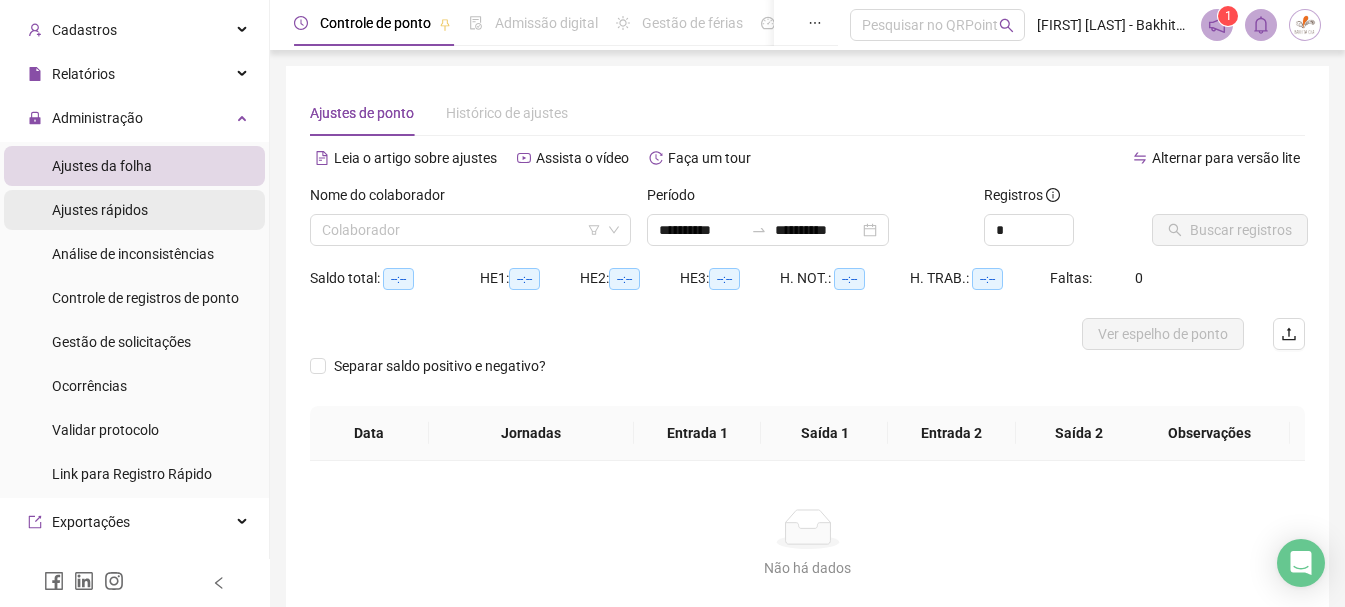scroll, scrollTop: 0, scrollLeft: 0, axis: both 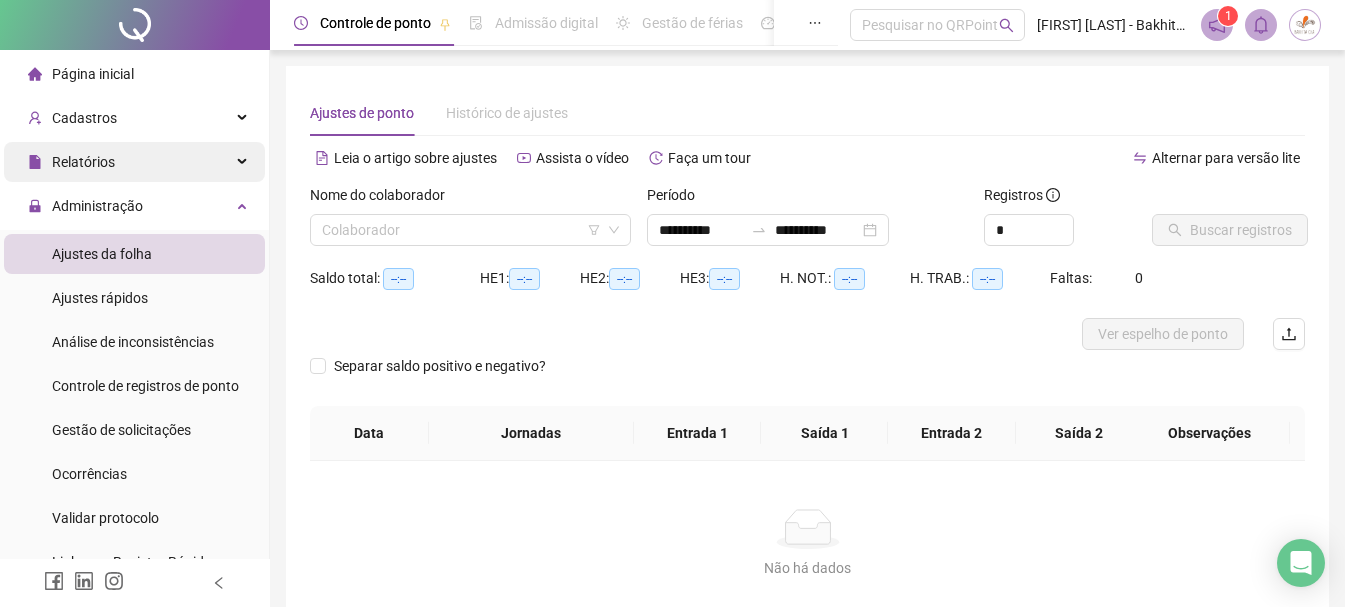 click on "Relatórios" at bounding box center (134, 162) 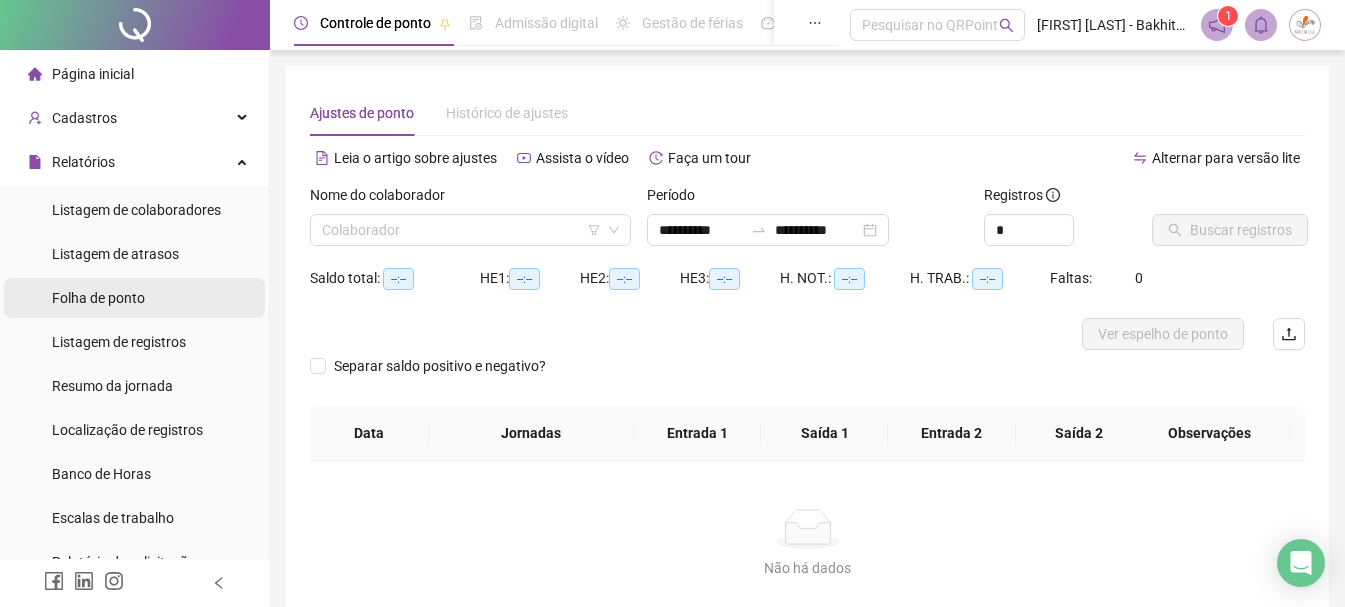 click on "Folha de ponto" at bounding box center (98, 298) 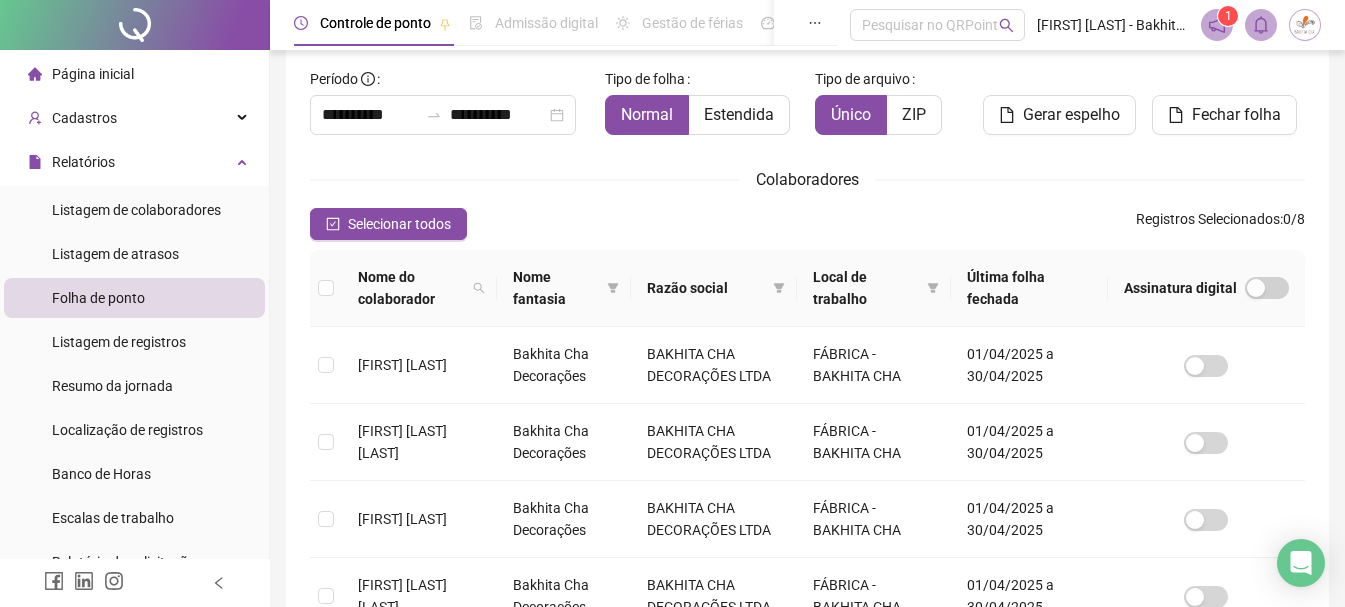 scroll, scrollTop: 0, scrollLeft: 0, axis: both 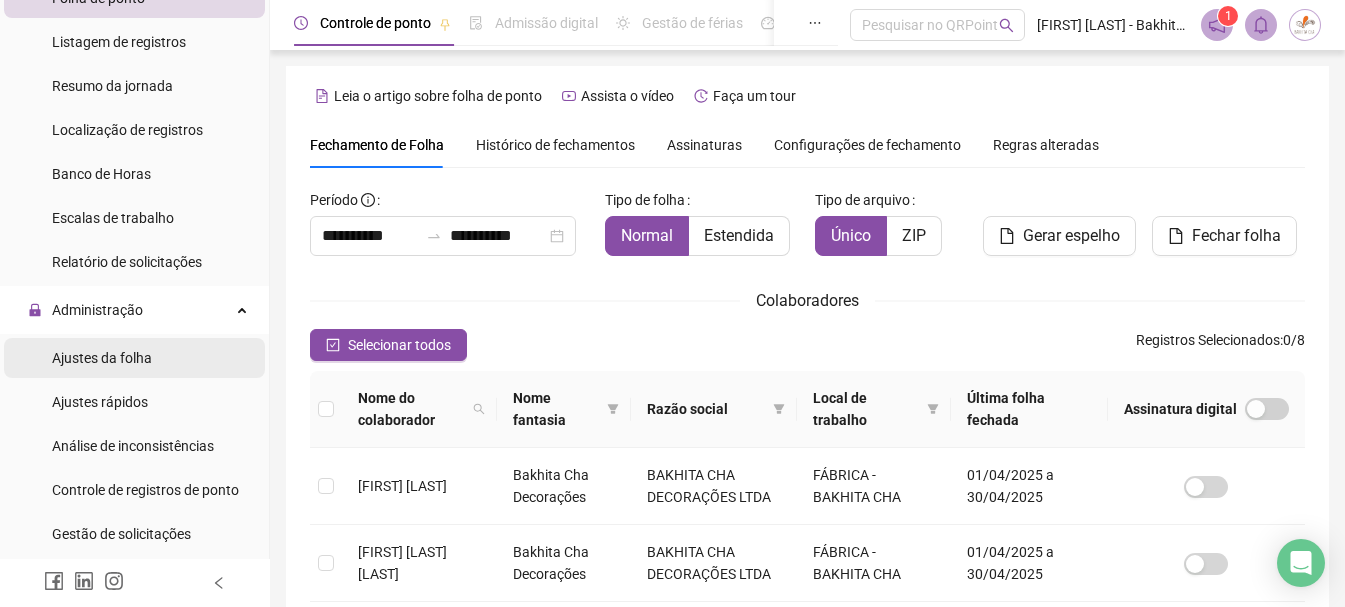 click on "Ajustes da folha" at bounding box center [102, 358] 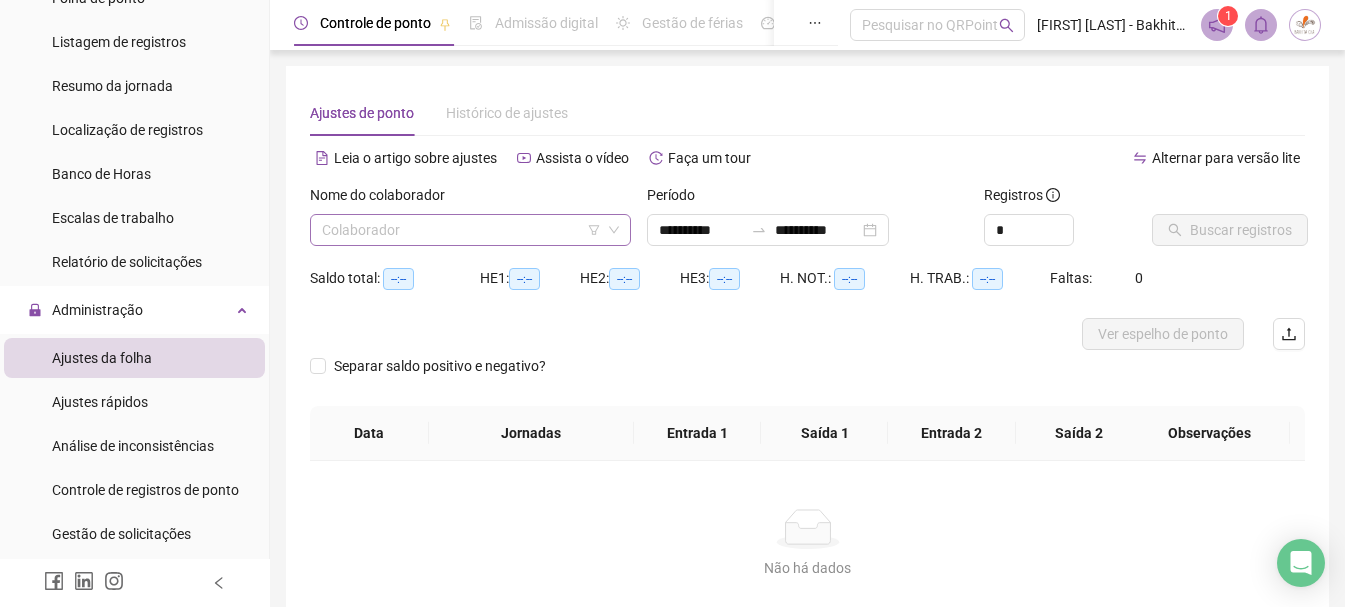 click at bounding box center (461, 230) 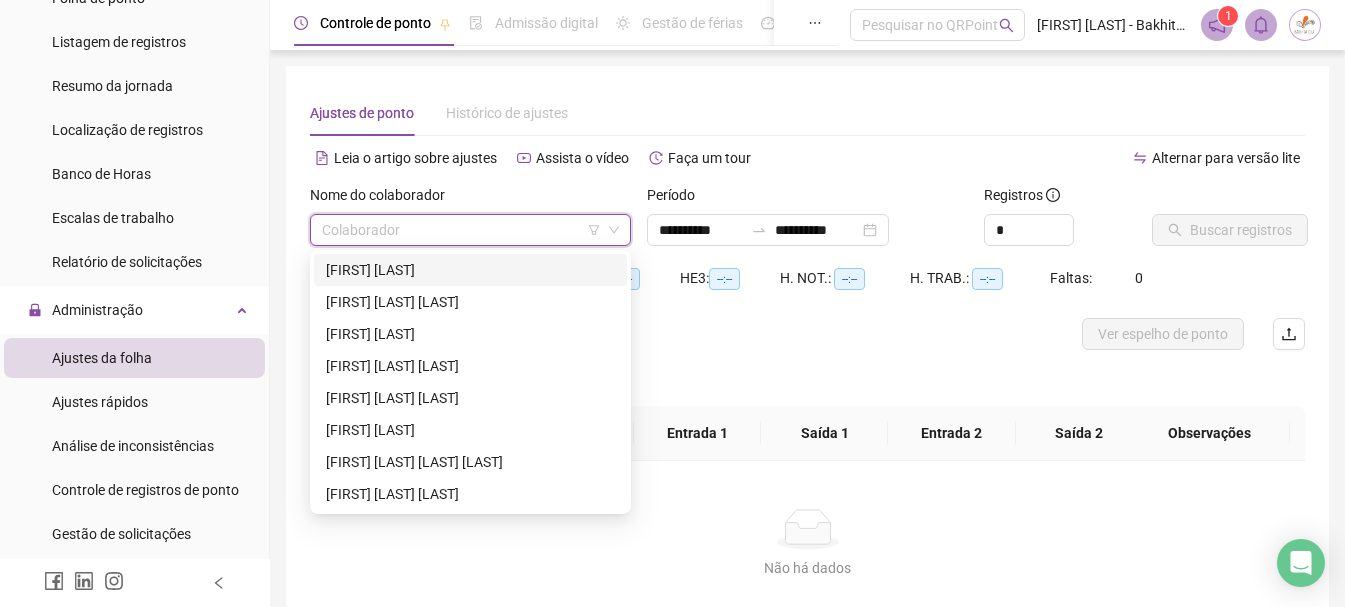 click on "[FIRST] [LAST]" at bounding box center (470, 270) 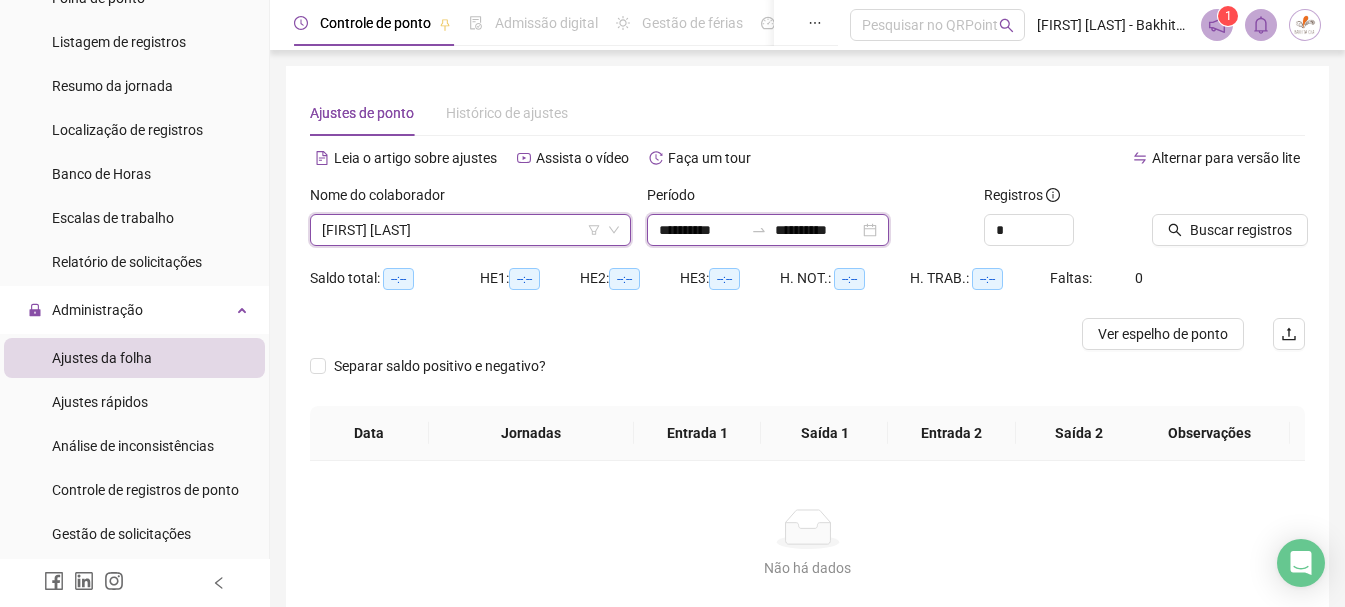 click on "**********" at bounding box center (701, 230) 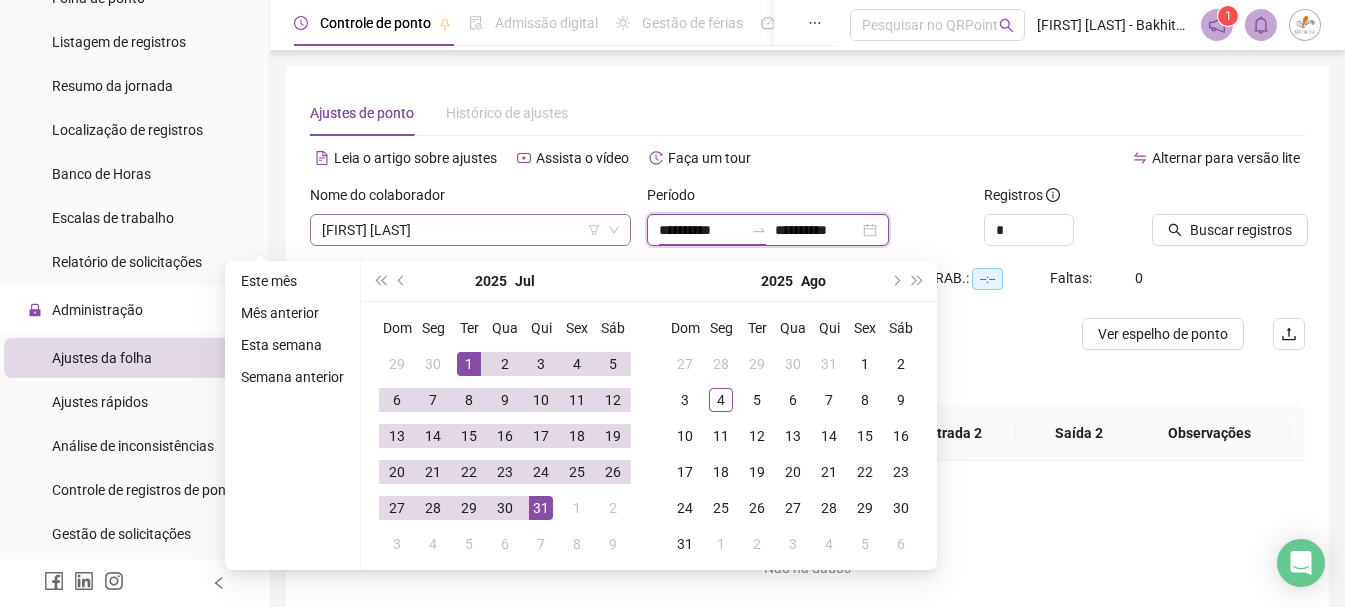 click on "[FIRST] [LAST]" at bounding box center [470, 230] 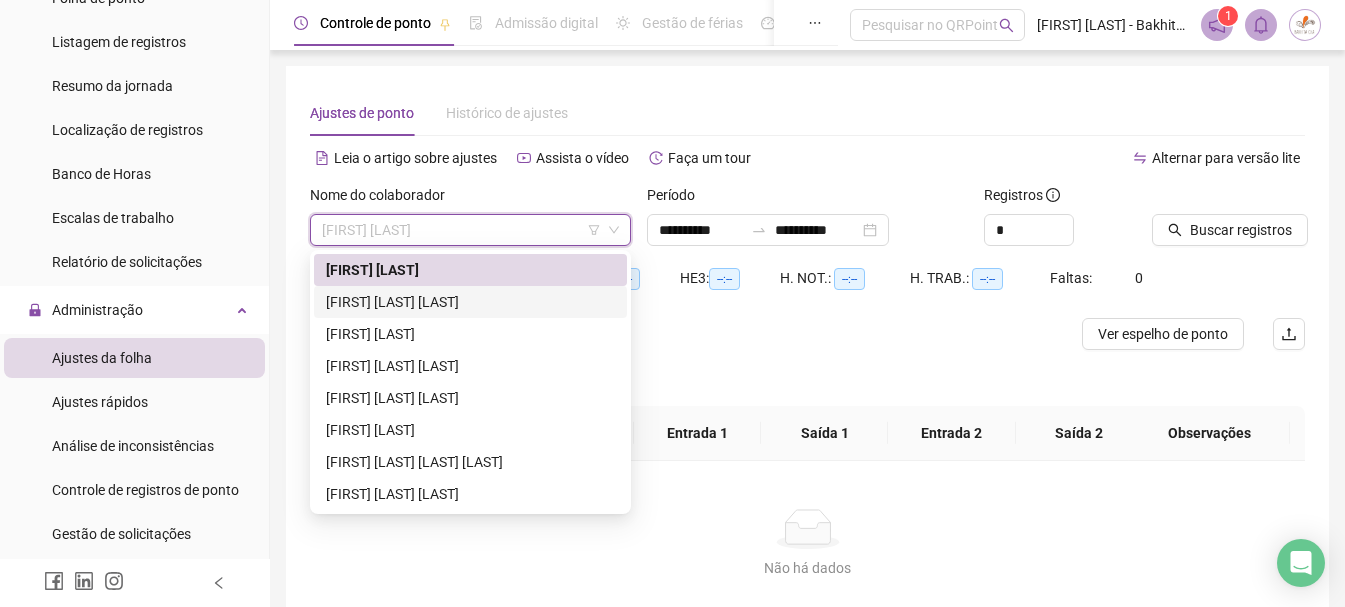 click on "[FIRST] [LAST] [LAST]" at bounding box center (470, 302) 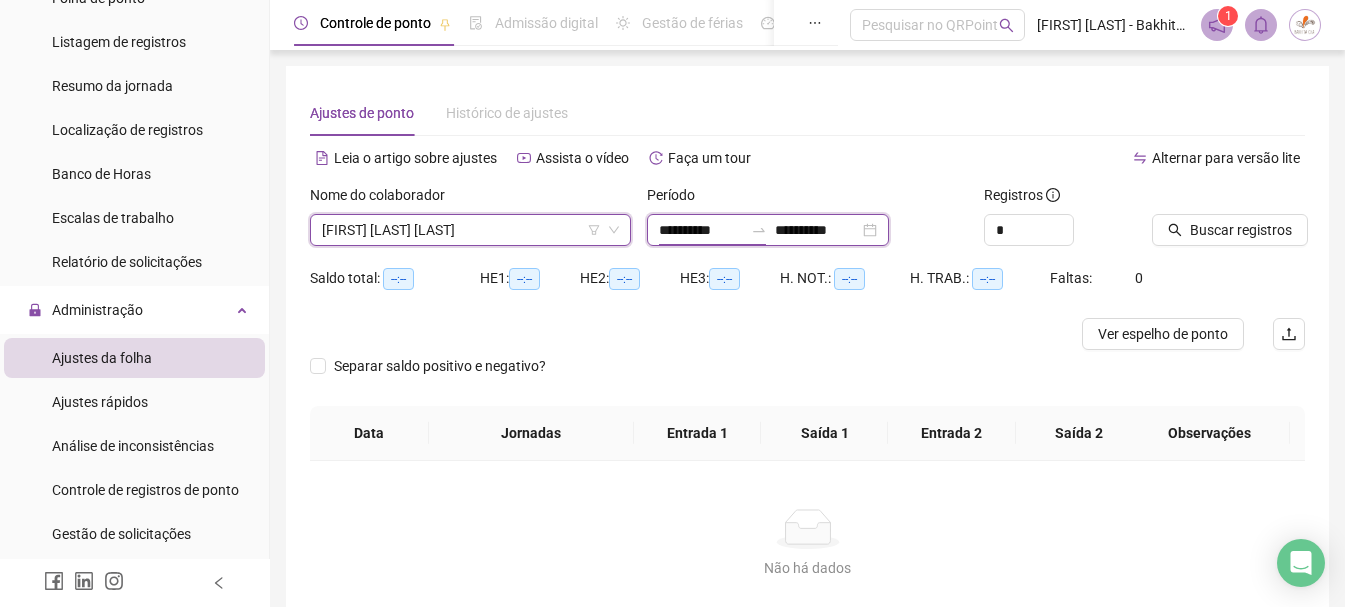 click on "**********" at bounding box center [701, 230] 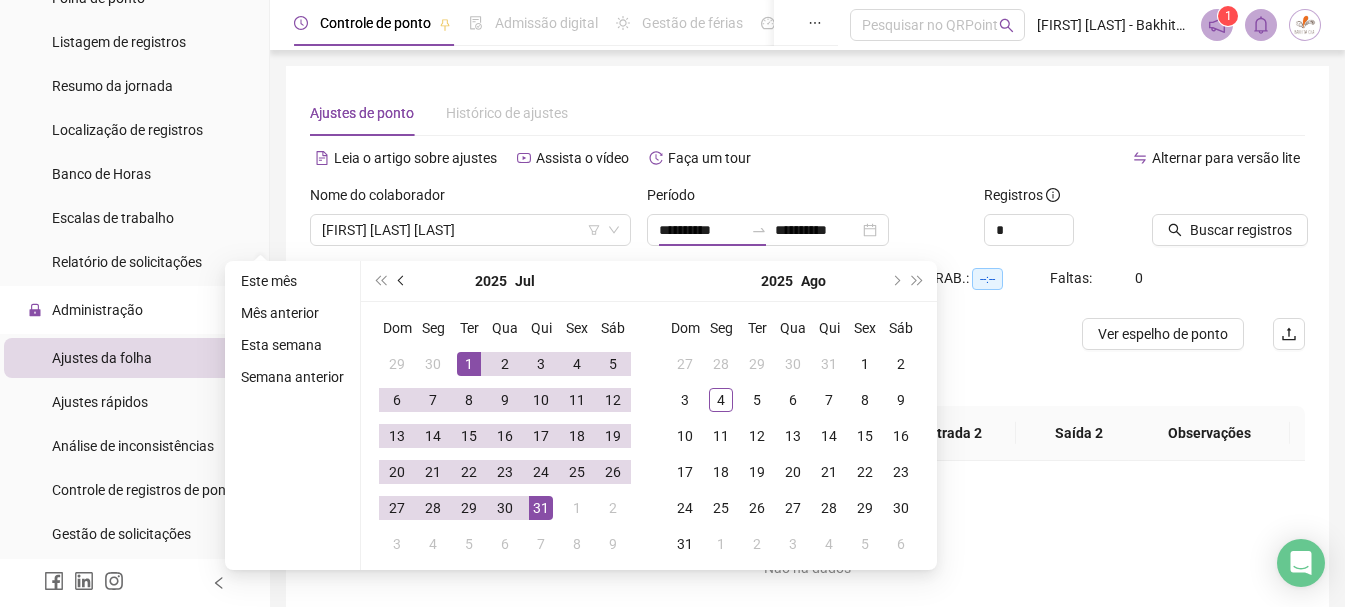 click at bounding box center [402, 281] 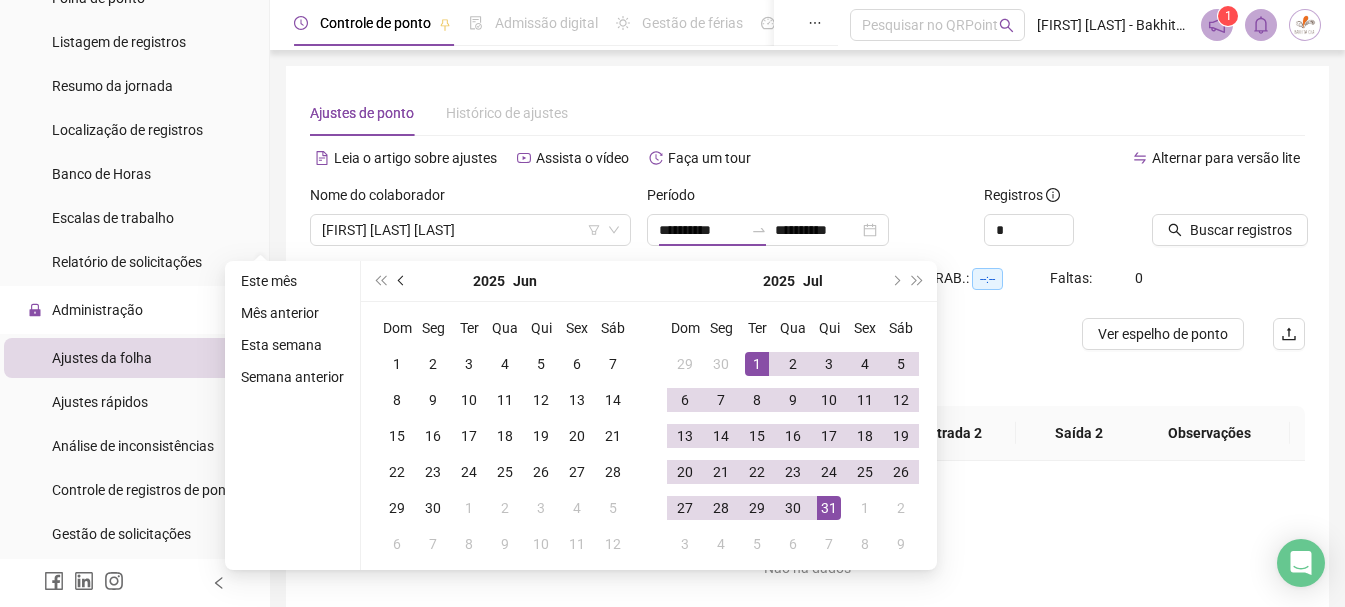 click at bounding box center (403, 281) 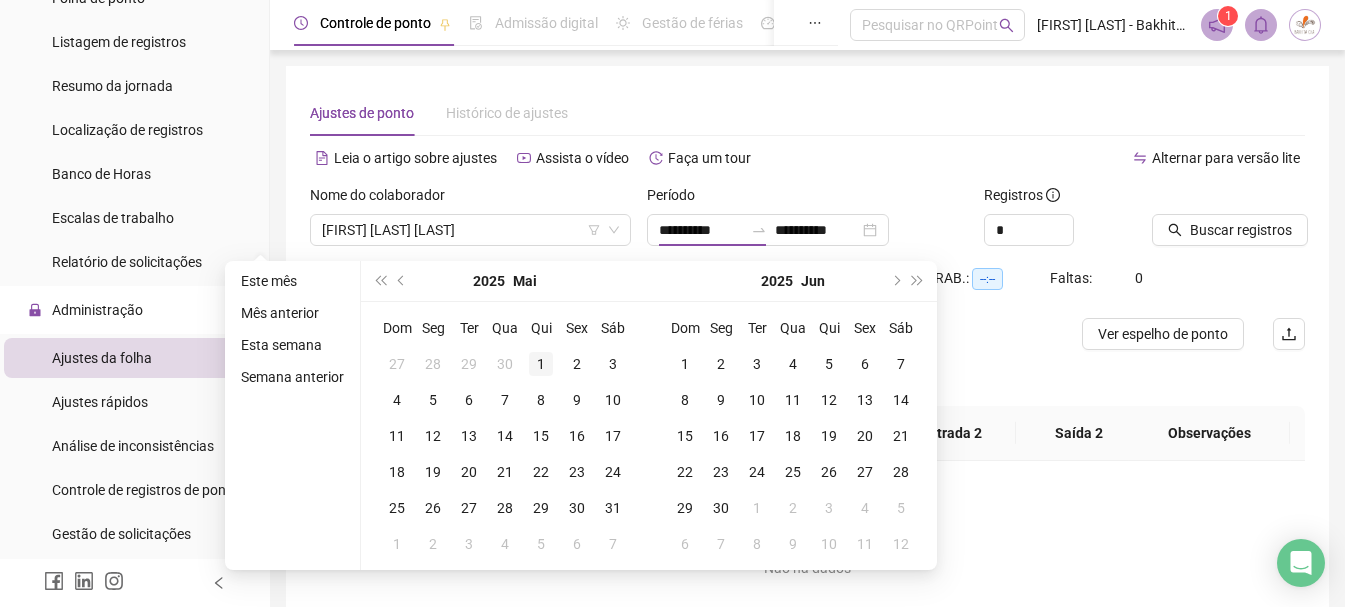 type on "**********" 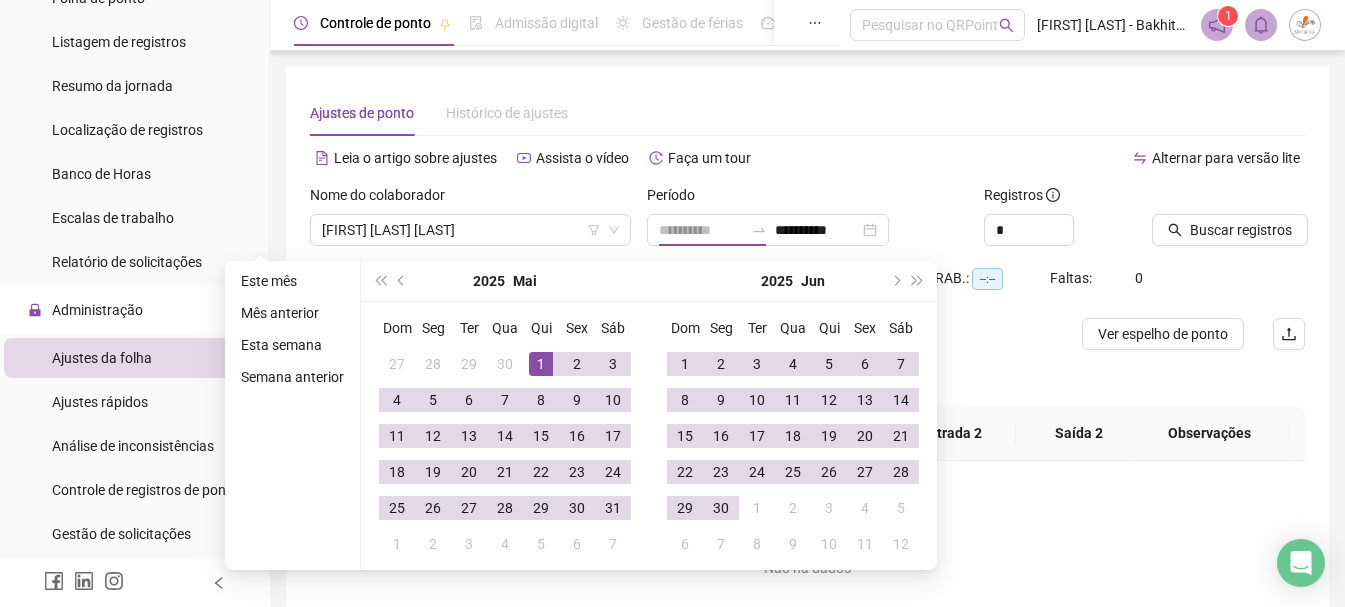 click on "1" at bounding box center (541, 364) 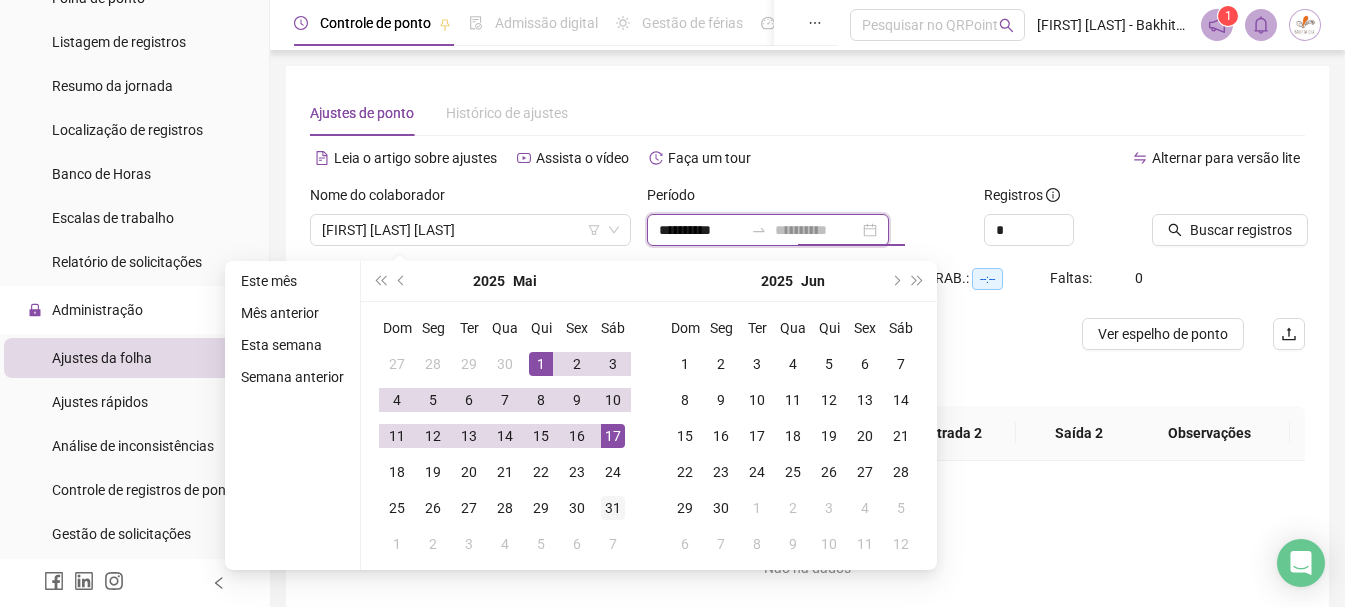 type on "**********" 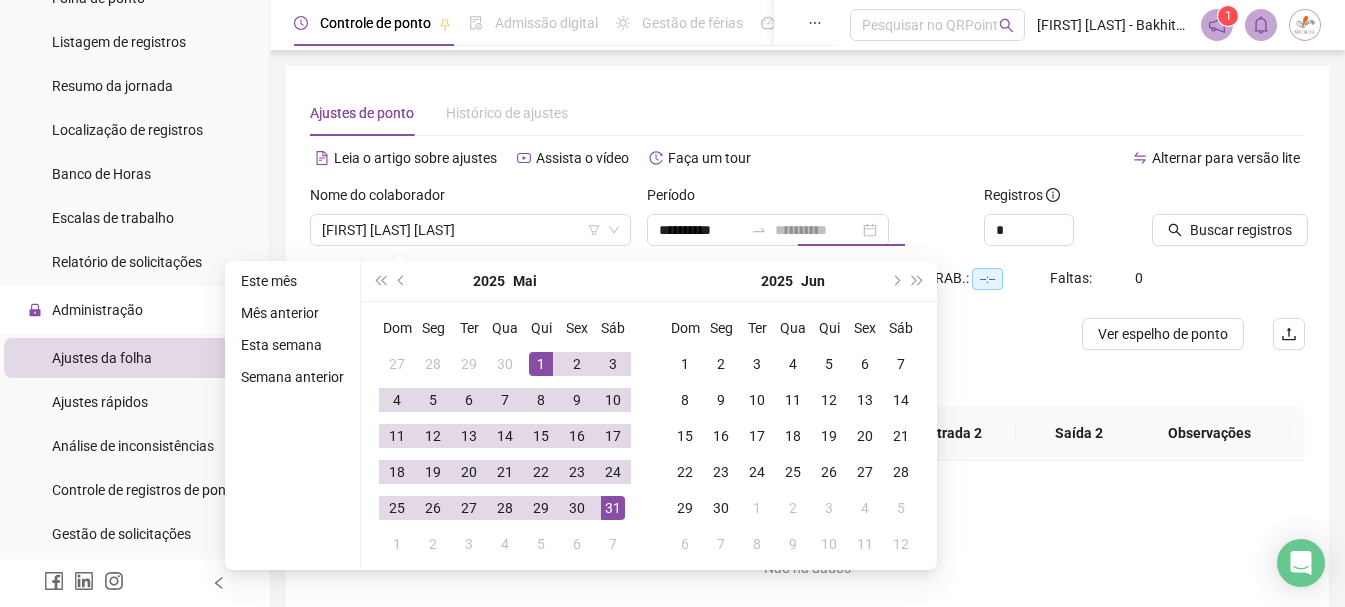 click on "31" at bounding box center (613, 508) 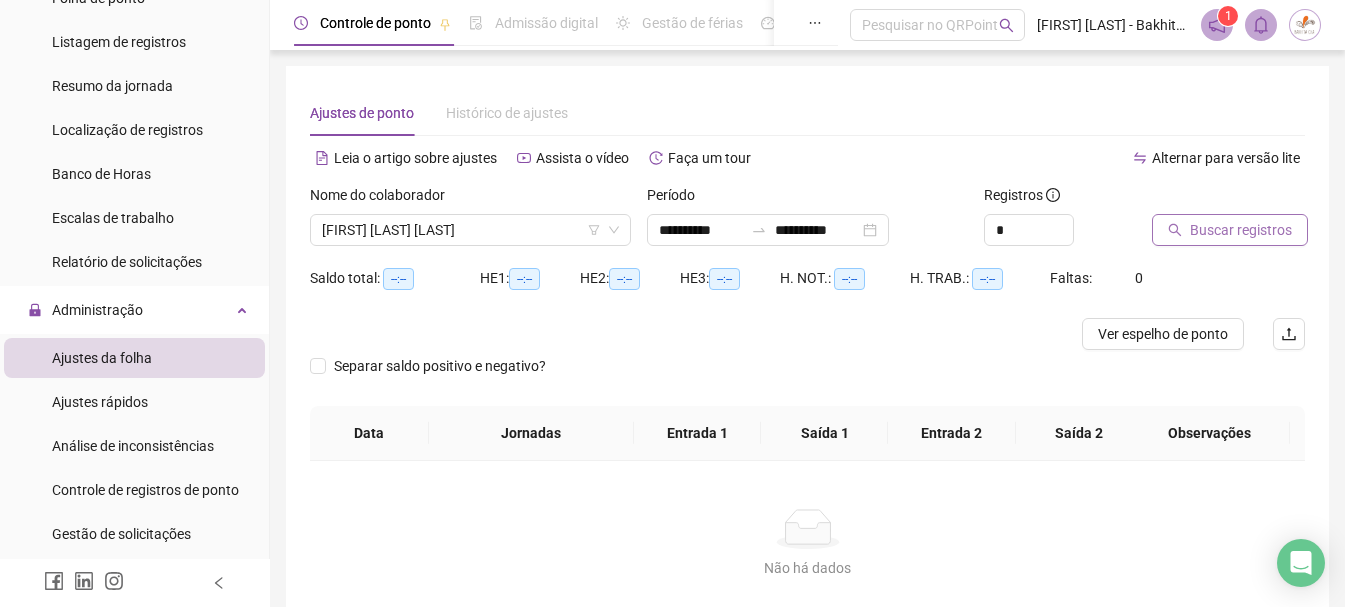 click on "Buscar registros" at bounding box center (1230, 230) 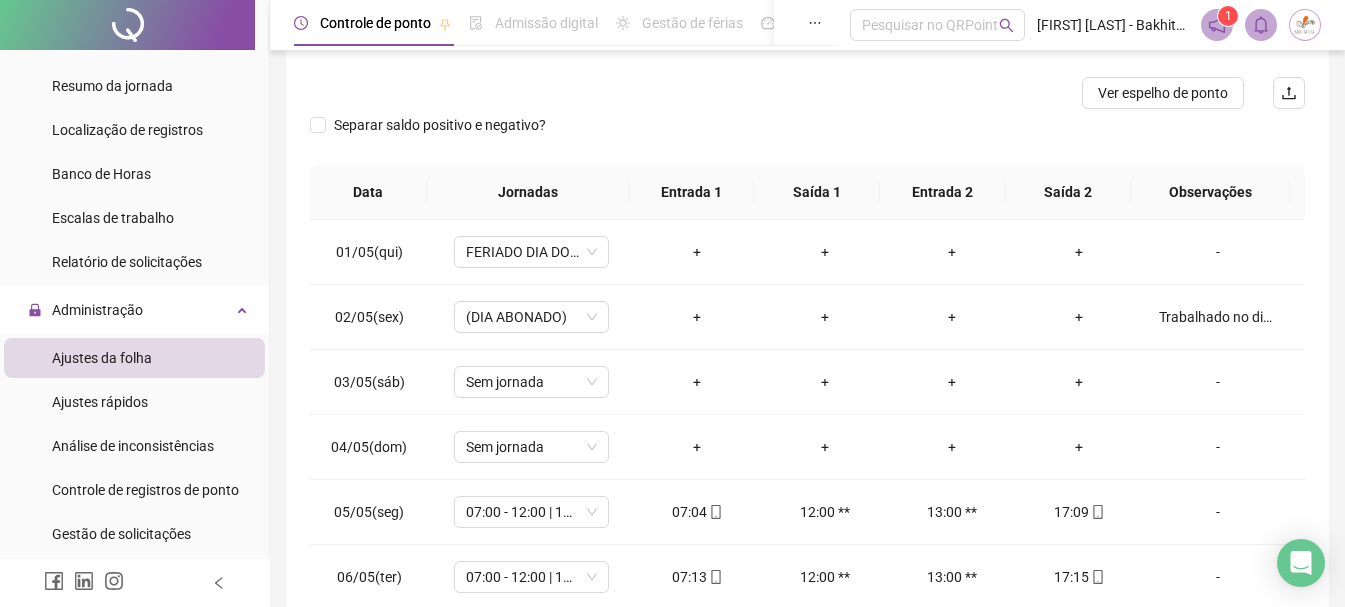 scroll, scrollTop: 391, scrollLeft: 0, axis: vertical 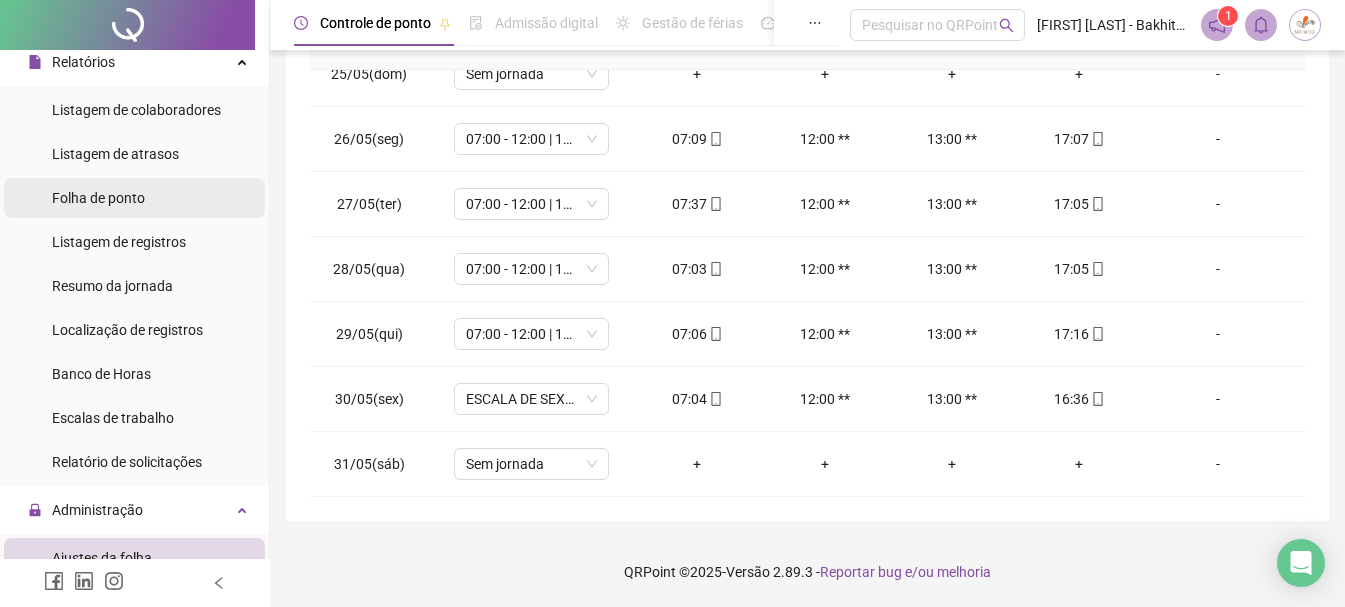 click on "Folha de ponto" at bounding box center [134, 198] 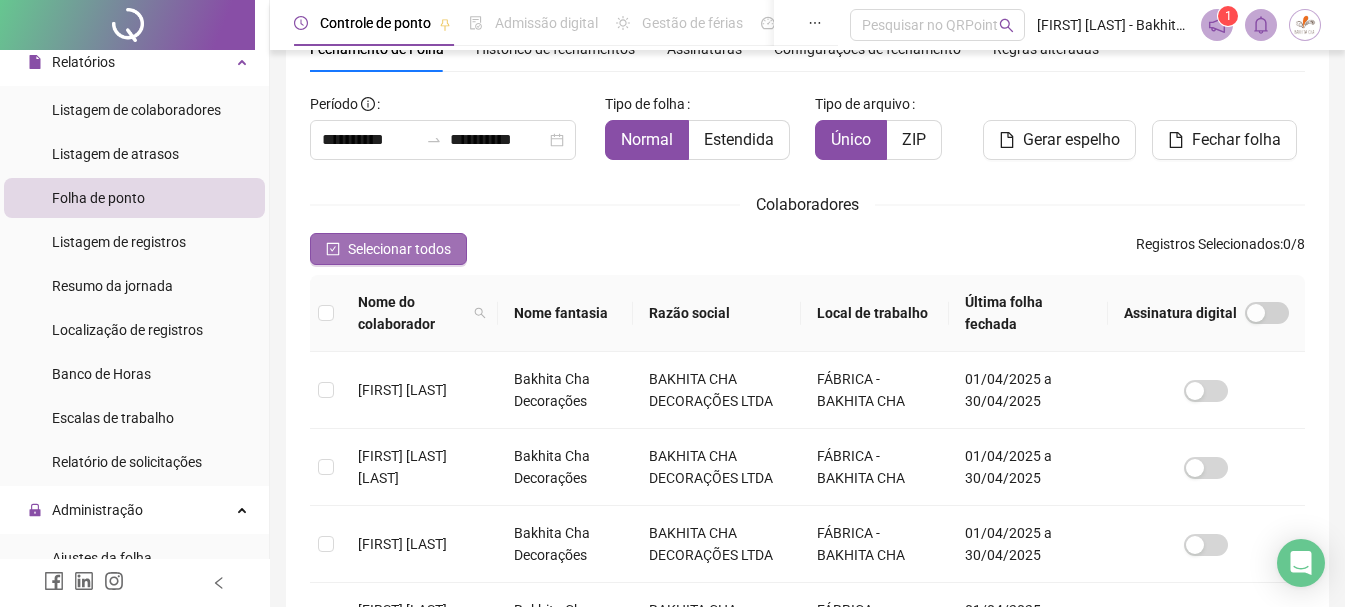 scroll, scrollTop: 106, scrollLeft: 0, axis: vertical 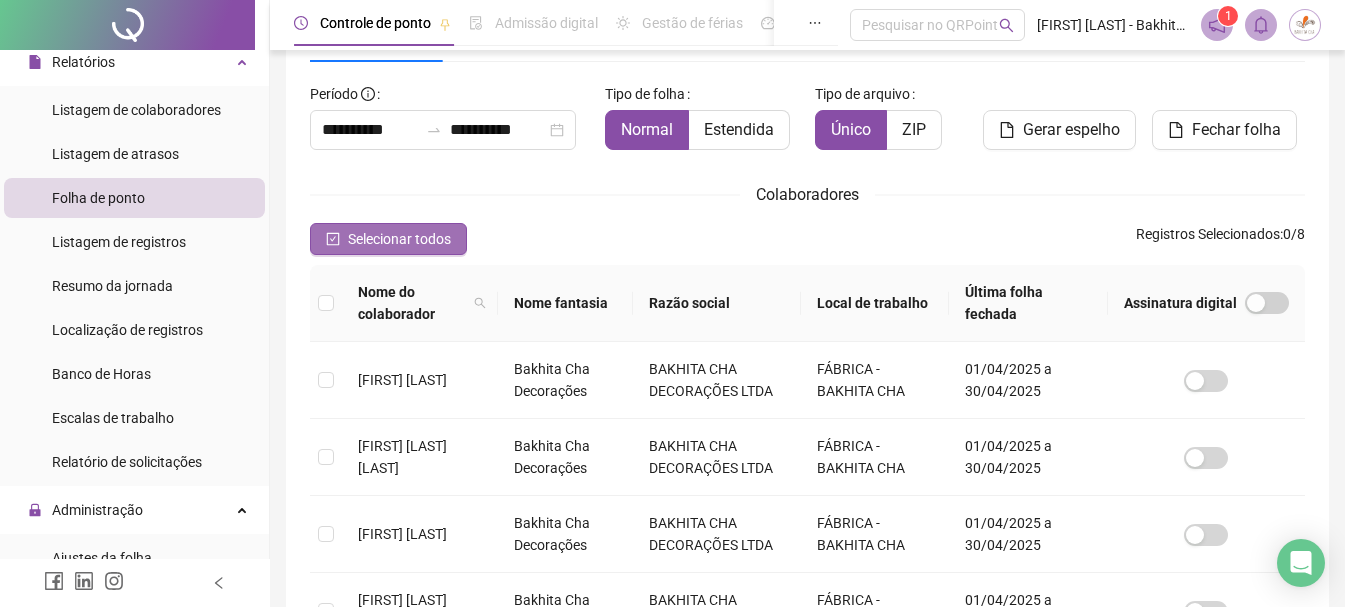 click on "Selecionar todos" at bounding box center [388, 239] 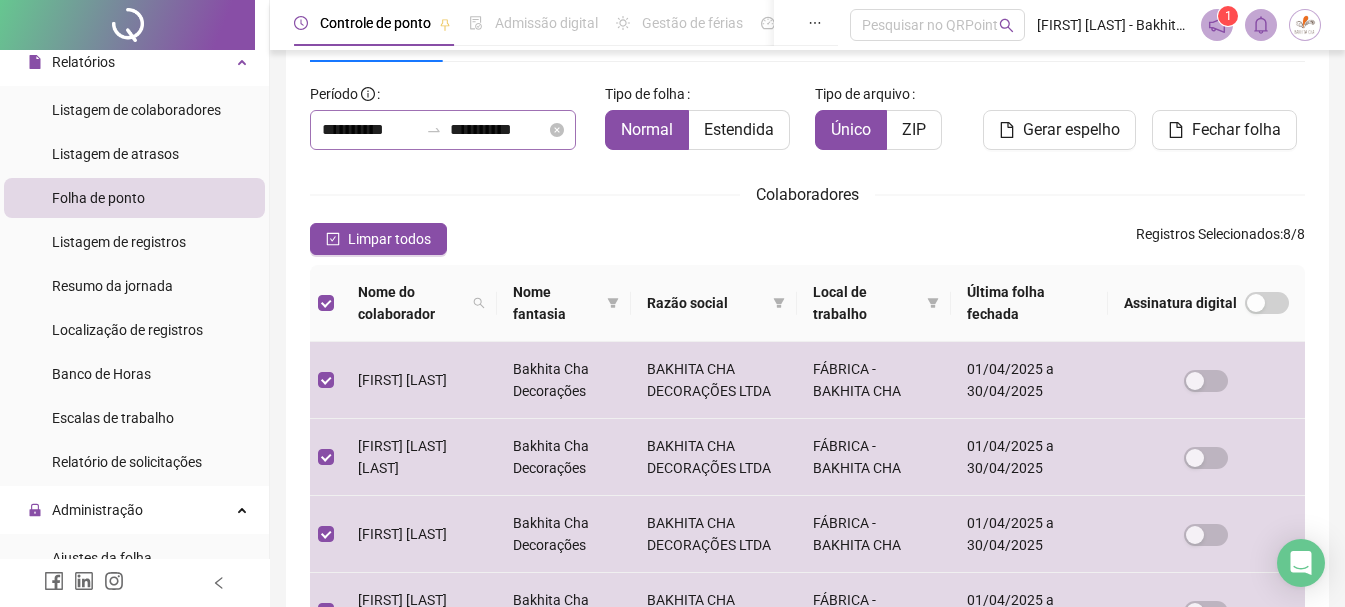 click 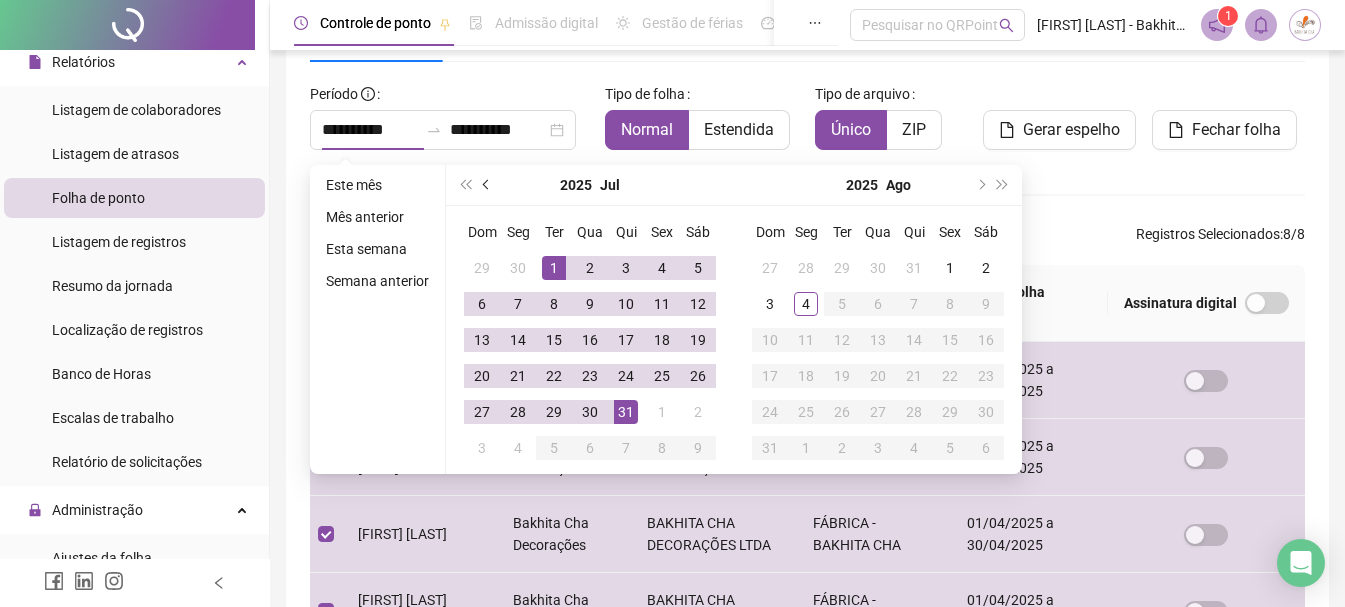 click at bounding box center [487, 185] 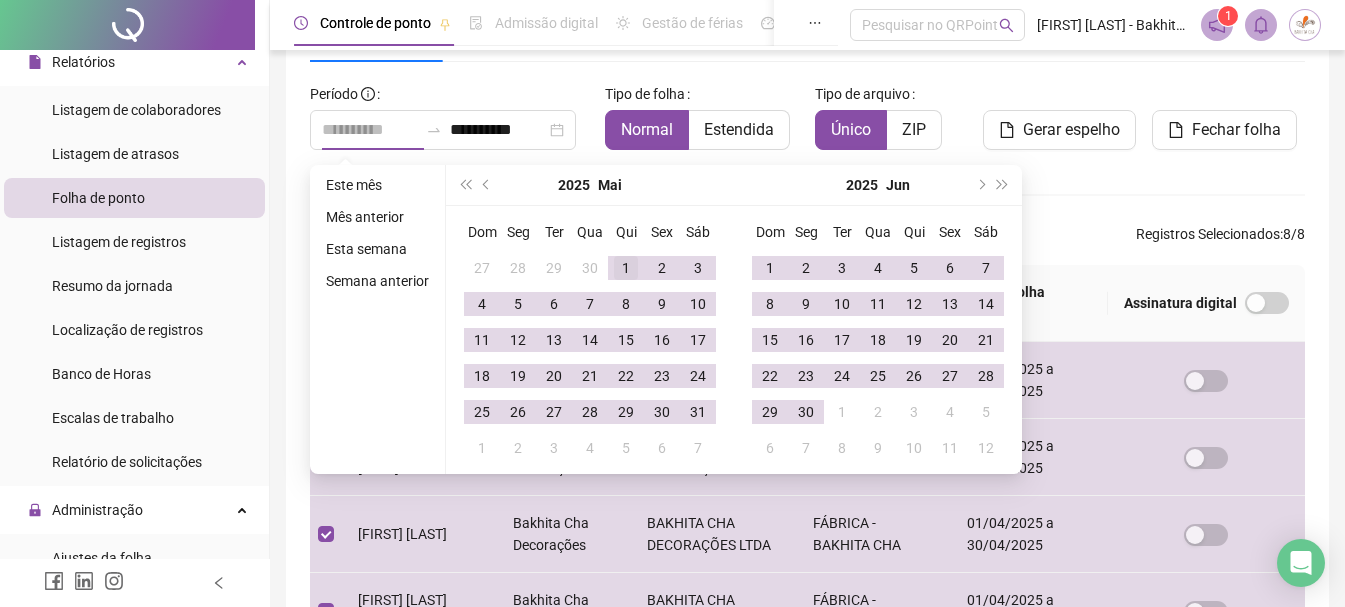 type on "**********" 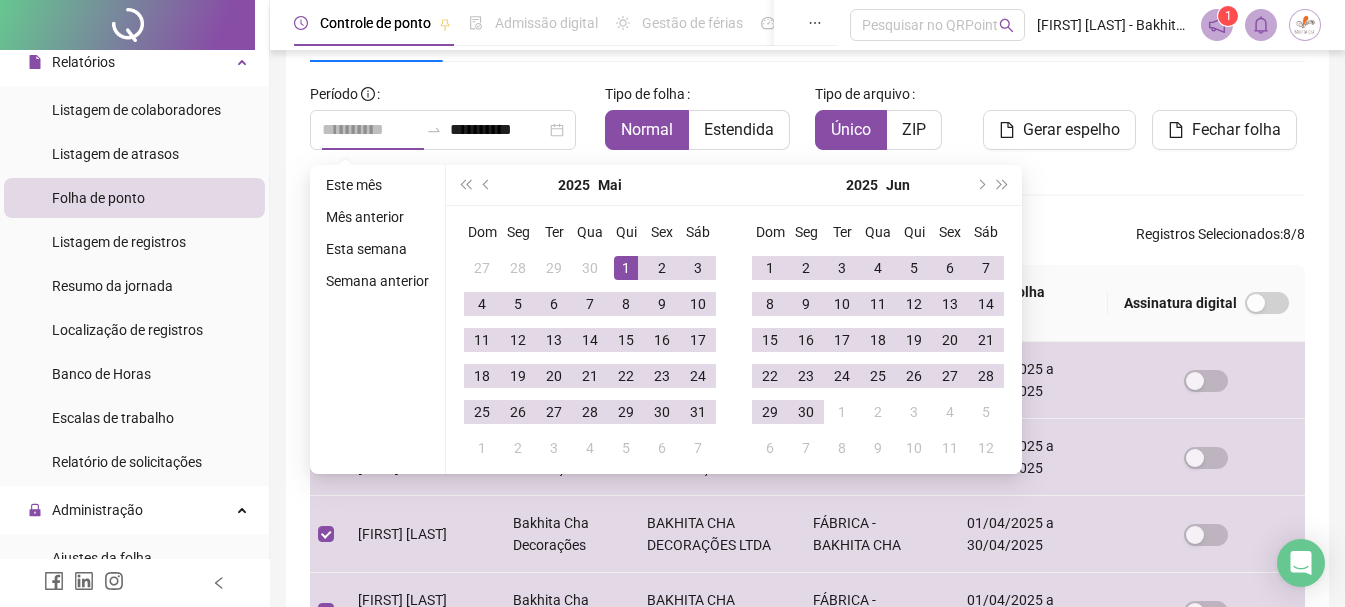 click on "1" at bounding box center (626, 268) 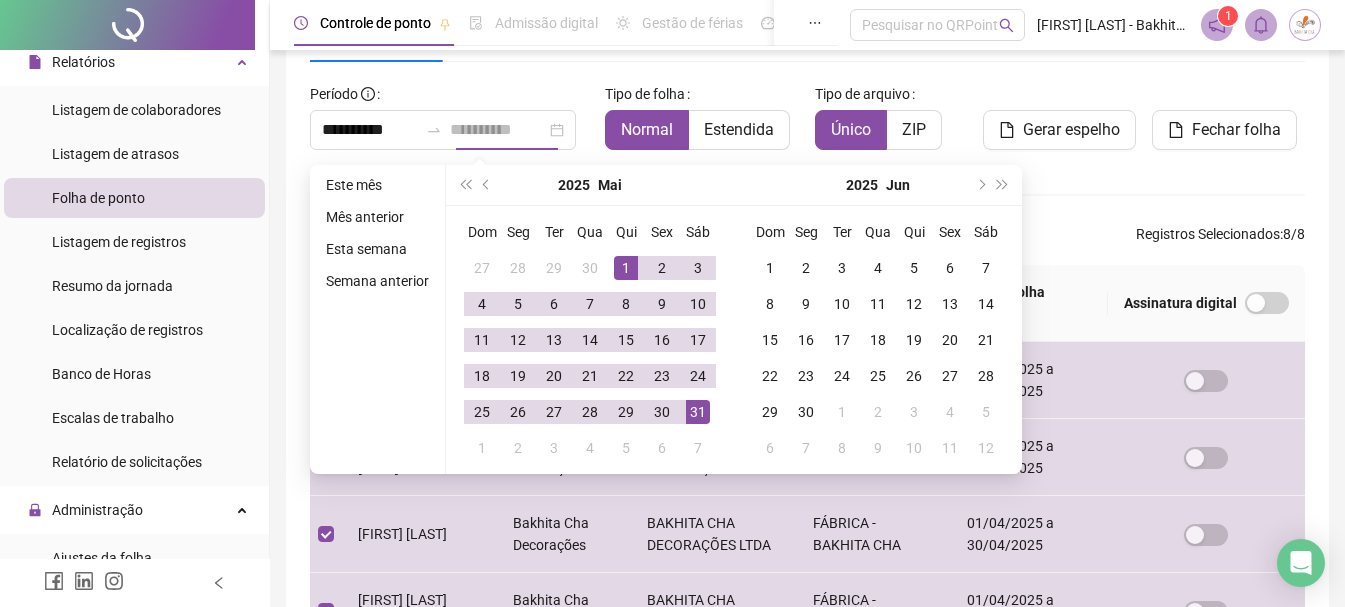 click on "31" at bounding box center (698, 412) 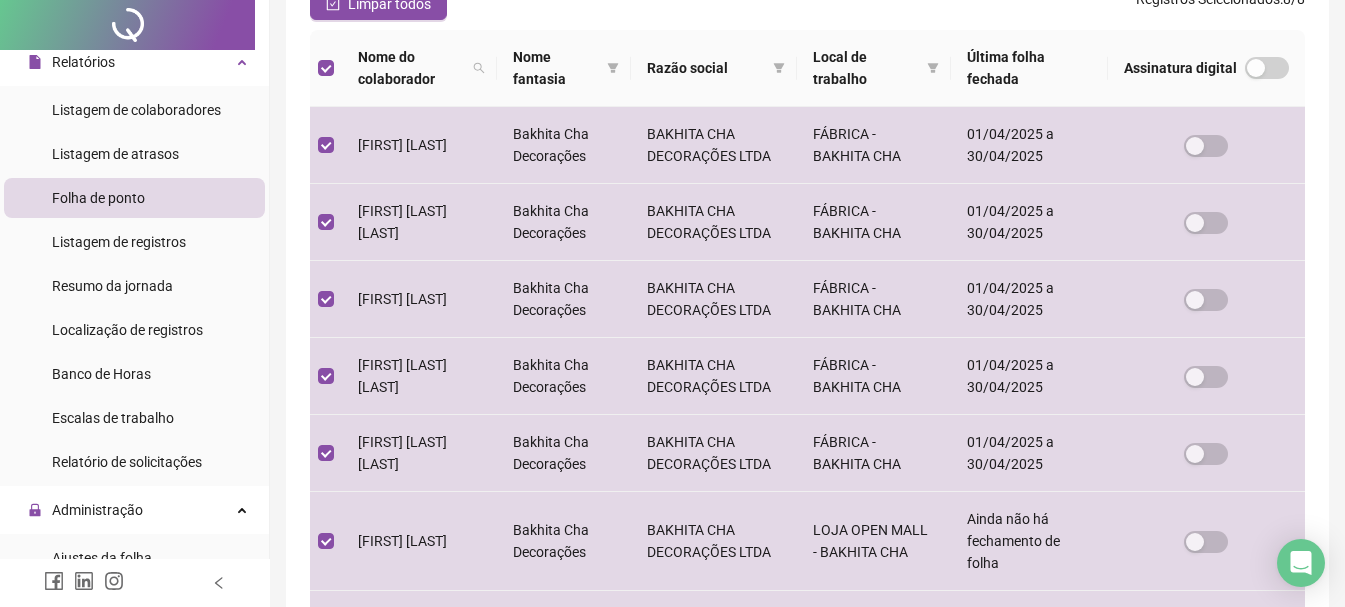 scroll, scrollTop: 0, scrollLeft: 0, axis: both 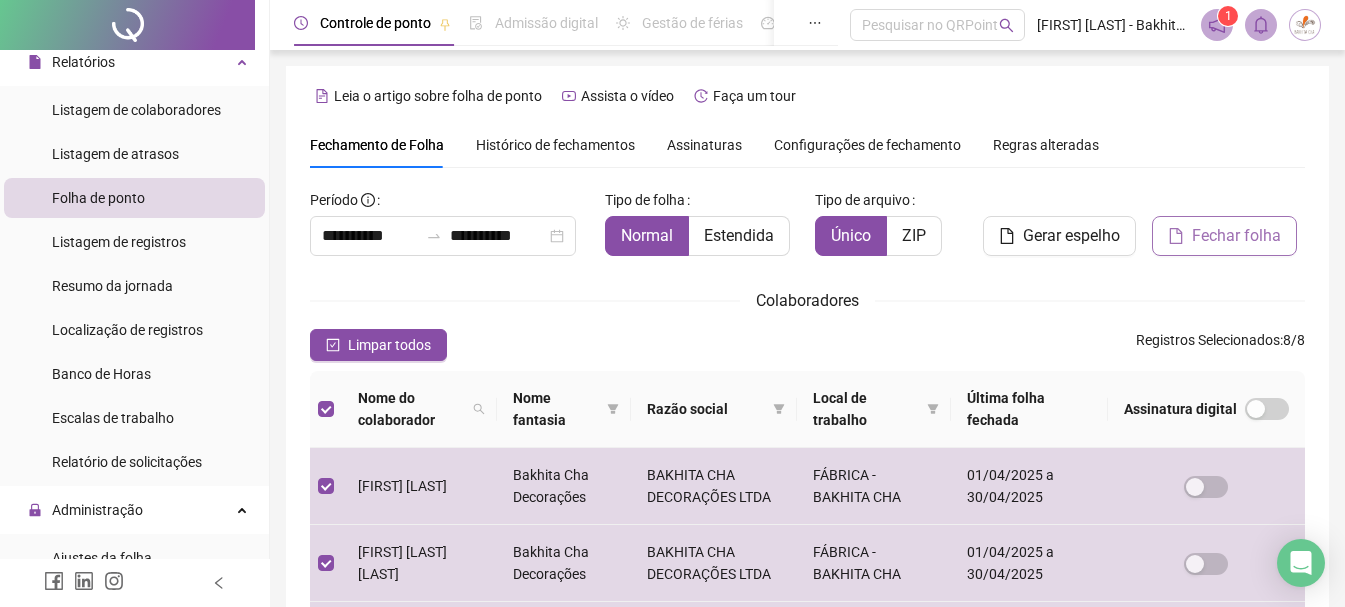 click on "Fechar folha" at bounding box center (1236, 236) 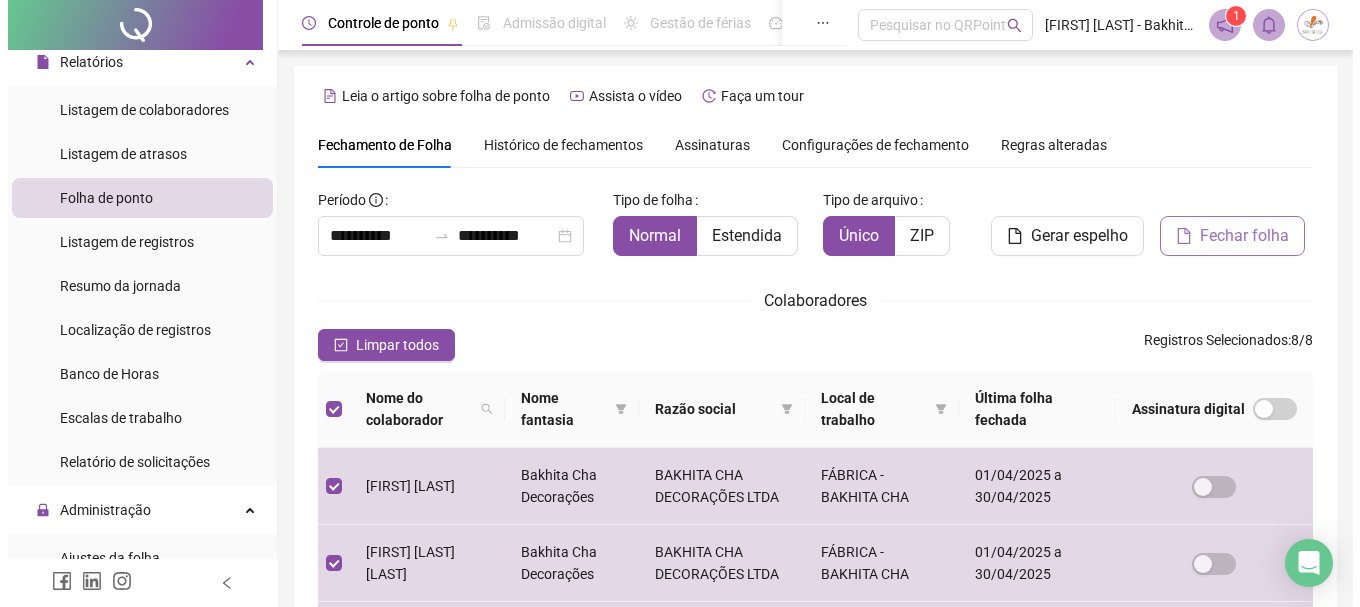 scroll, scrollTop: 106, scrollLeft: 0, axis: vertical 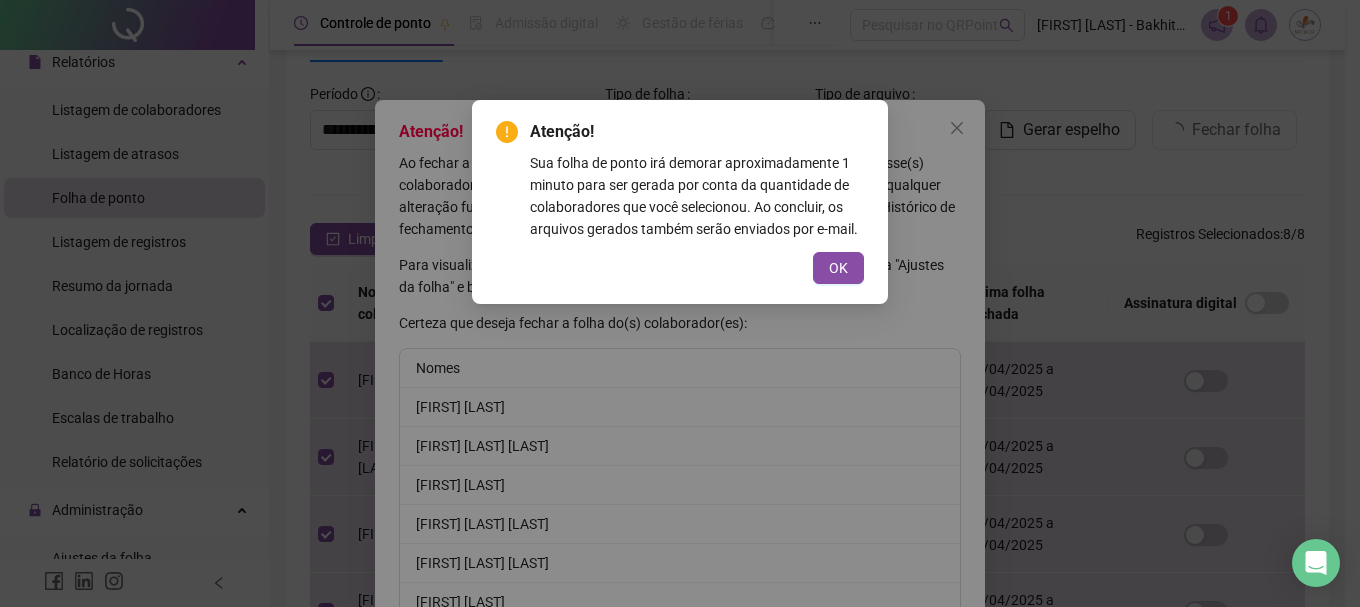 click on "Atenção! Sua folha de ponto irá demorar aproximadamente 1 minuto para ser gerada por conta da quantidade de colaboradores que você selecionou. Ao concluir, os arquivos gerados também serão enviados por e-mail. OK" at bounding box center (680, 202) 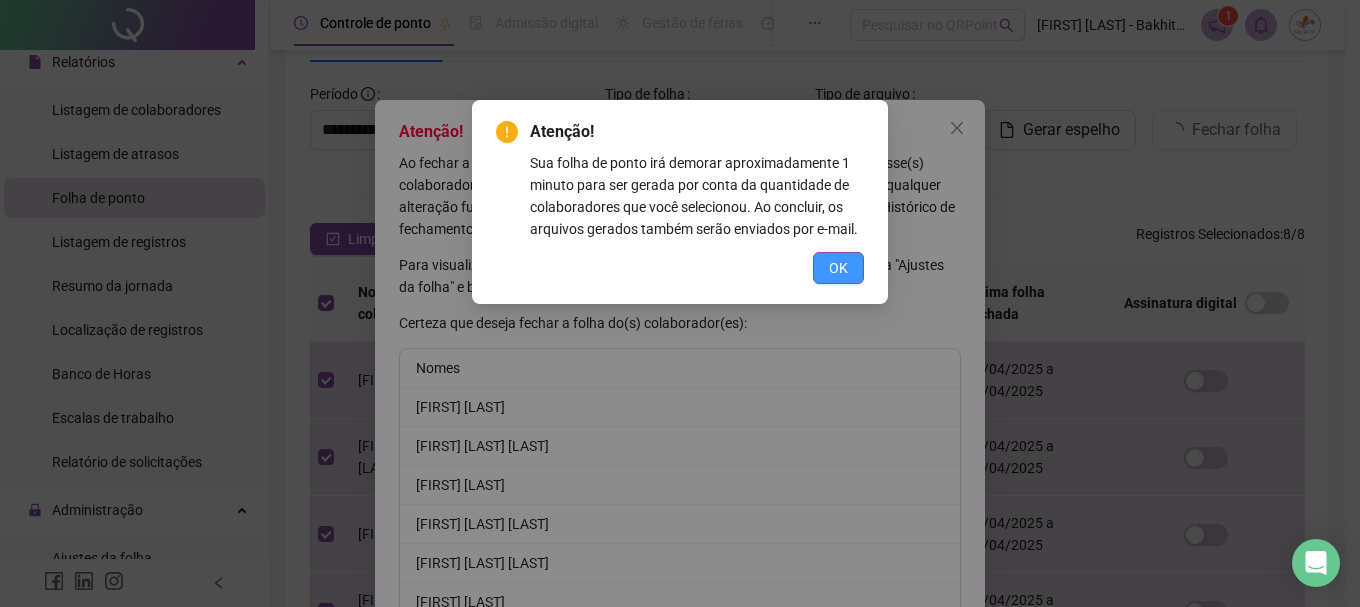 click on "OK" at bounding box center [838, 268] 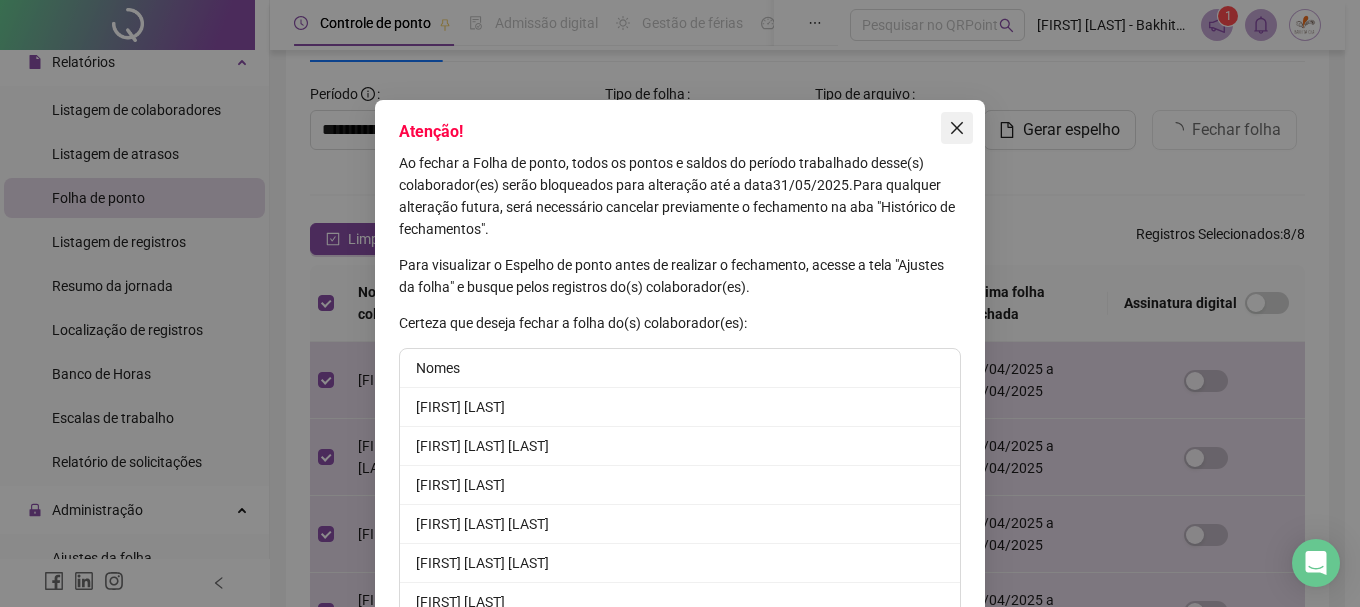 click 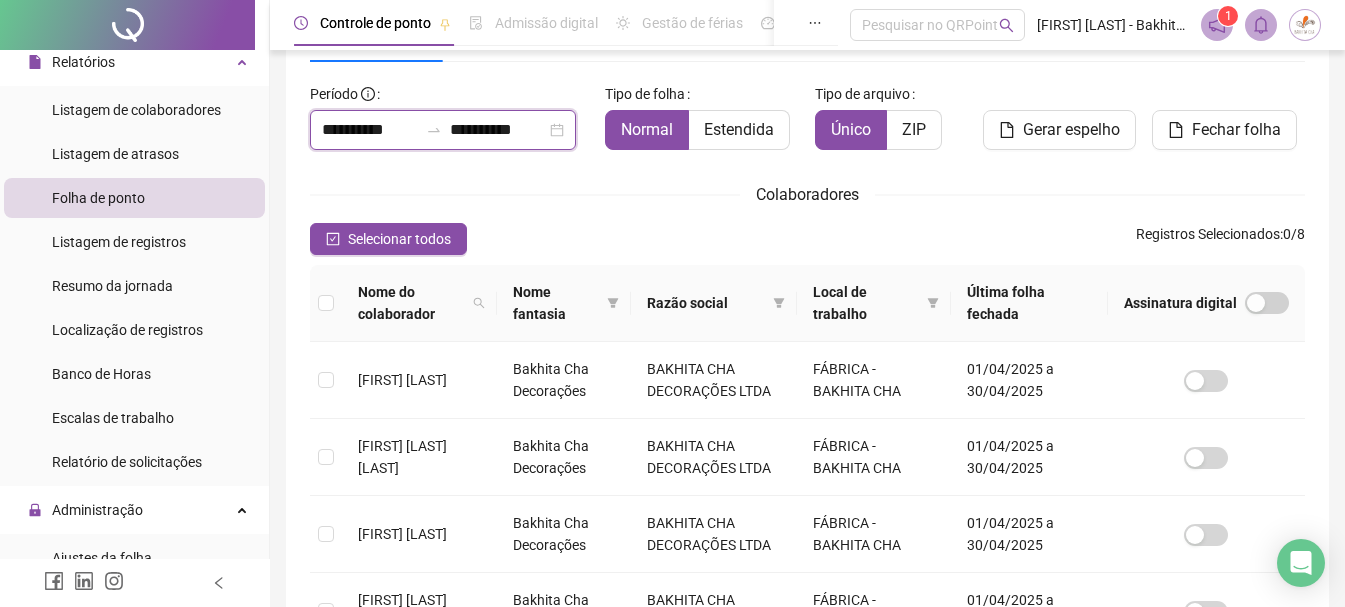 click on "**********" at bounding box center (498, 130) 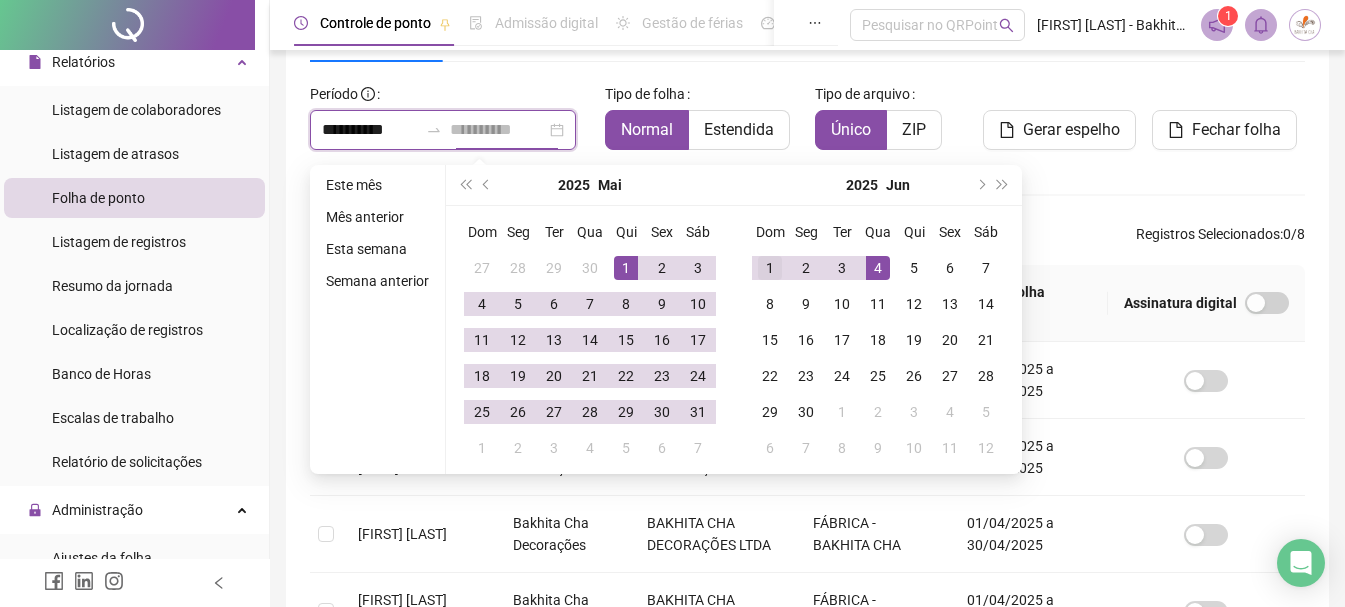 type on "**********" 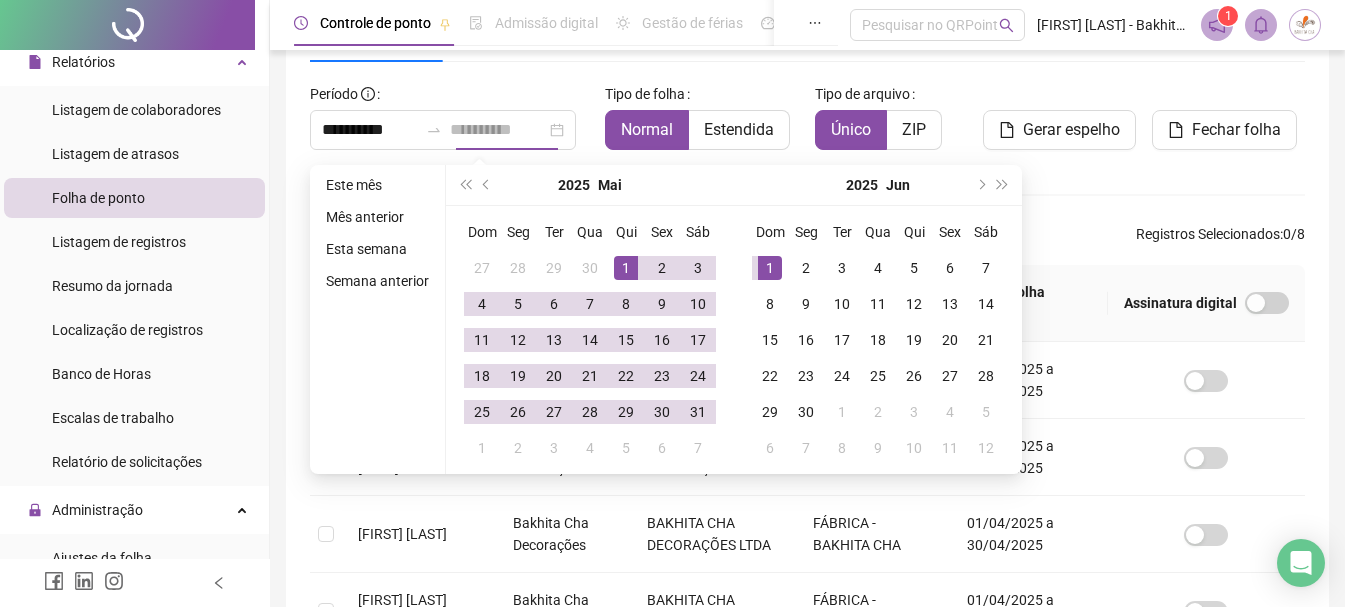 click on "1" at bounding box center [770, 268] 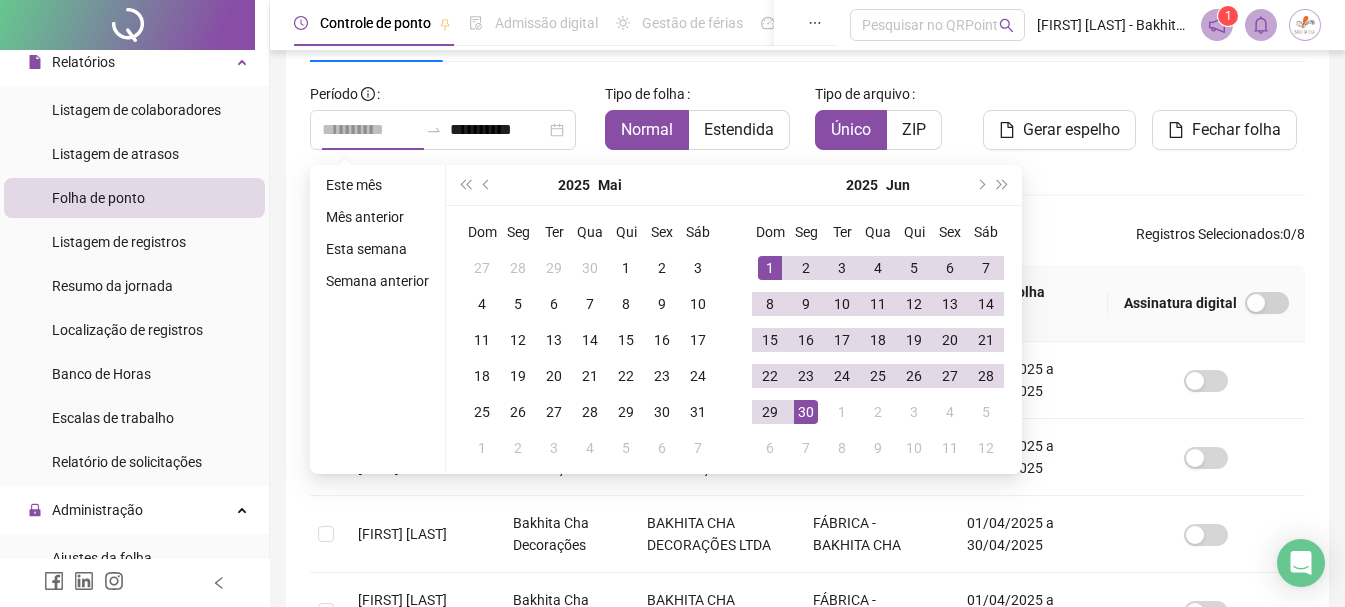 click on "30" at bounding box center [806, 412] 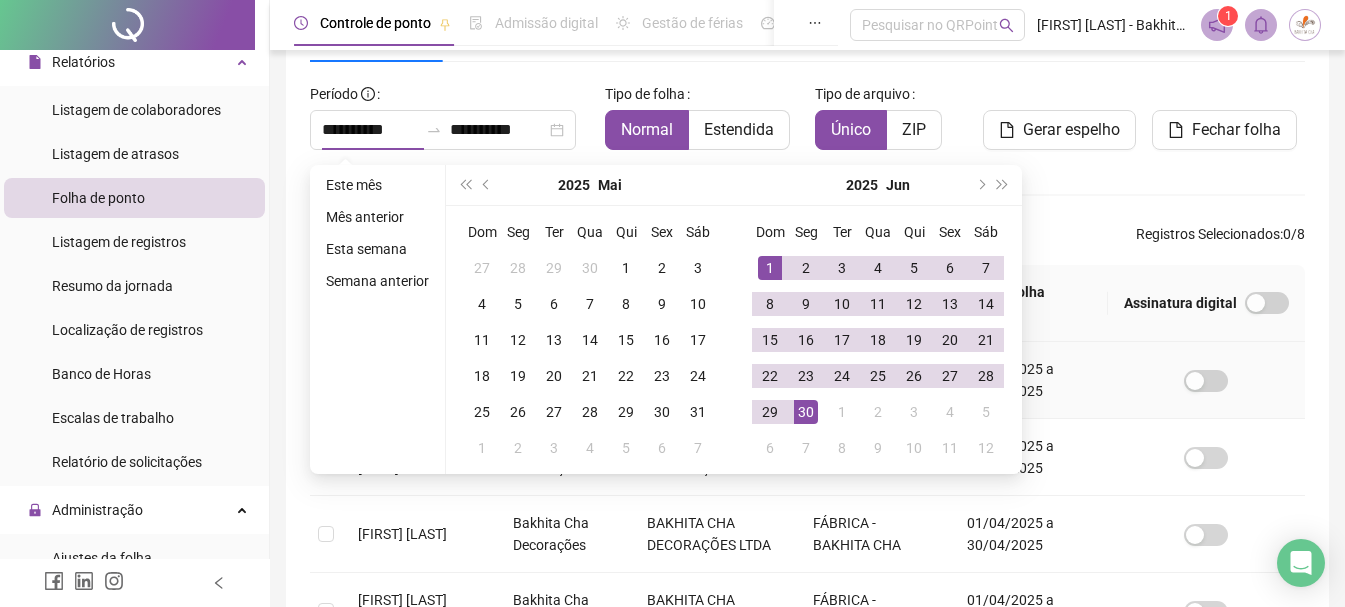 type on "**********" 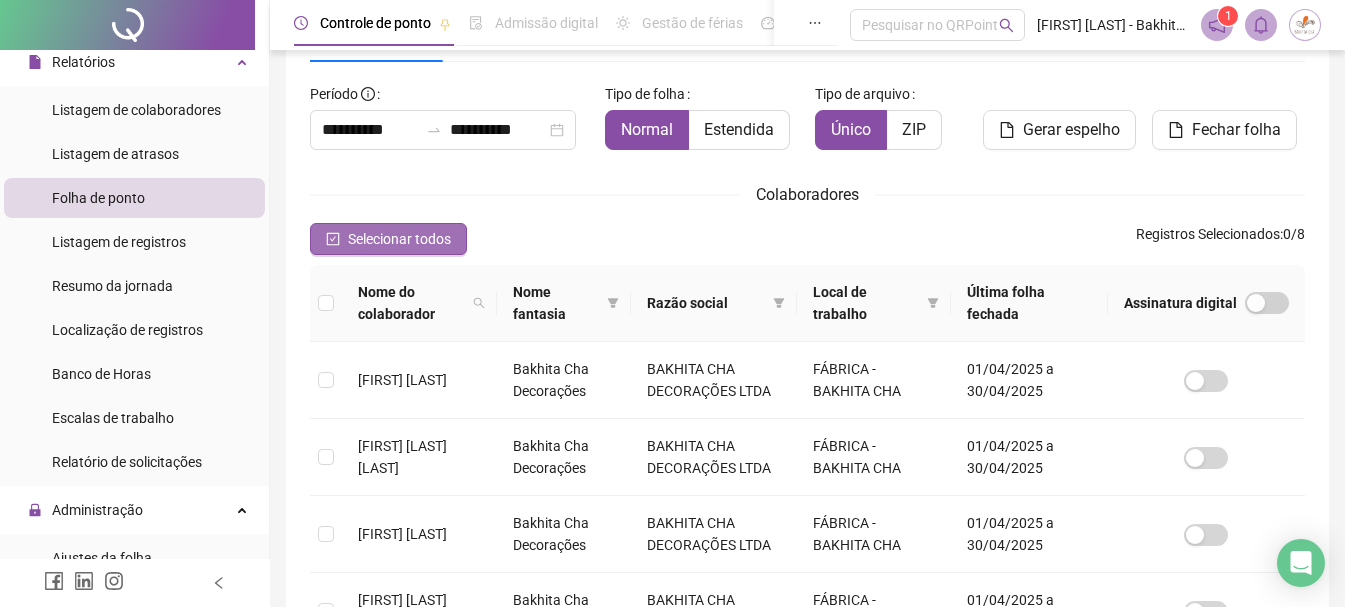 click on "Selecionar todos" at bounding box center (388, 239) 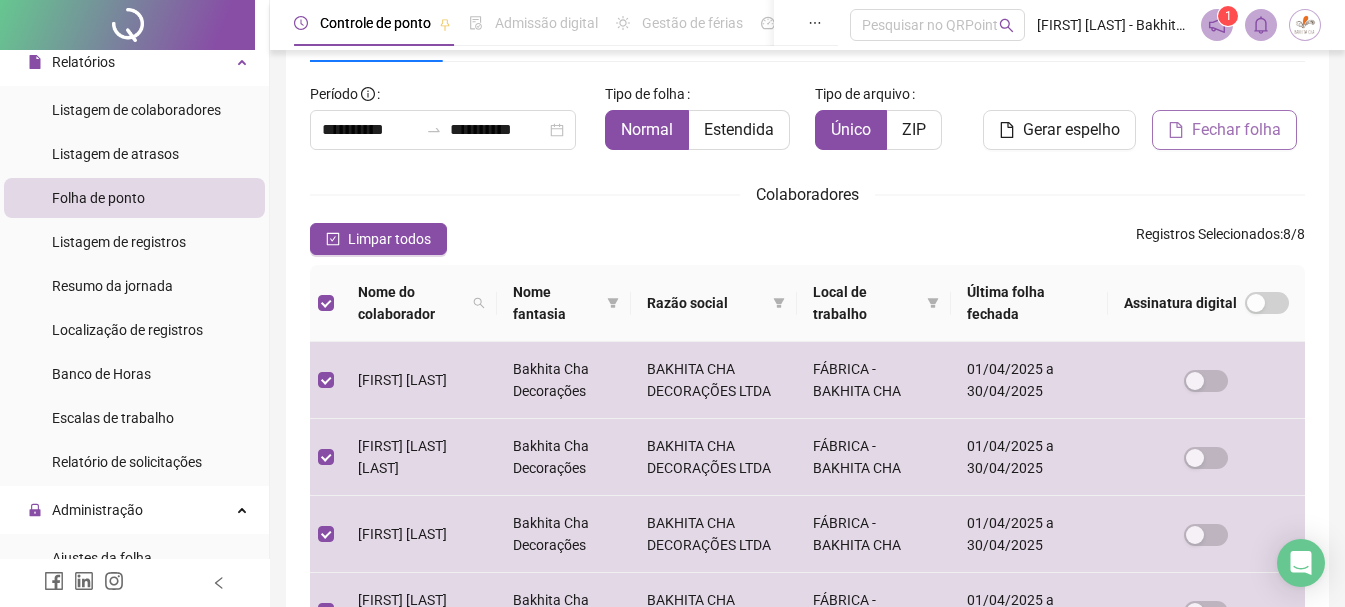 click on "Fechar folha" at bounding box center (1236, 130) 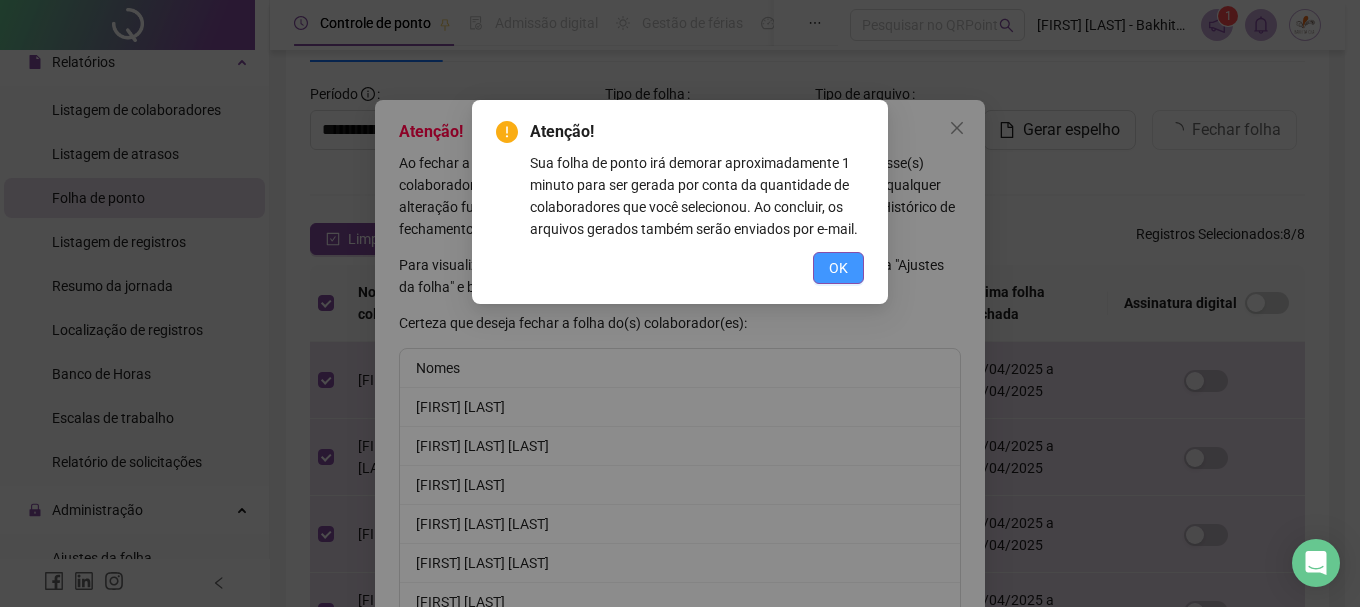 click on "OK" at bounding box center [838, 268] 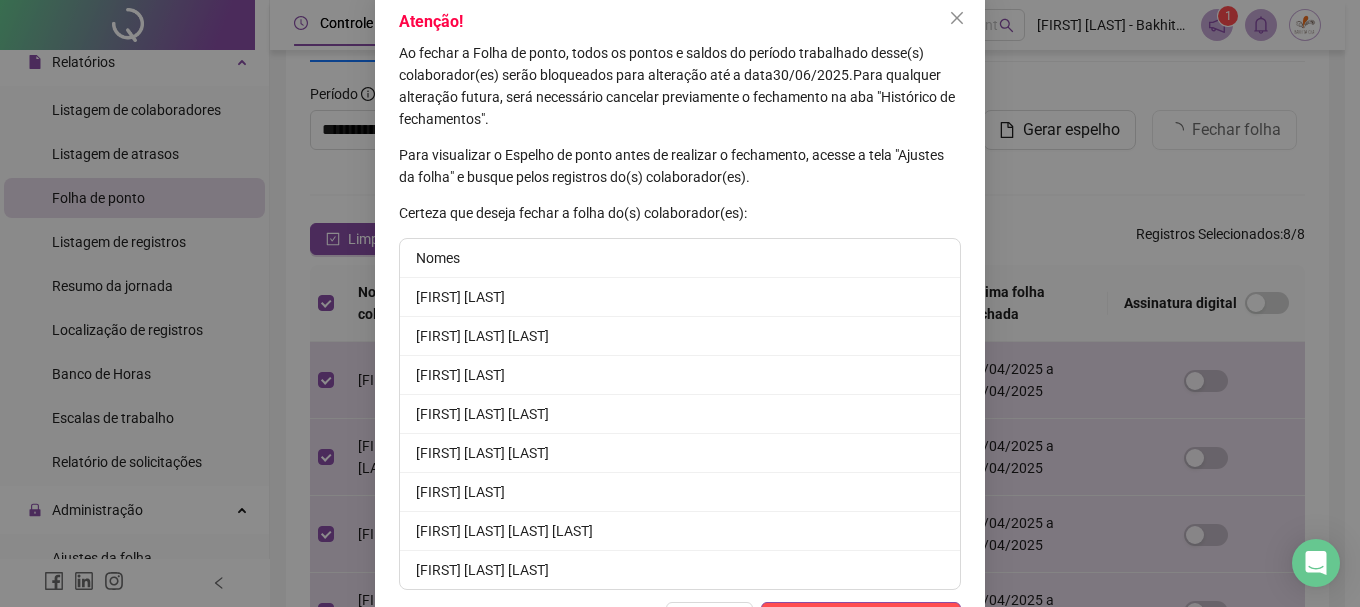 scroll, scrollTop: 181, scrollLeft: 0, axis: vertical 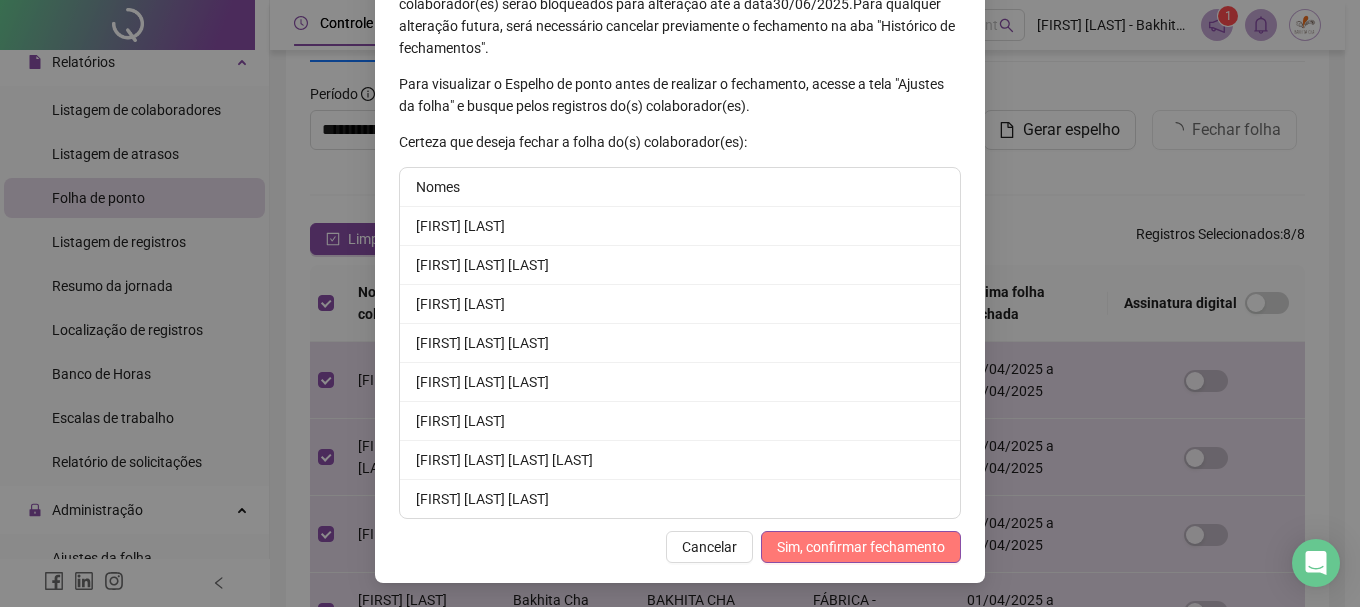 click on "Sim, confirmar fechamento" at bounding box center (861, 547) 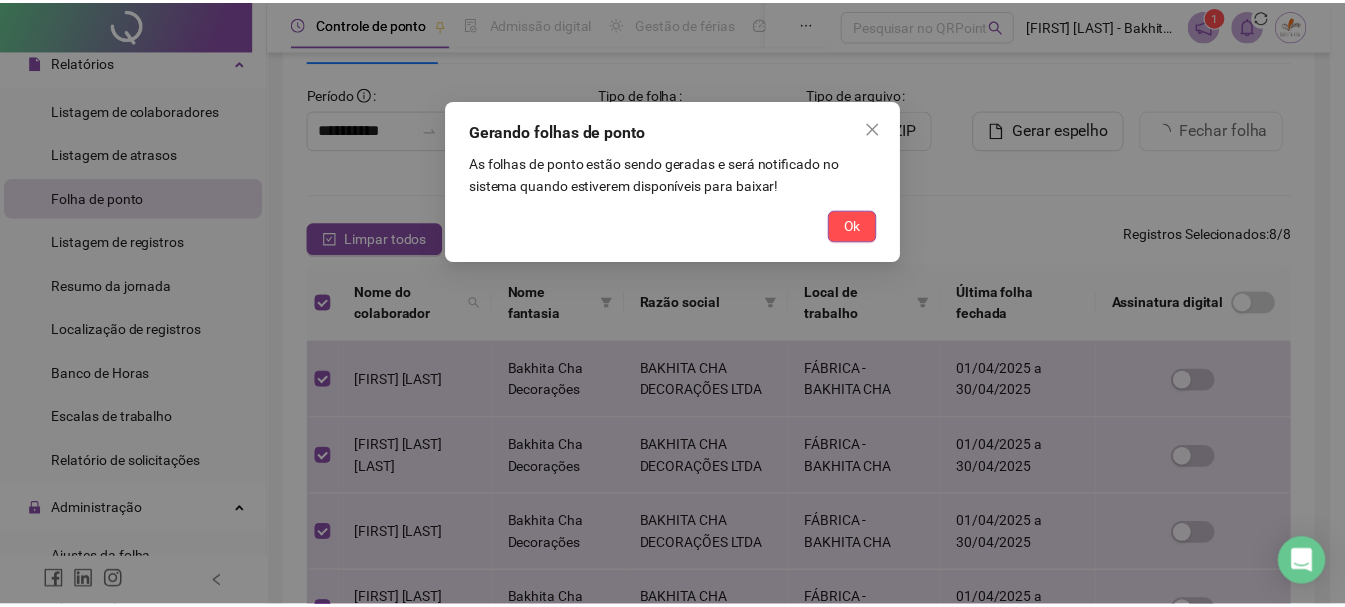 scroll, scrollTop: 83, scrollLeft: 0, axis: vertical 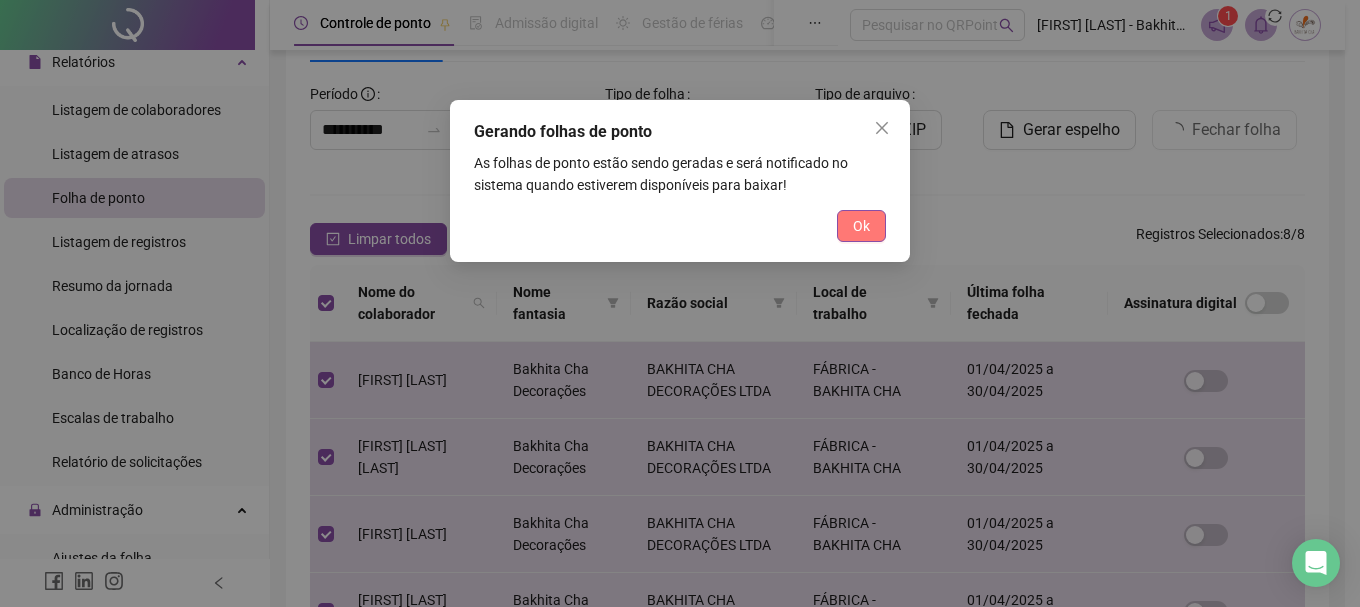 click on "Ok" at bounding box center [861, 226] 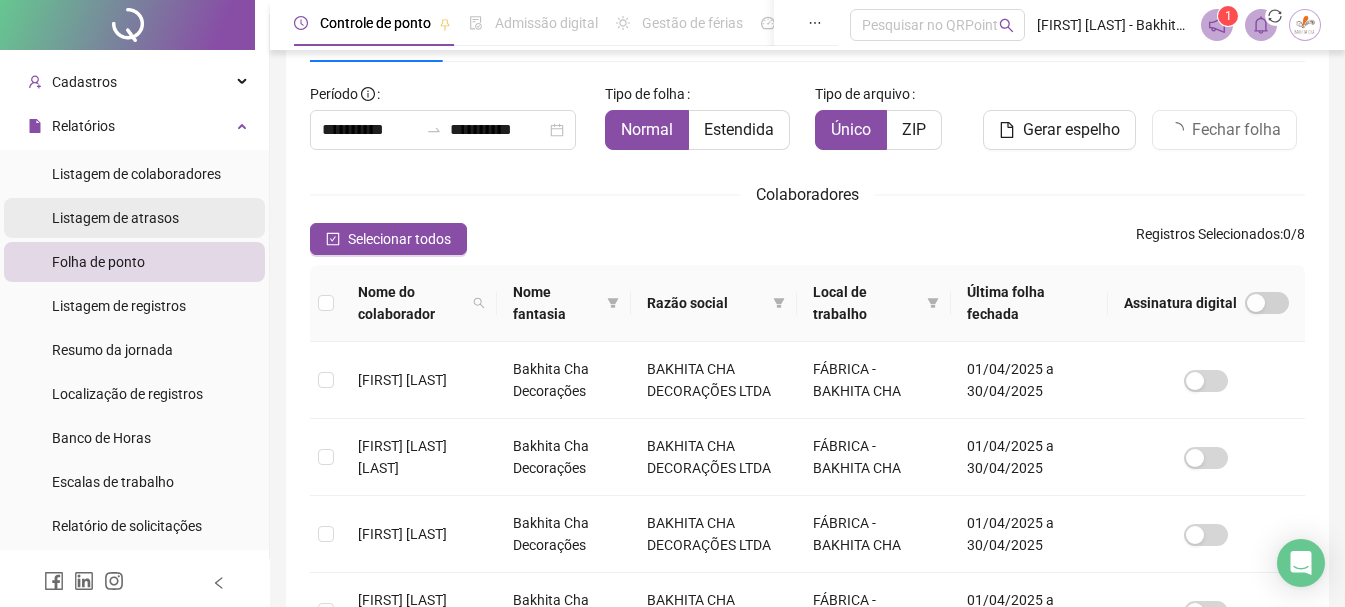 scroll, scrollTop: 0, scrollLeft: 0, axis: both 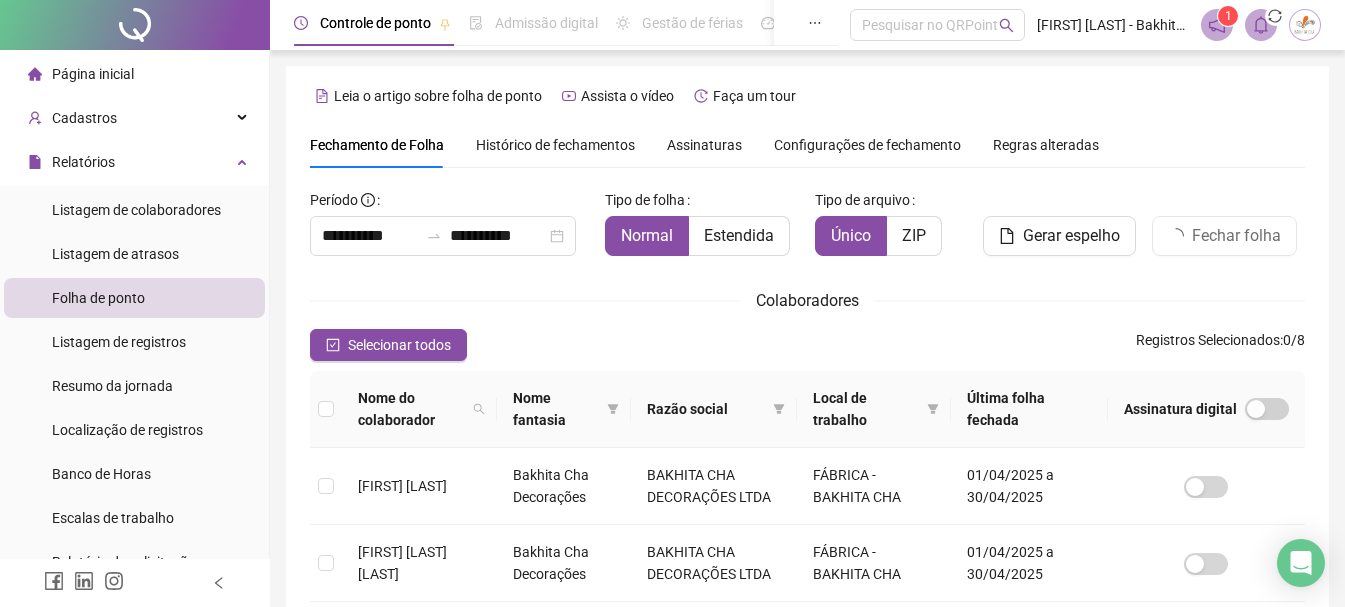click 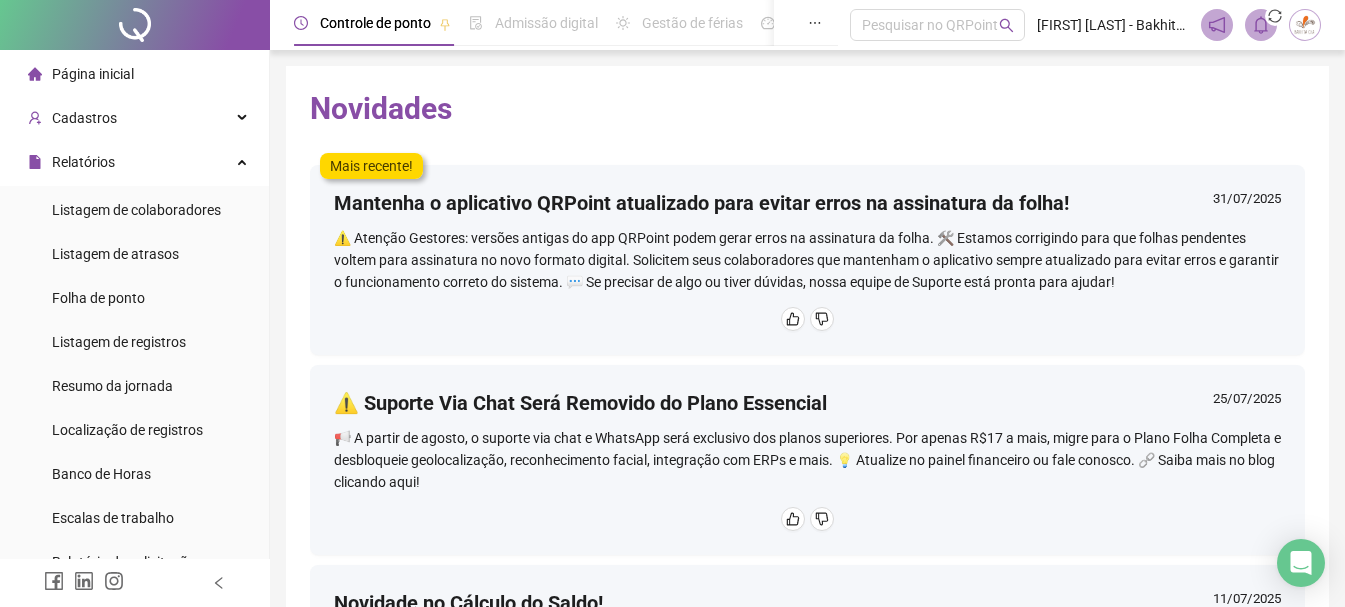 click 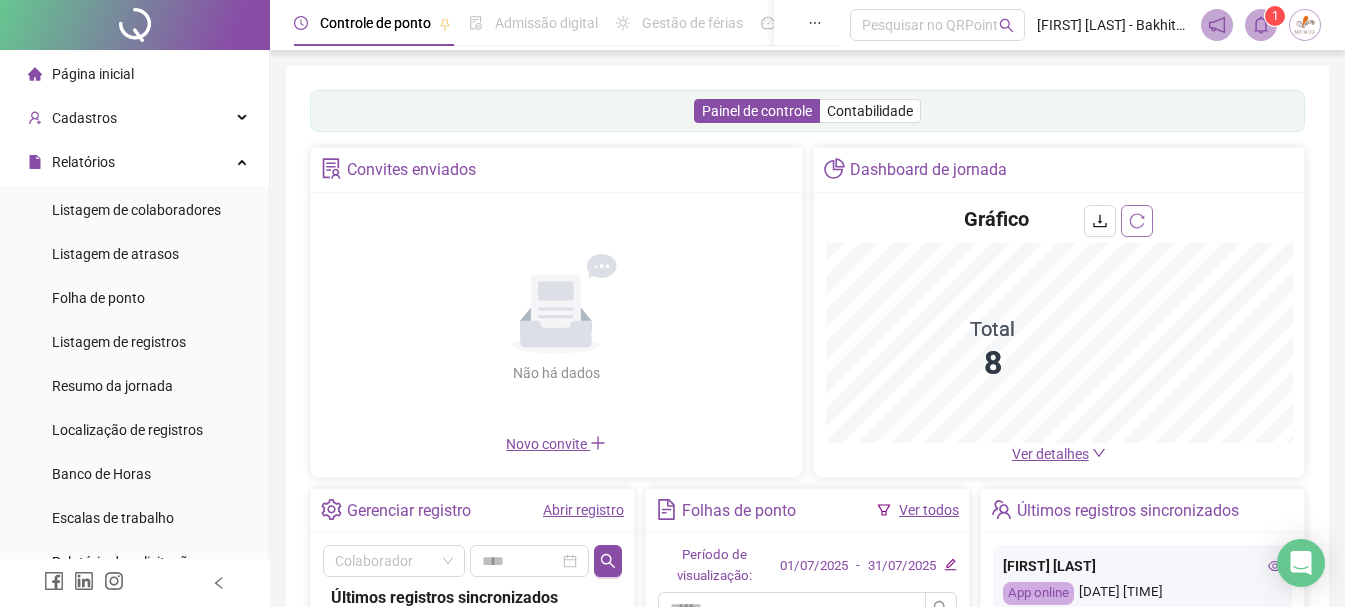 click 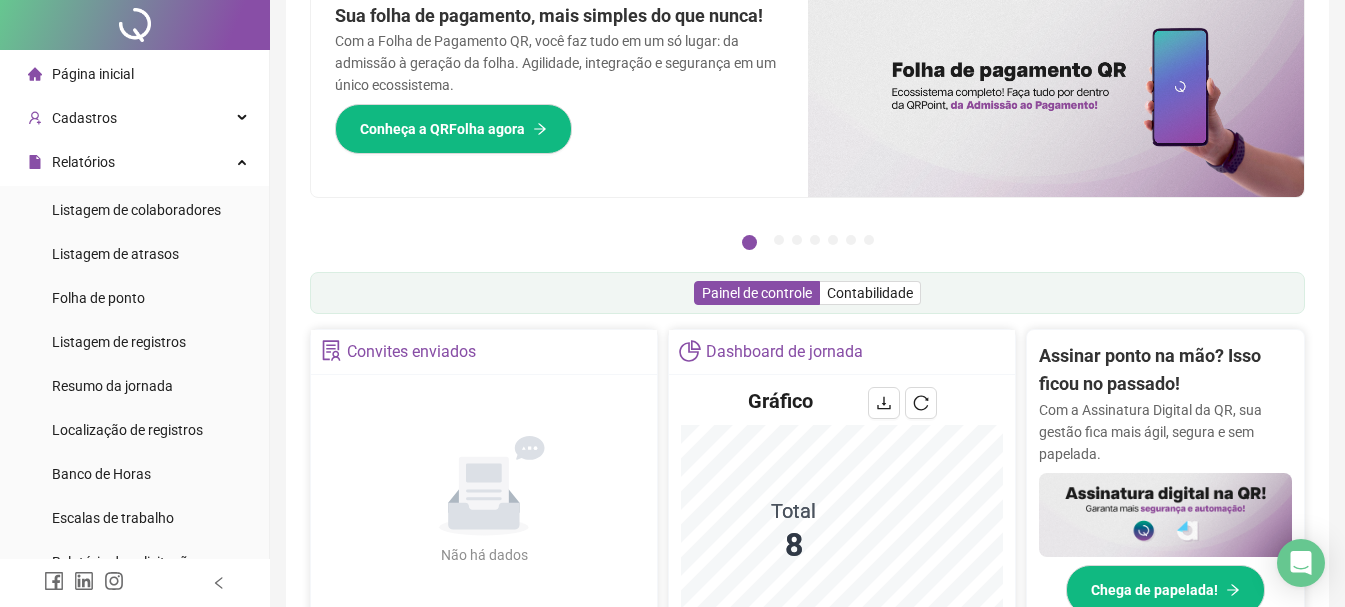scroll, scrollTop: 300, scrollLeft: 0, axis: vertical 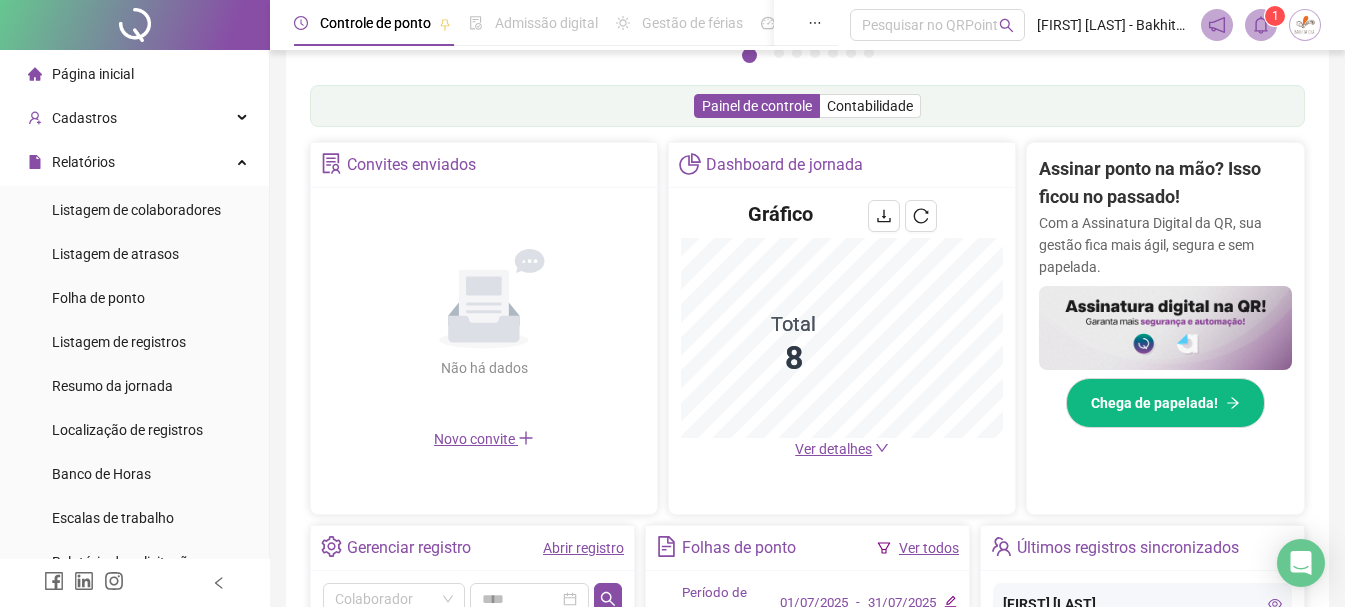 click on "Ver detalhes" at bounding box center [833, 449] 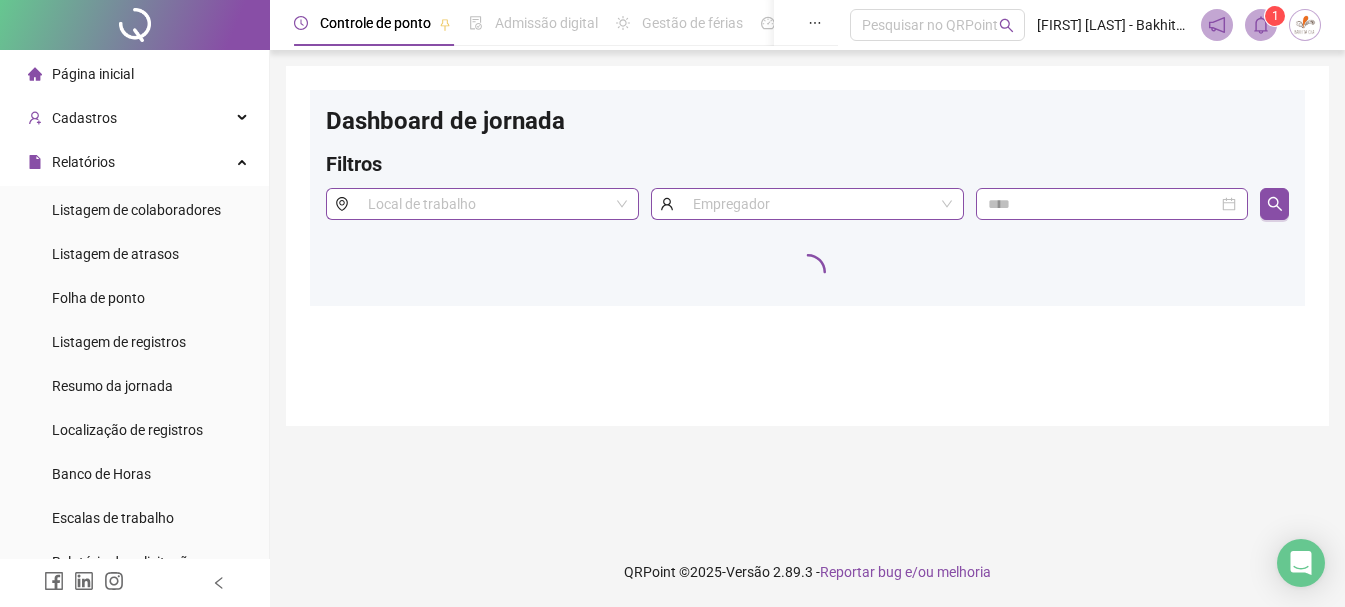 scroll, scrollTop: 0, scrollLeft: 0, axis: both 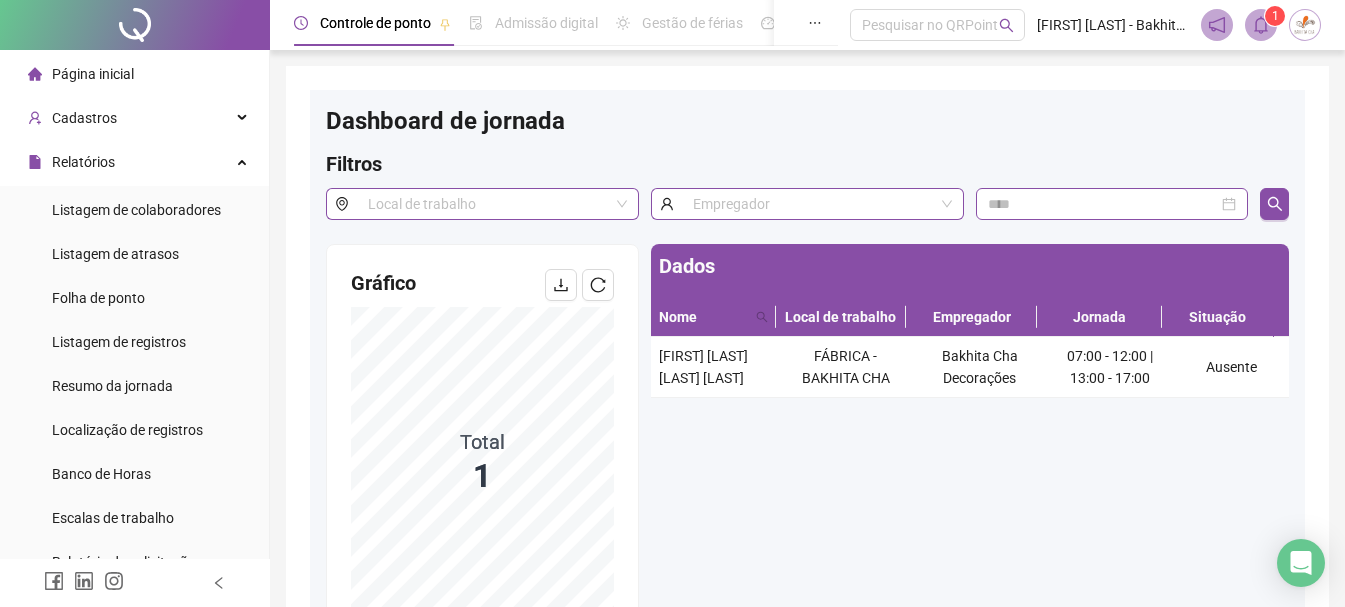click at bounding box center (135, 25) 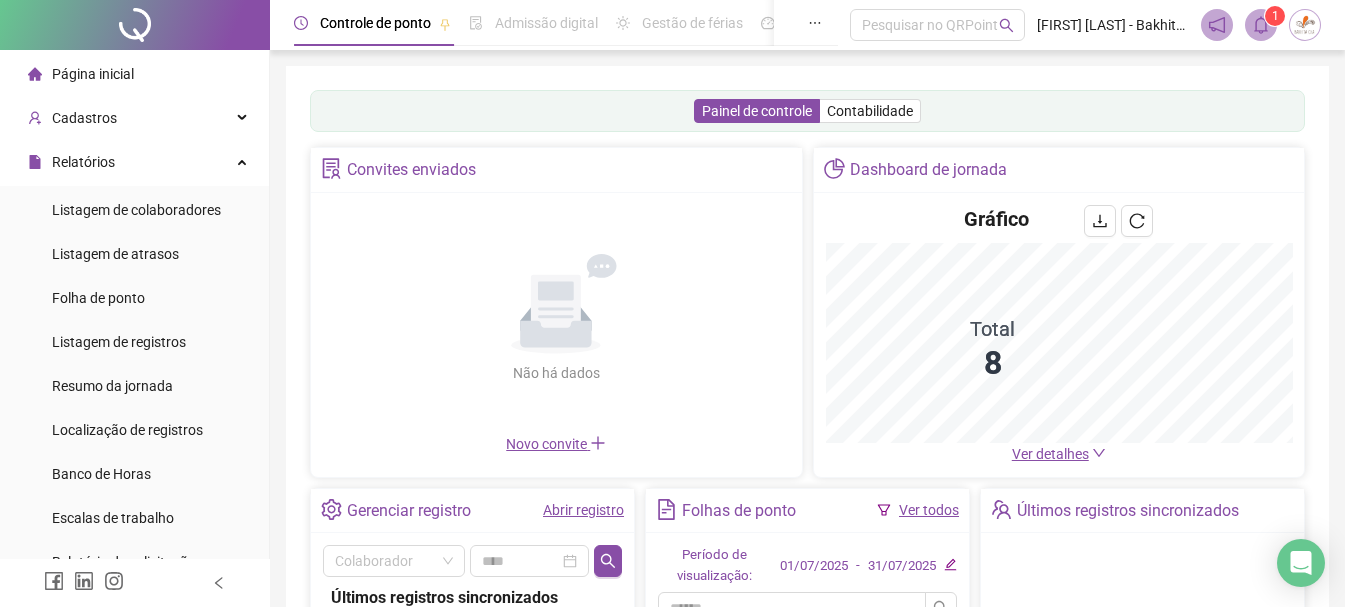 scroll, scrollTop: 376, scrollLeft: 0, axis: vertical 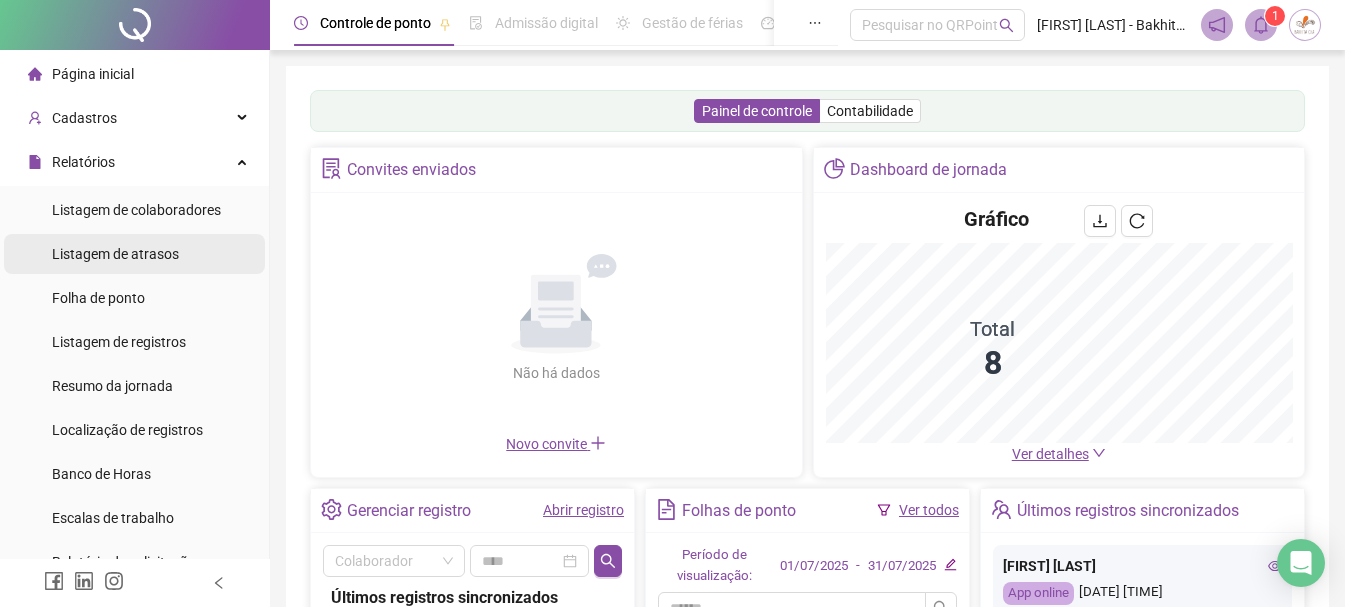 click on "Listagem de atrasos" at bounding box center [115, 254] 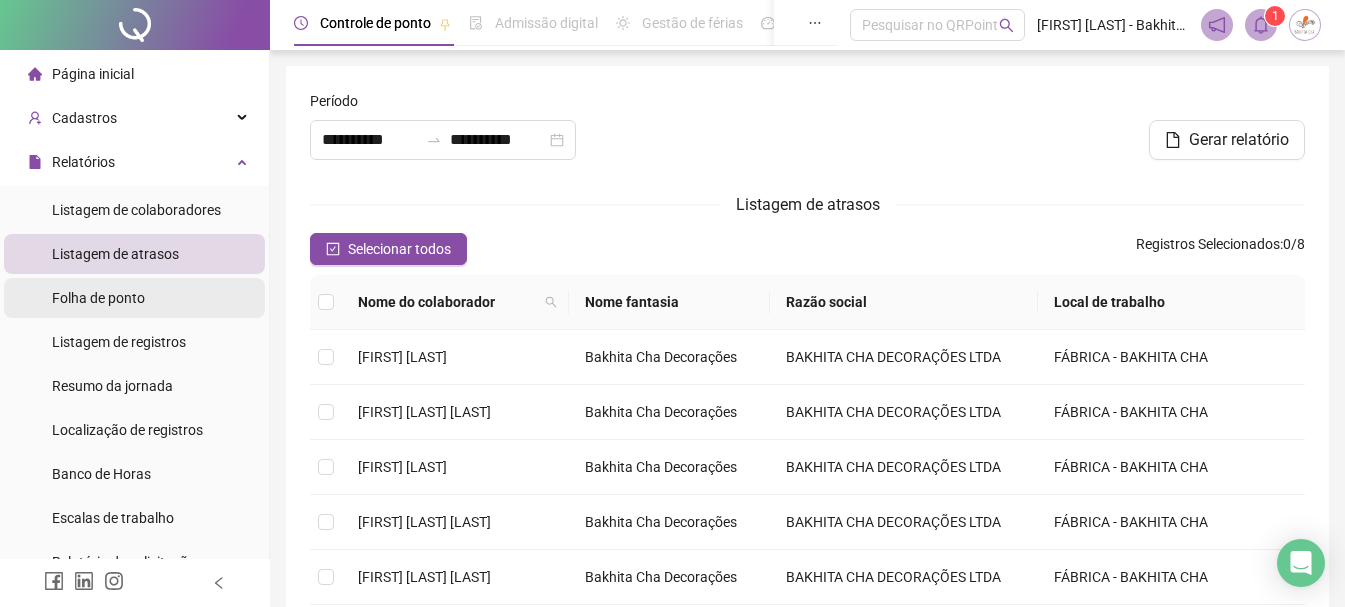 click on "Folha de ponto" at bounding box center [134, 298] 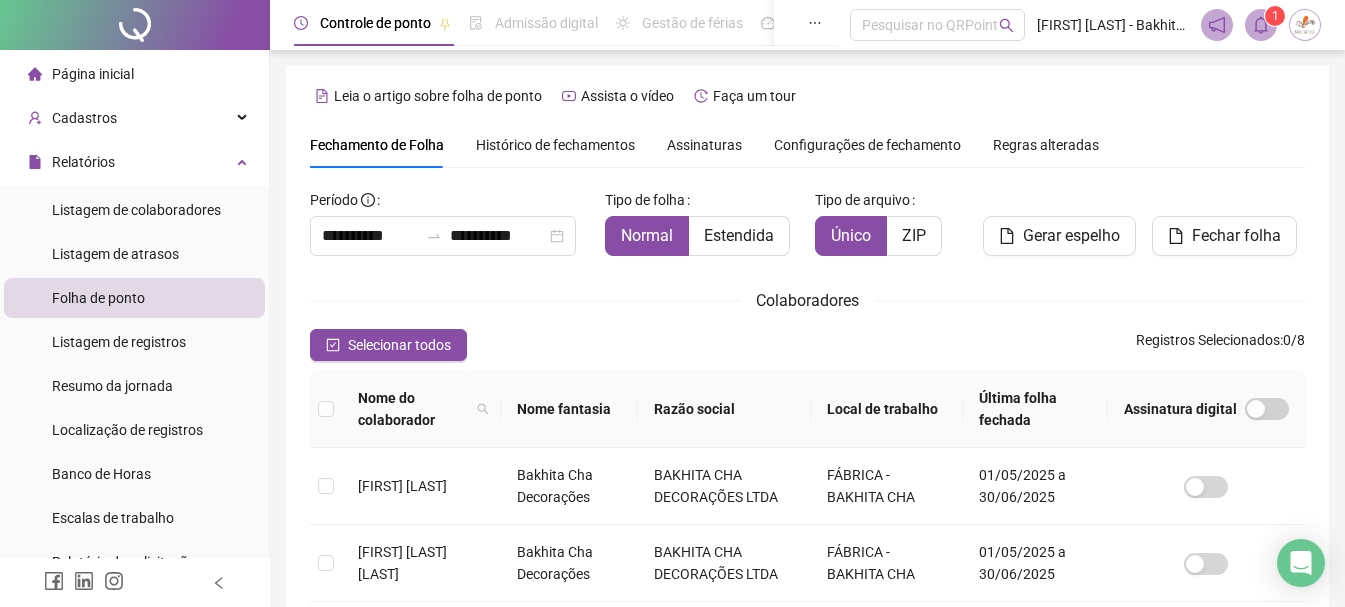 scroll, scrollTop: 106, scrollLeft: 0, axis: vertical 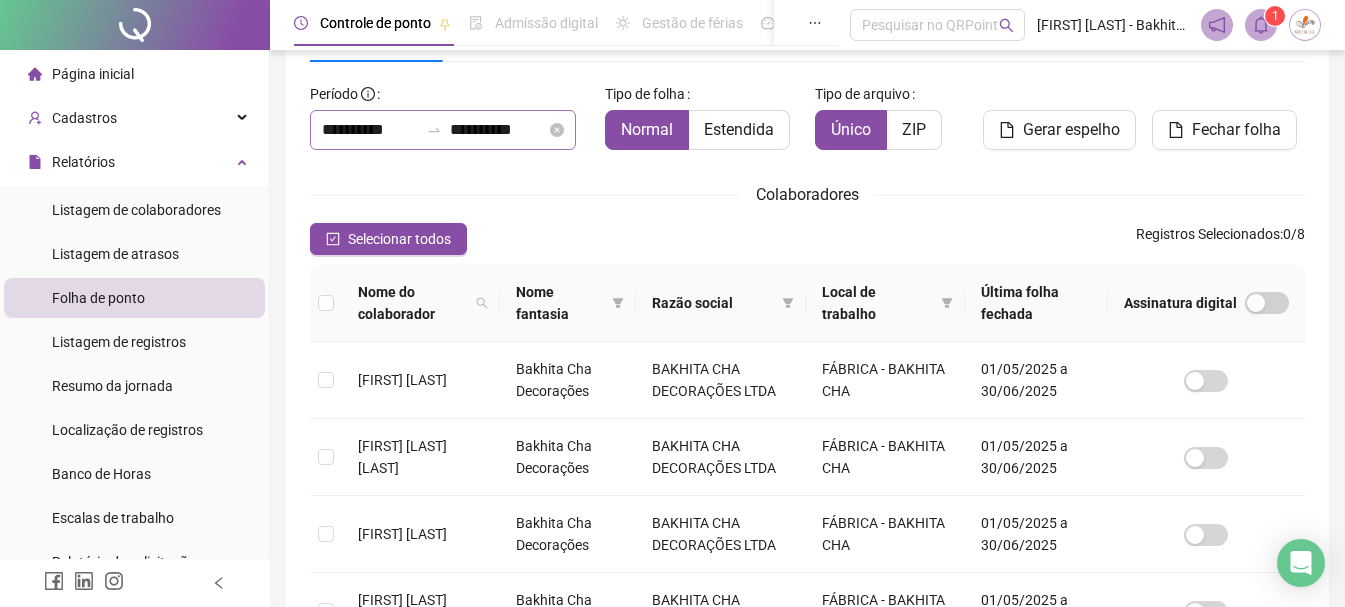 click on "**********" at bounding box center [443, 130] 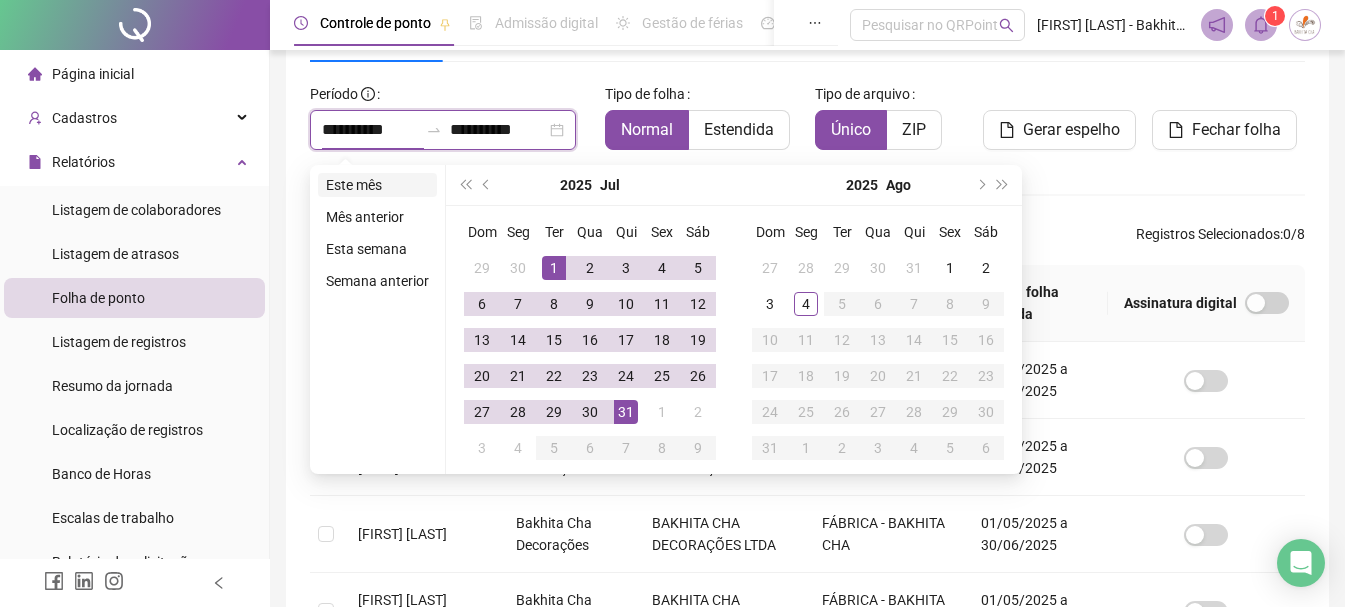 type on "**********" 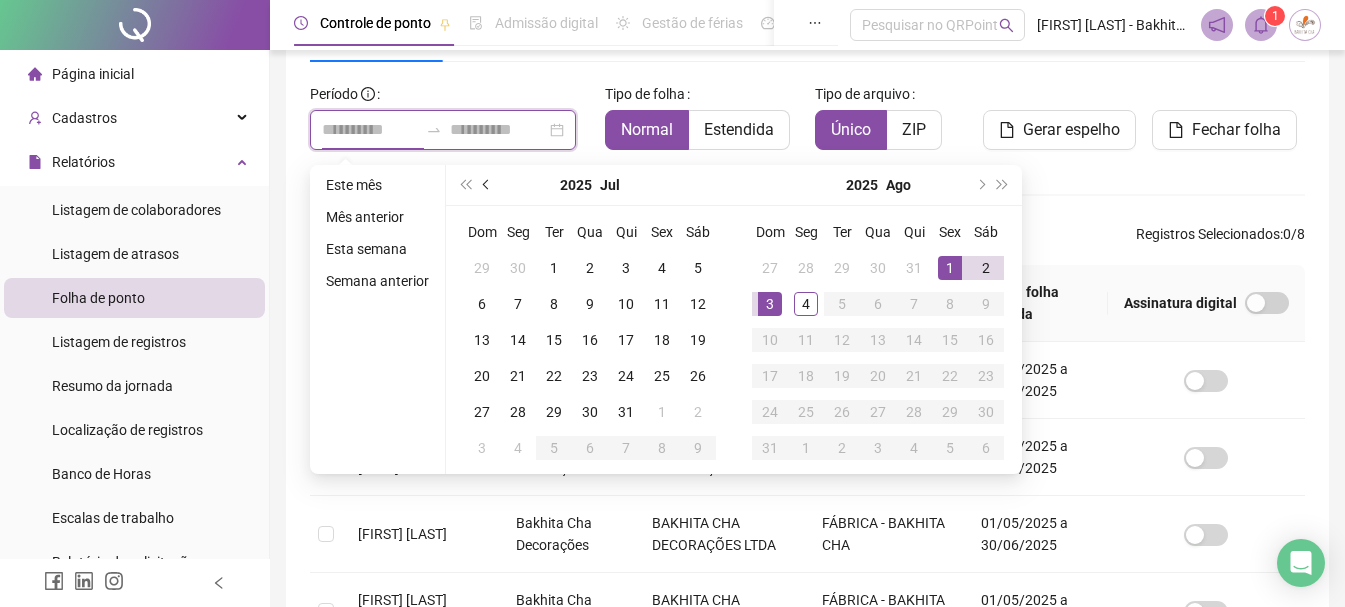 type on "**********" 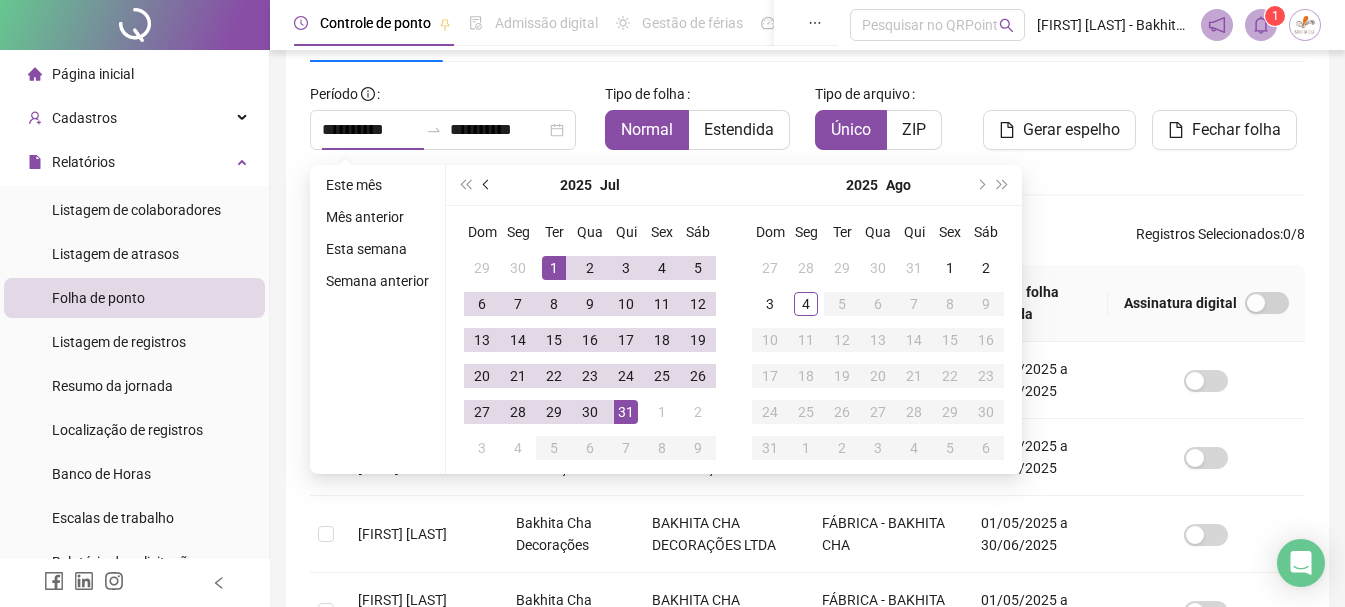 click at bounding box center [487, 185] 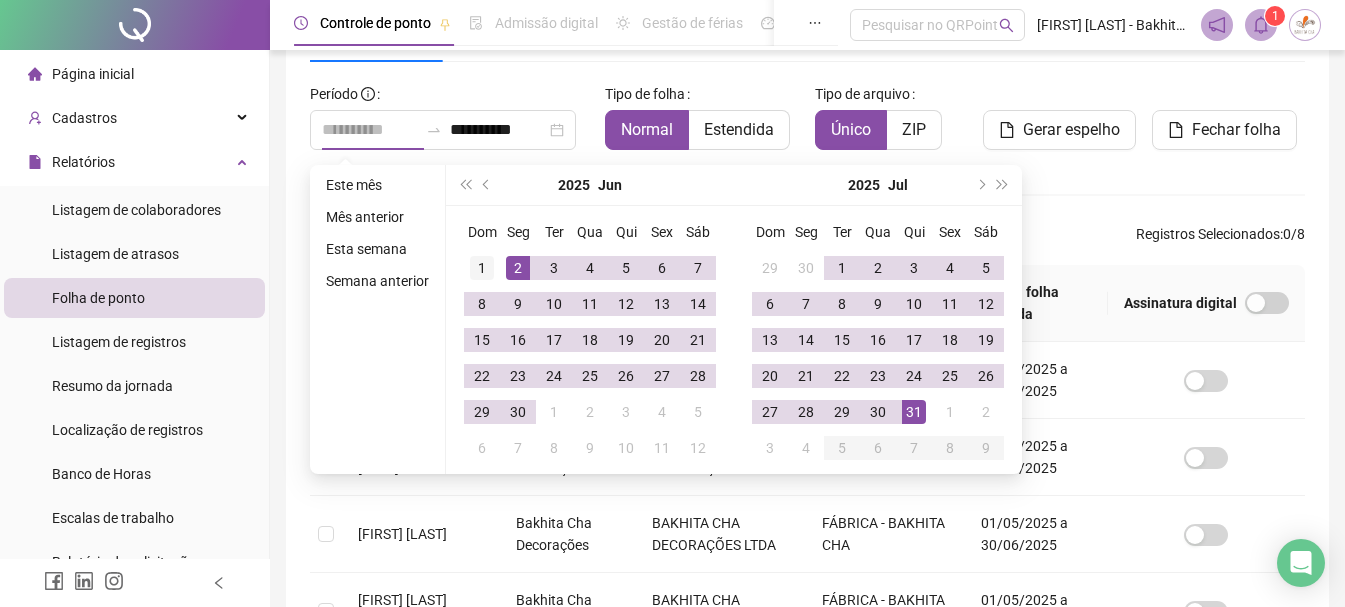 type on "**********" 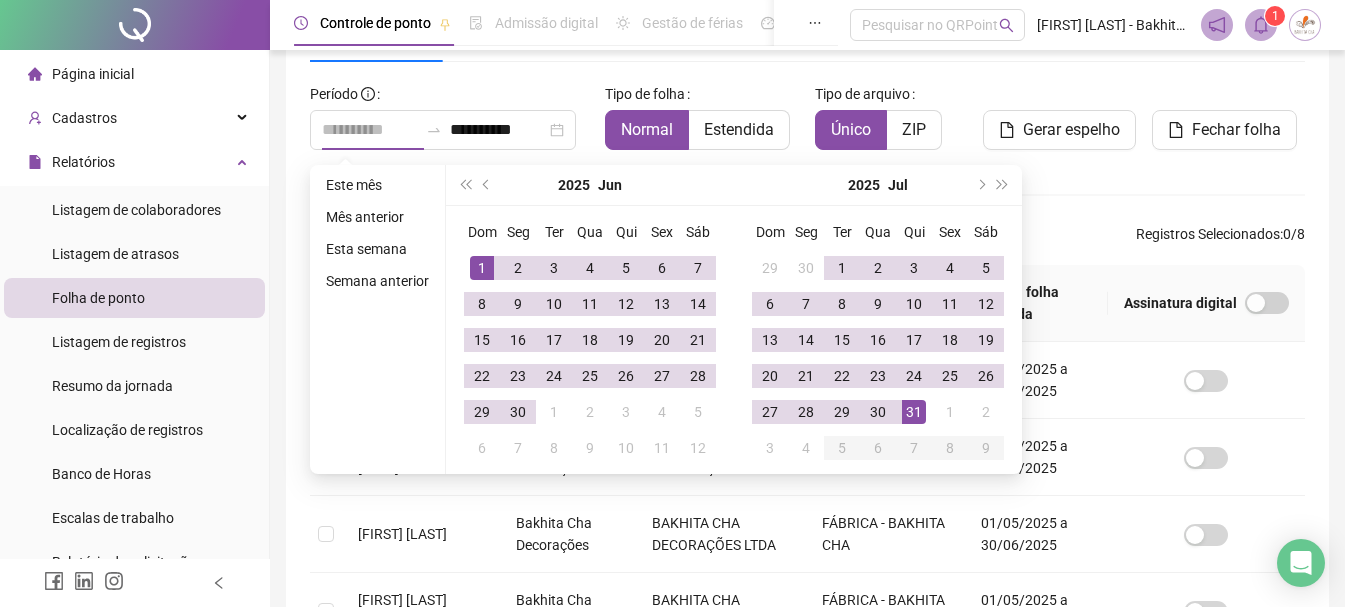 click on "1" at bounding box center (482, 268) 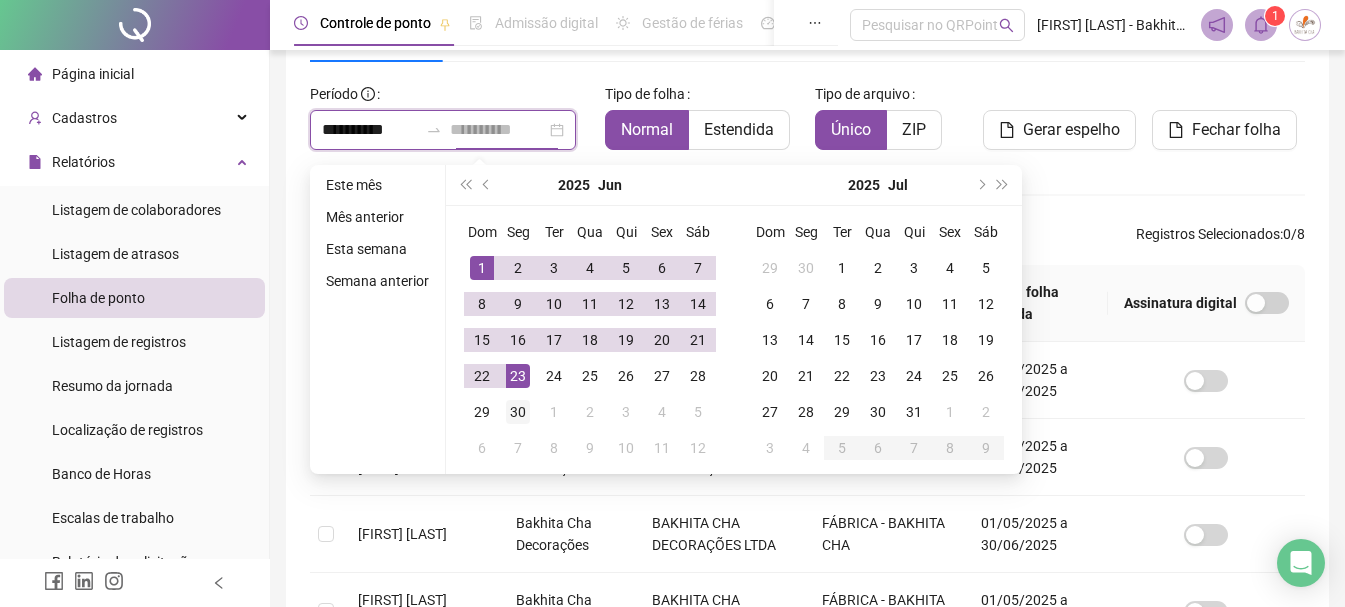 type on "**********" 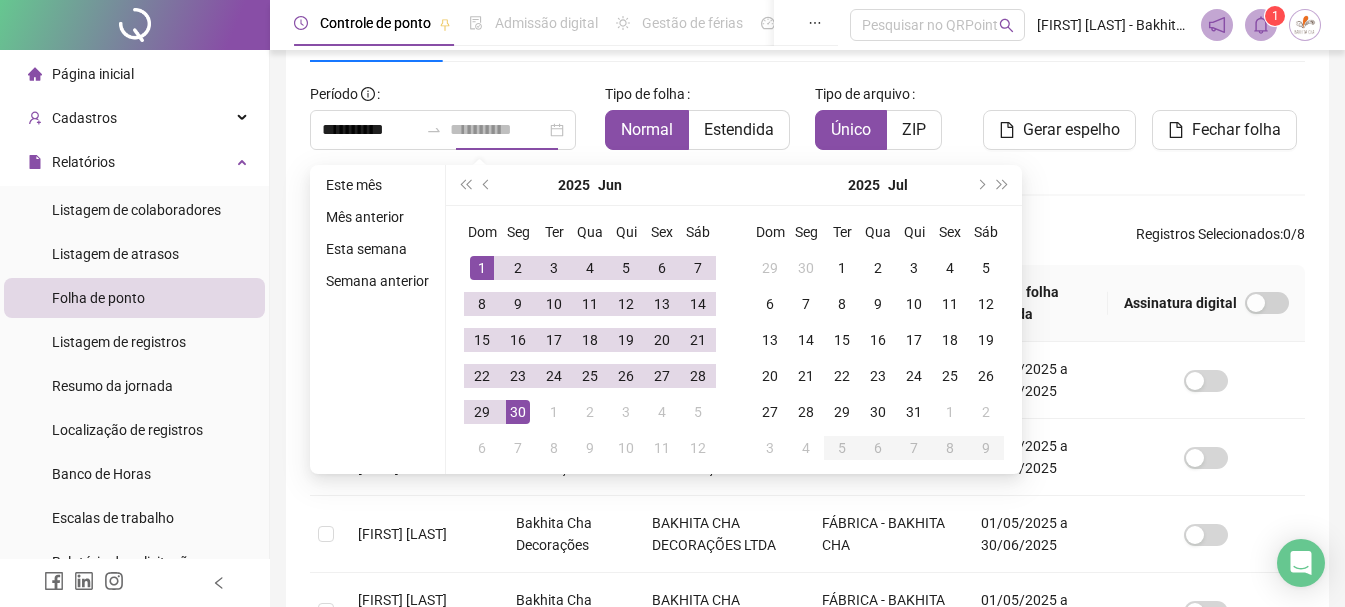 click on "30" at bounding box center (518, 412) 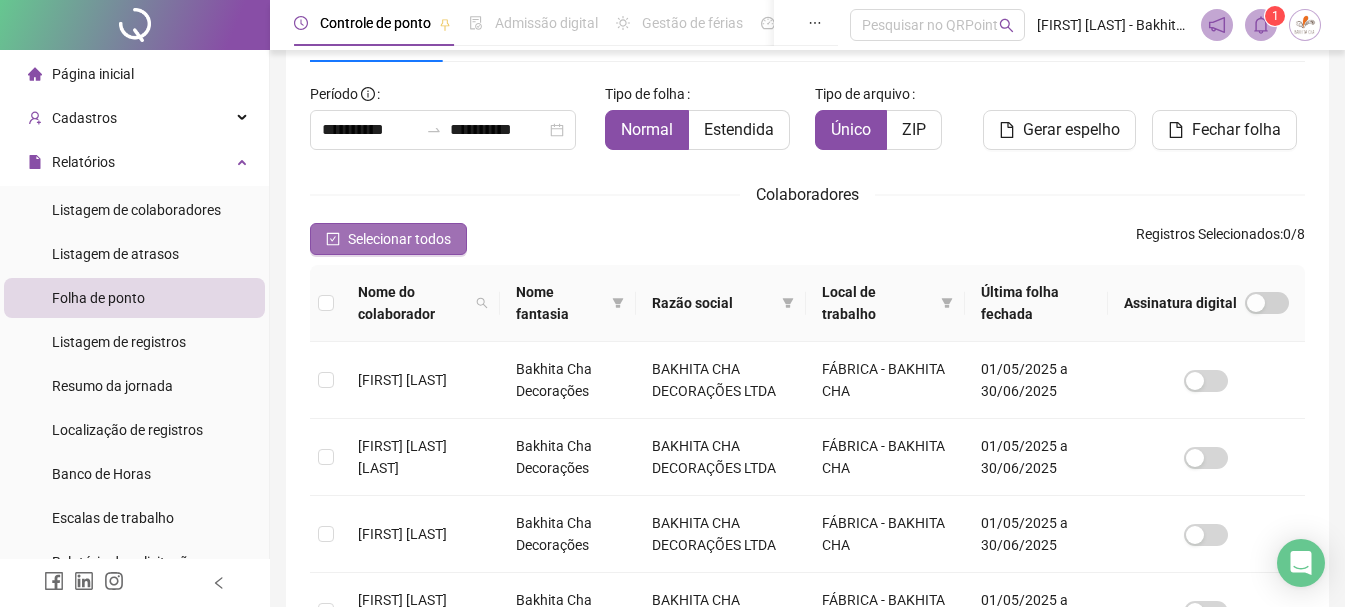 click on "Selecionar todos" at bounding box center [388, 239] 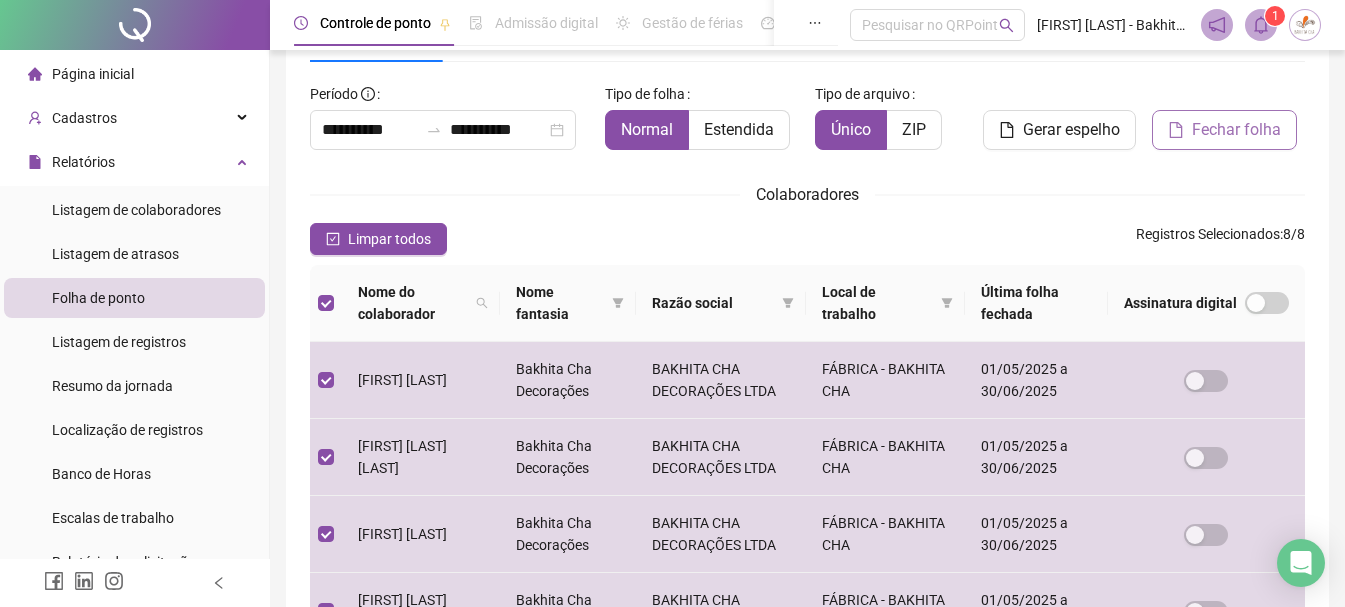 click on "Fechar folha" at bounding box center (1236, 130) 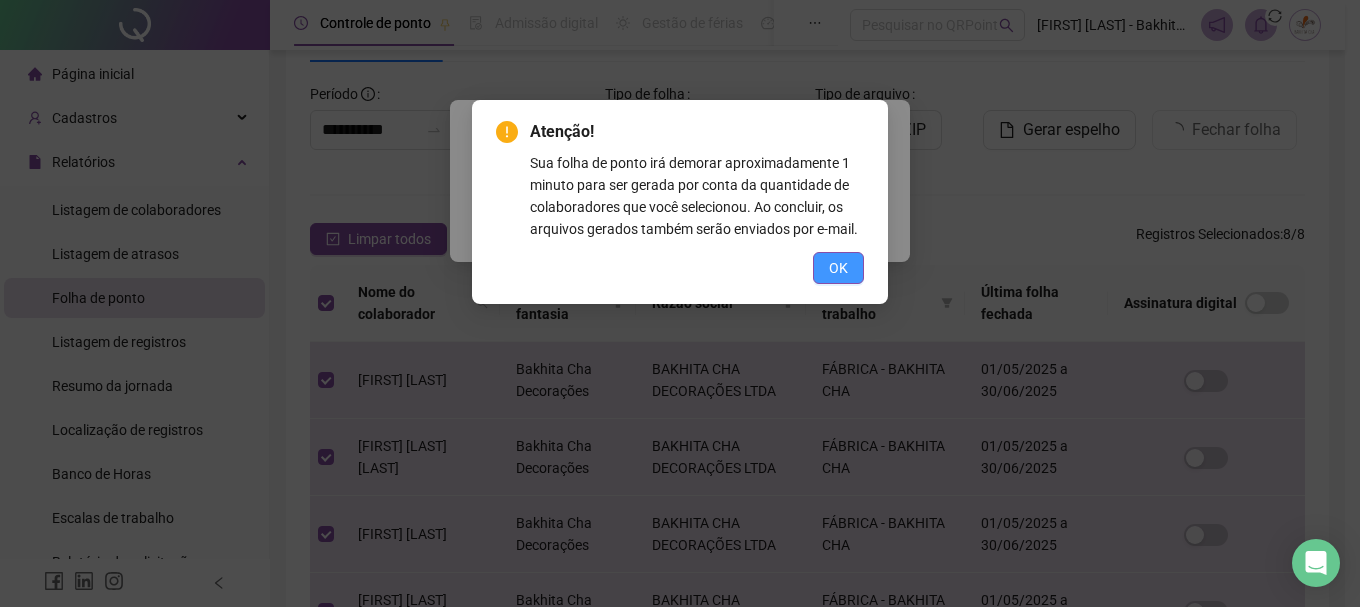 click on "OK" at bounding box center [838, 268] 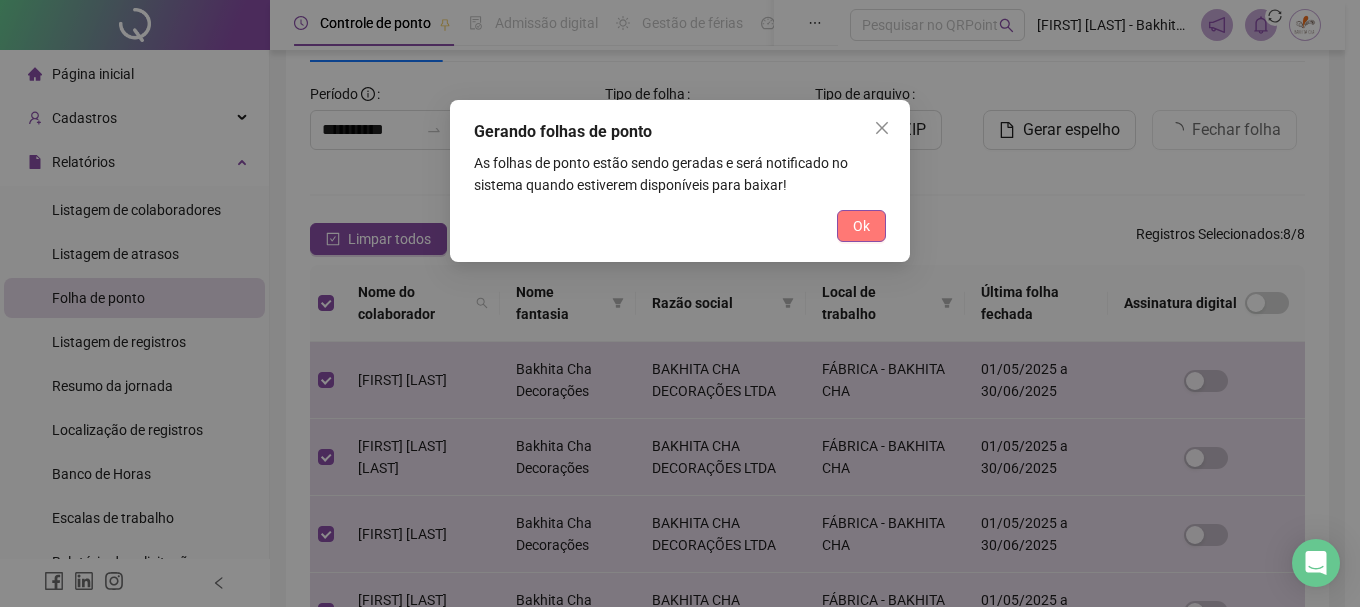 click on "Ok" at bounding box center (861, 226) 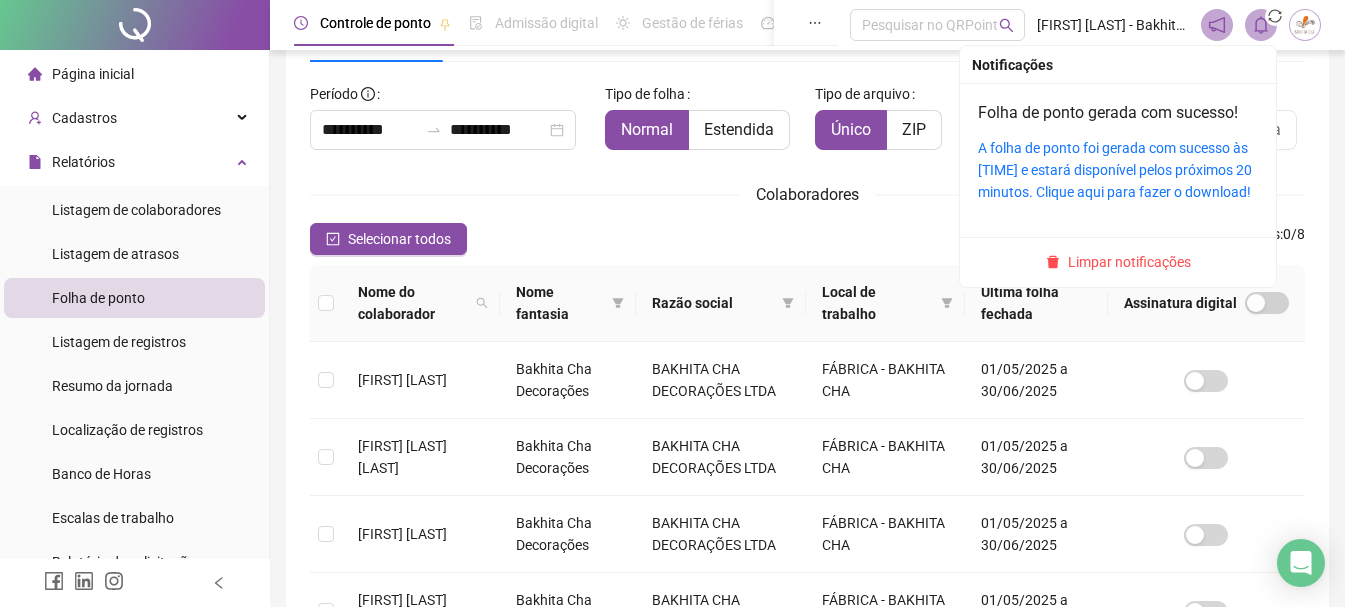 click 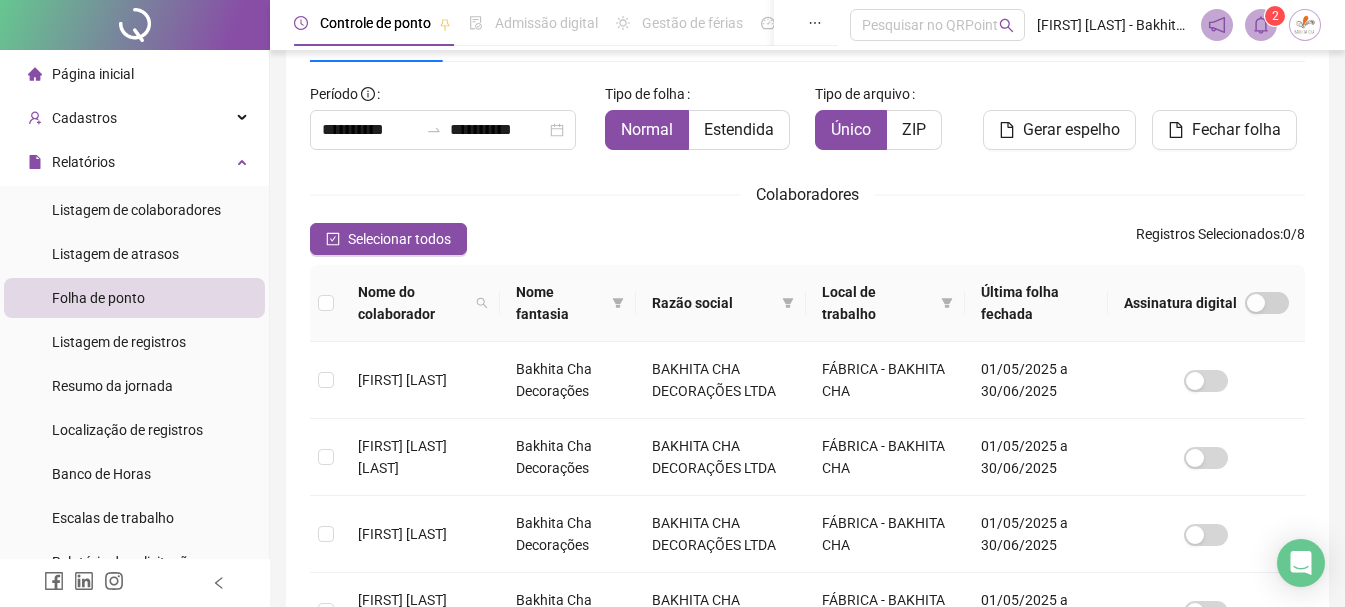 click on "**********" at bounding box center [807, 513] 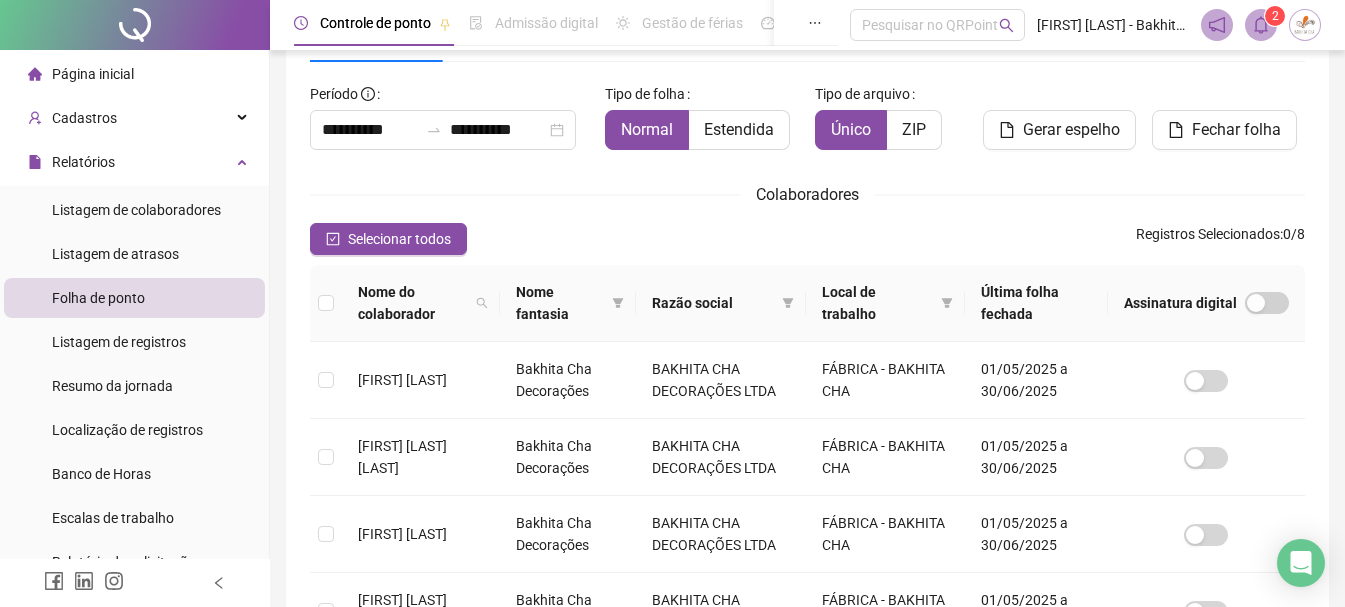 scroll, scrollTop: 0, scrollLeft: 0, axis: both 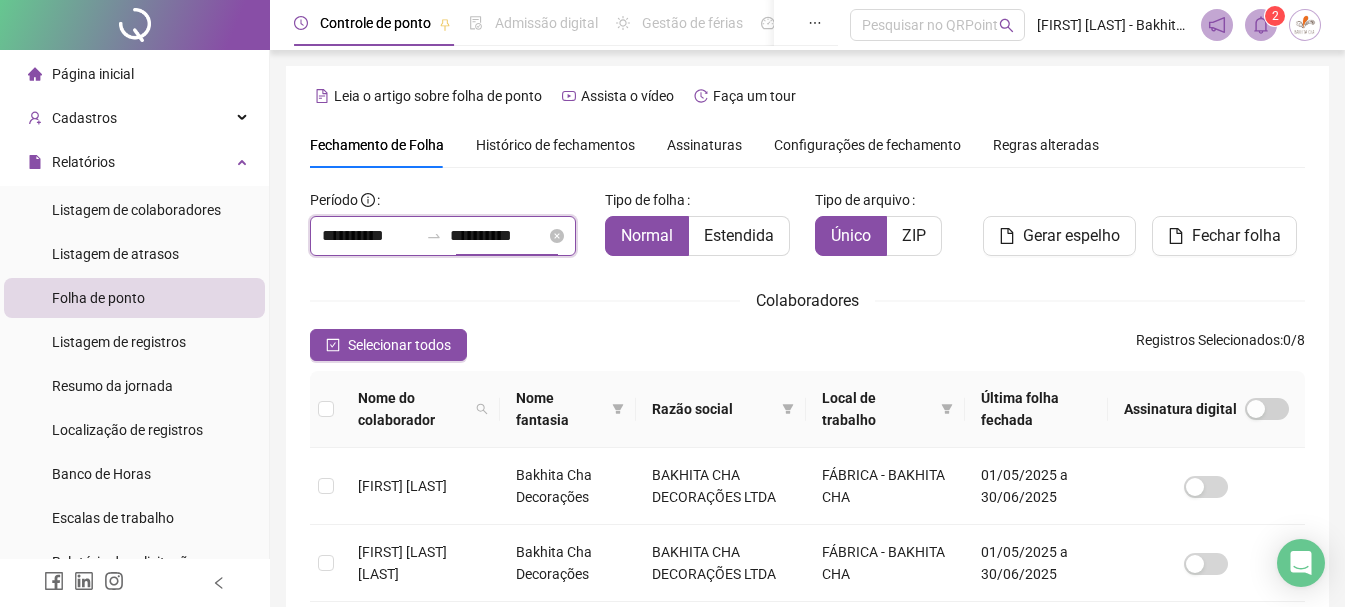 click on "**********" at bounding box center [498, 236] 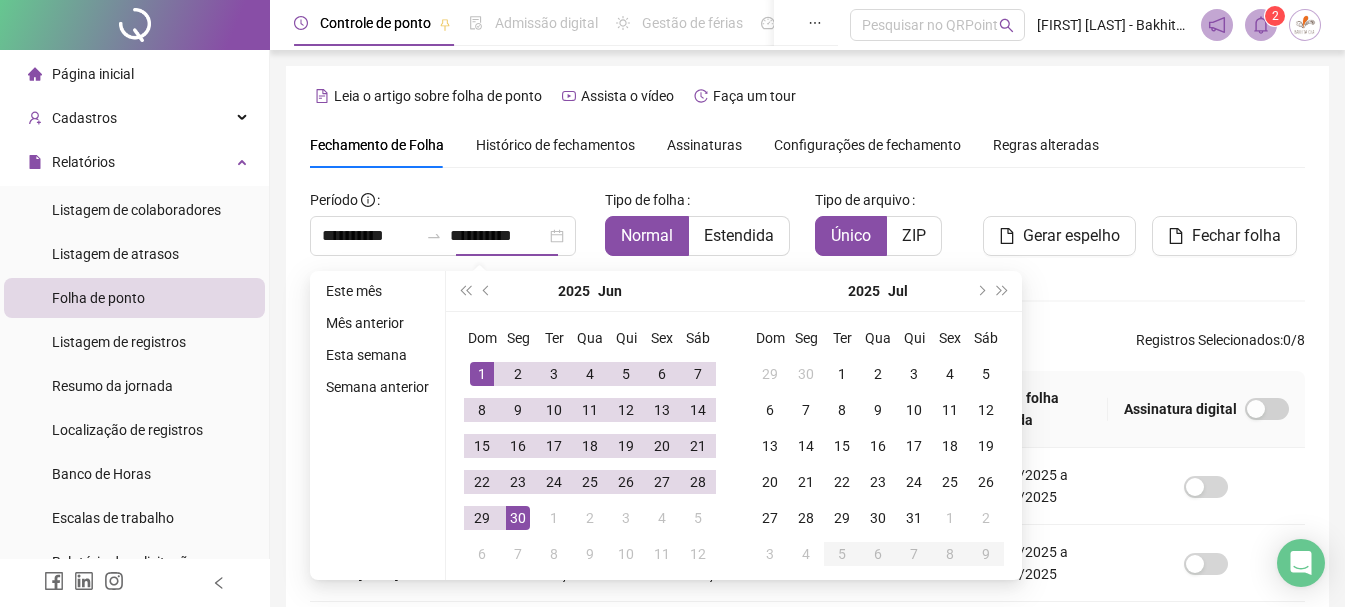 click at bounding box center (135, 25) 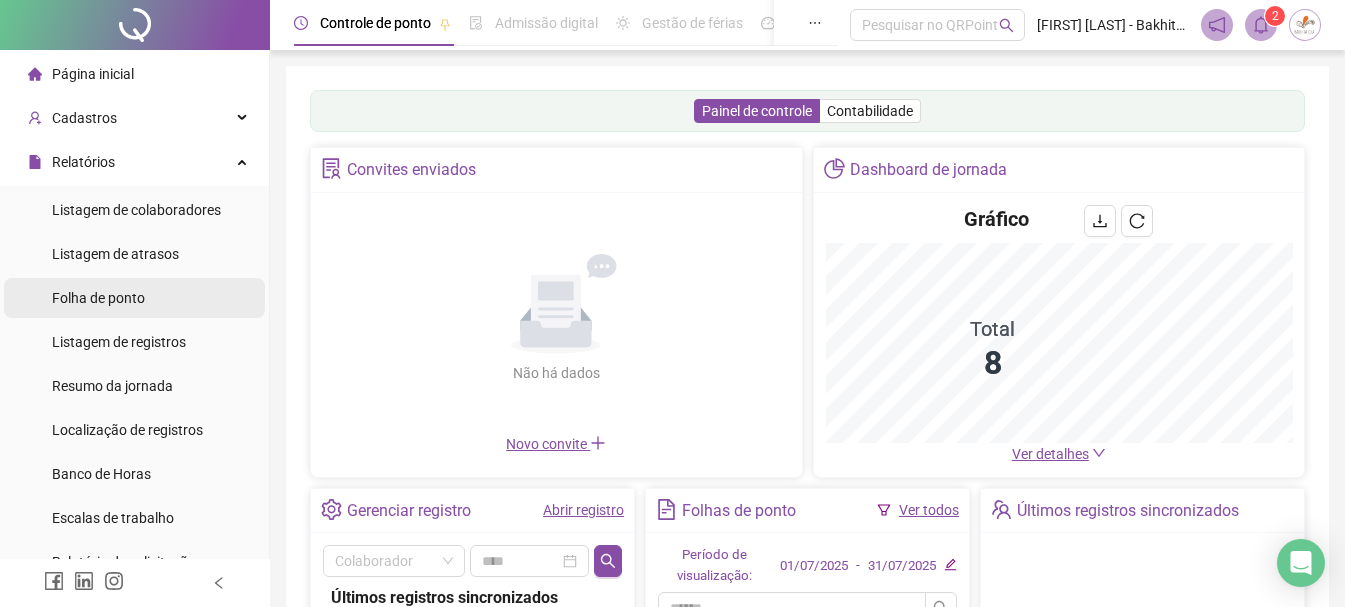 click on "Folha de ponto" at bounding box center [98, 298] 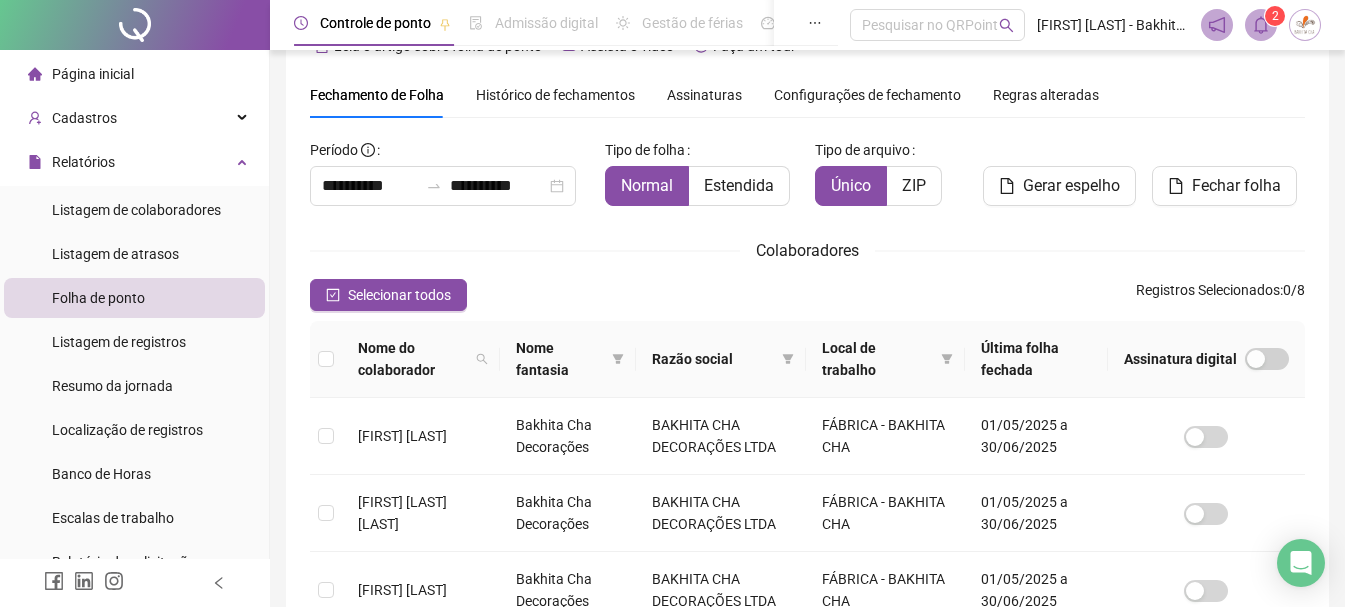 scroll, scrollTop: 0, scrollLeft: 0, axis: both 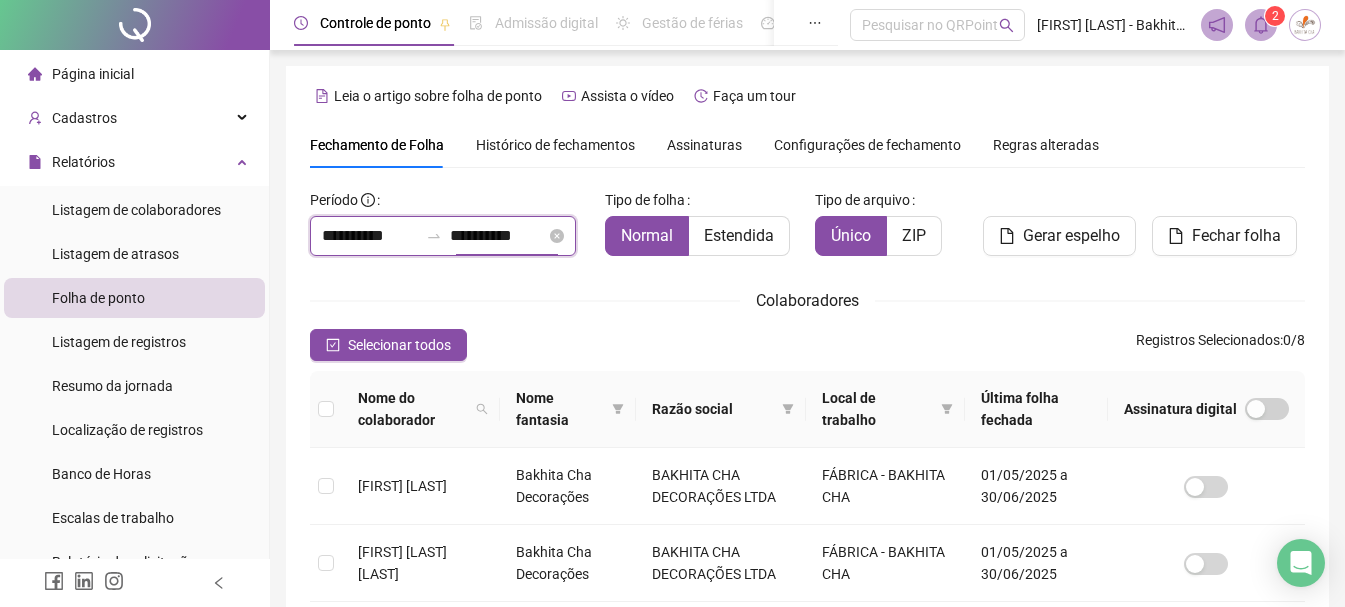 click on "**********" at bounding box center (498, 236) 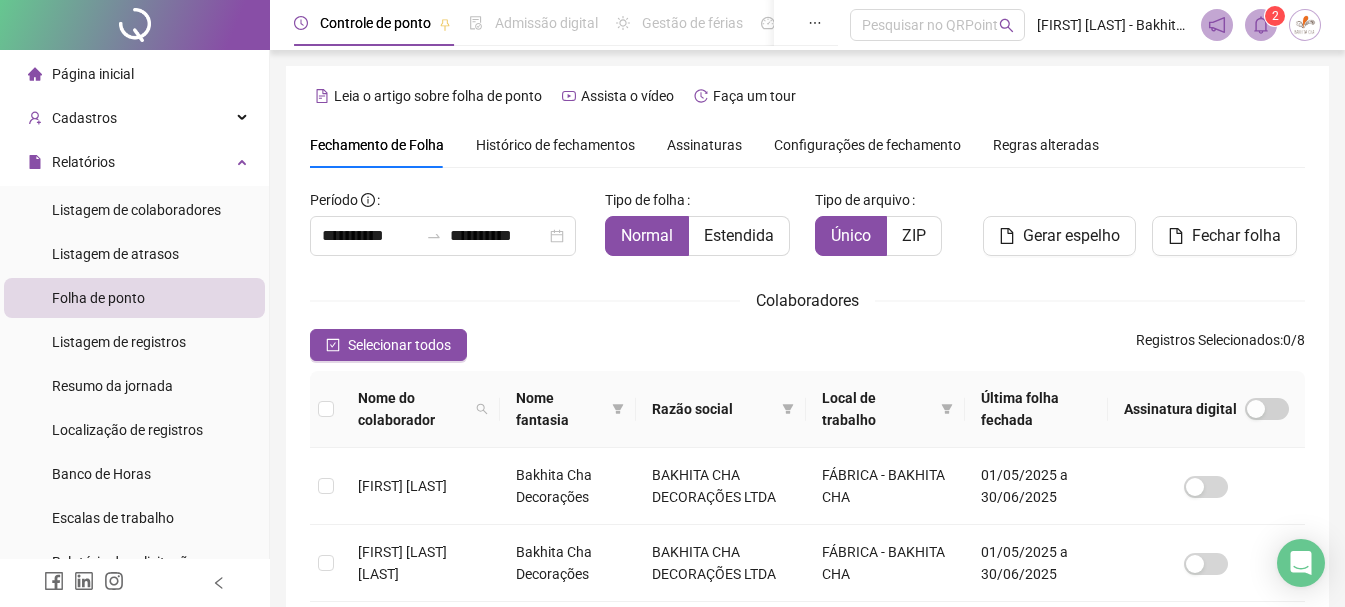 click on "Colaboradores" at bounding box center (807, 300) 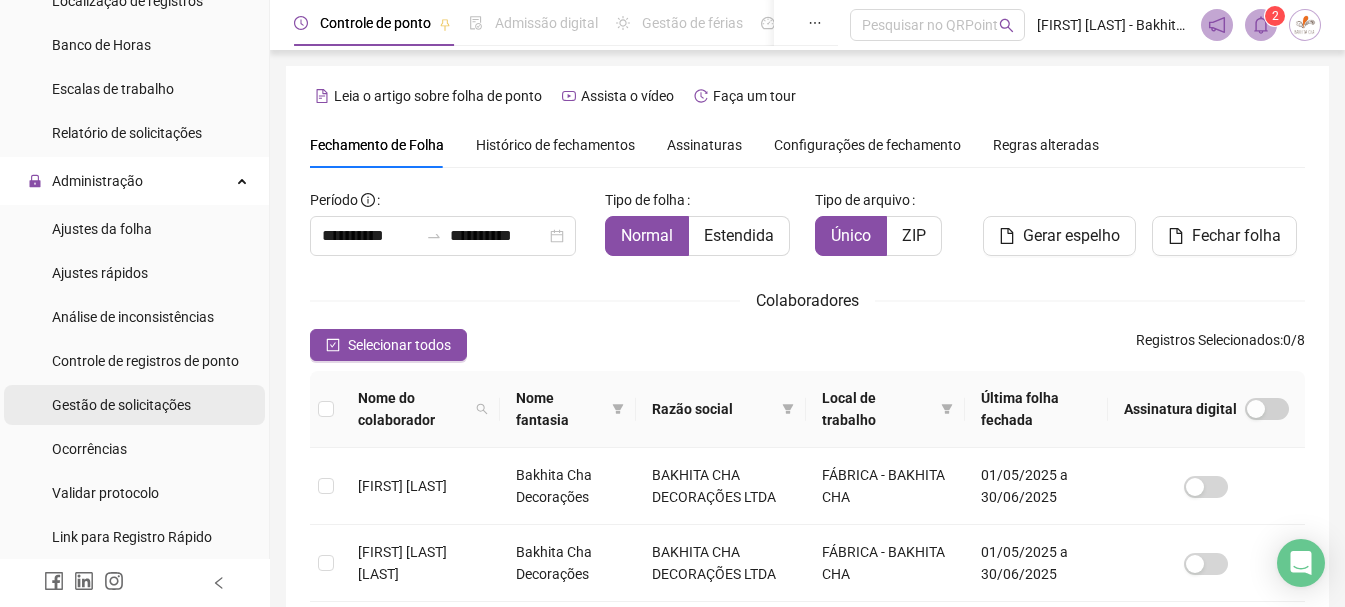 scroll, scrollTop: 600, scrollLeft: 0, axis: vertical 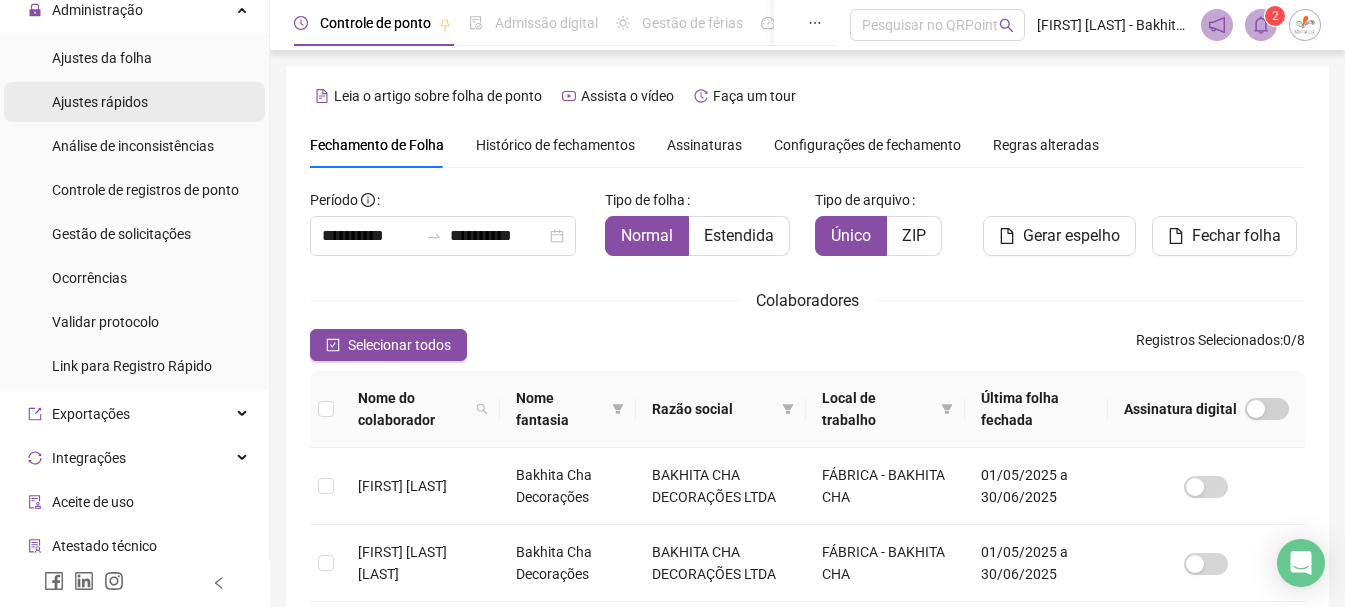 click on "Ajustes rápidos" at bounding box center (134, 102) 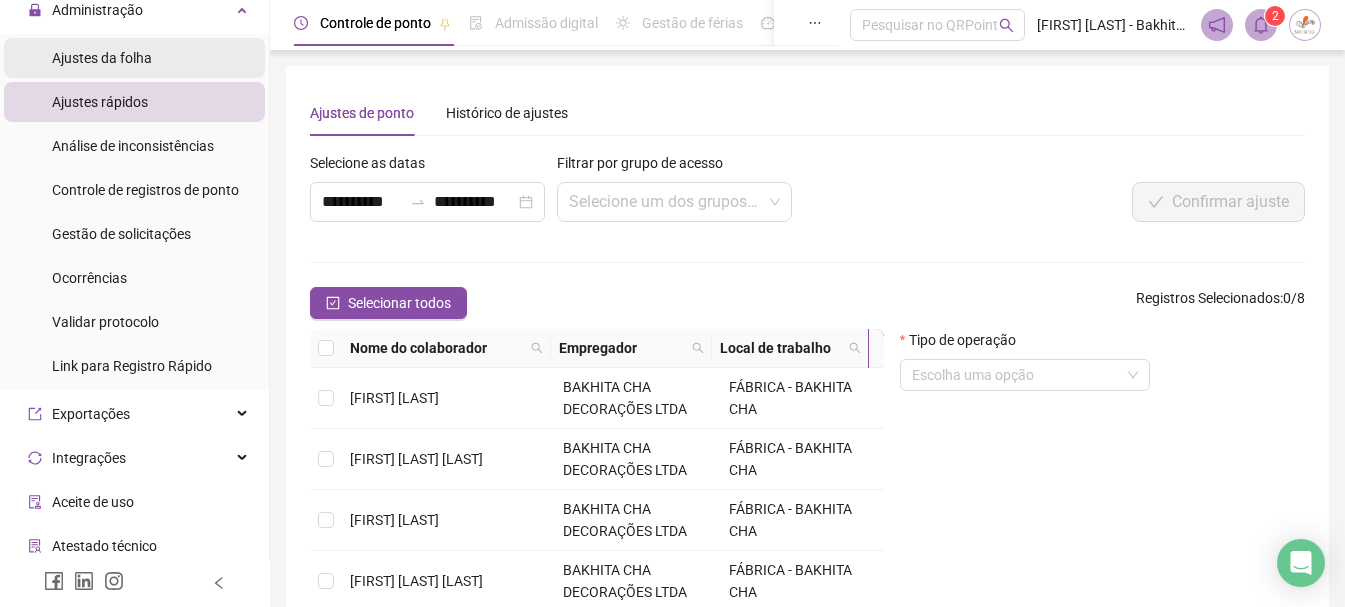 click on "Ajustes da folha" at bounding box center [134, 58] 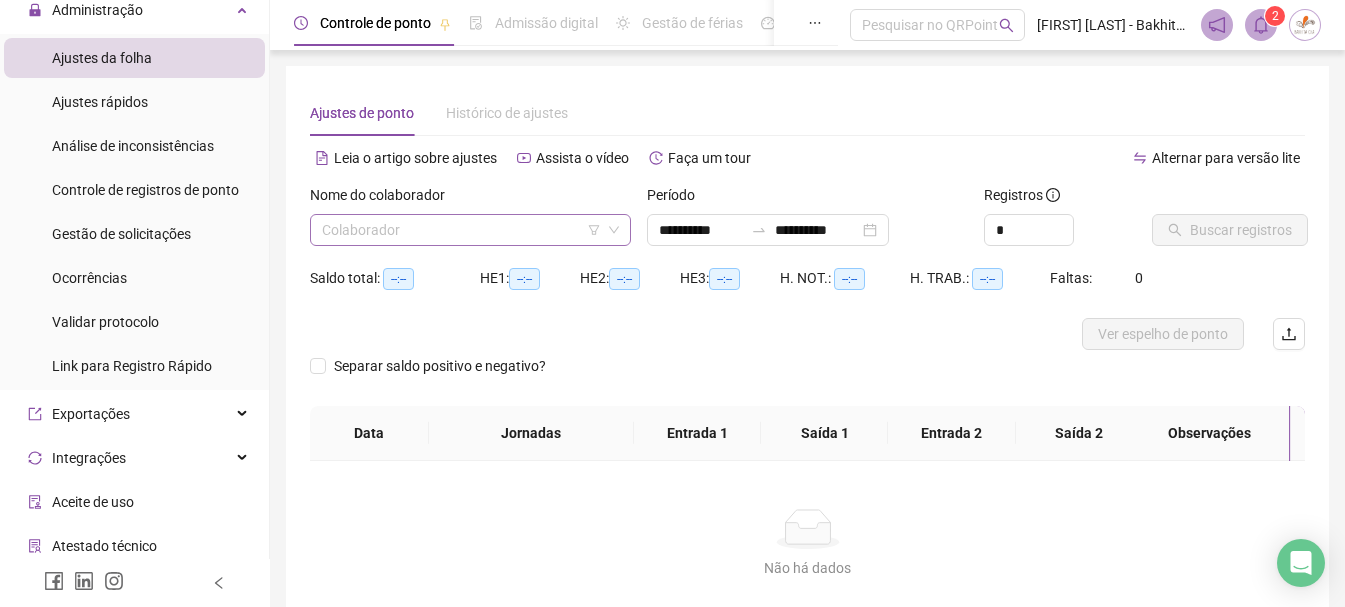 click at bounding box center [461, 230] 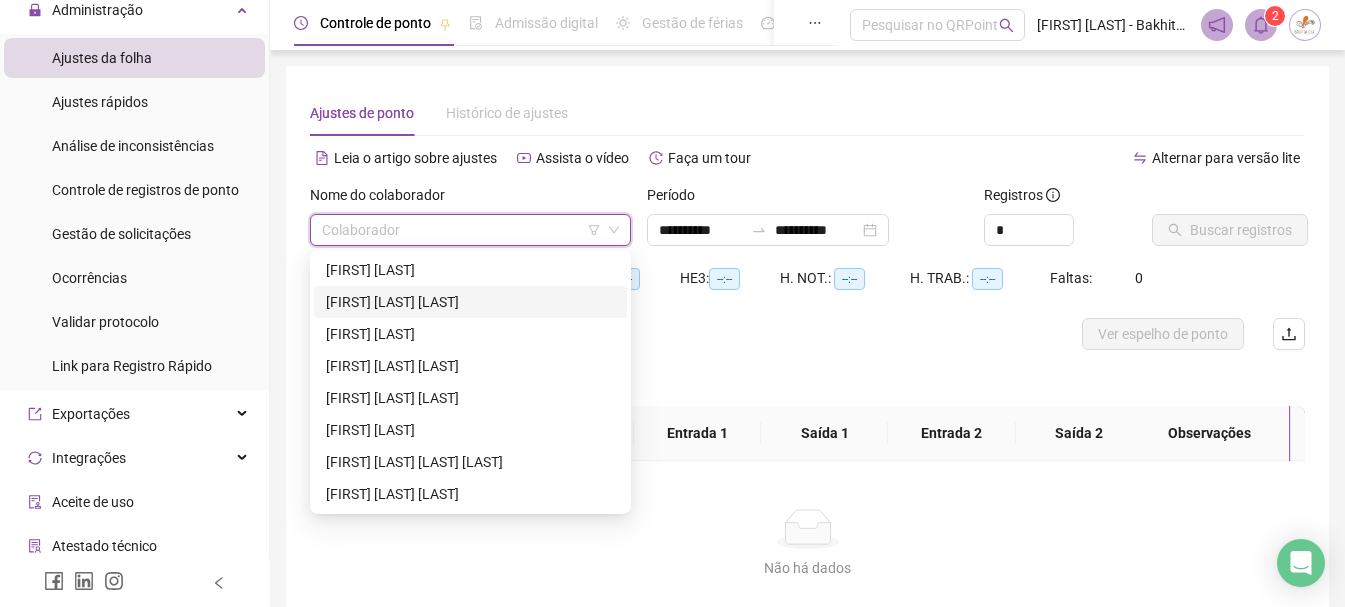 click on "[FIRST] [LAST] [LAST]" at bounding box center [470, 302] 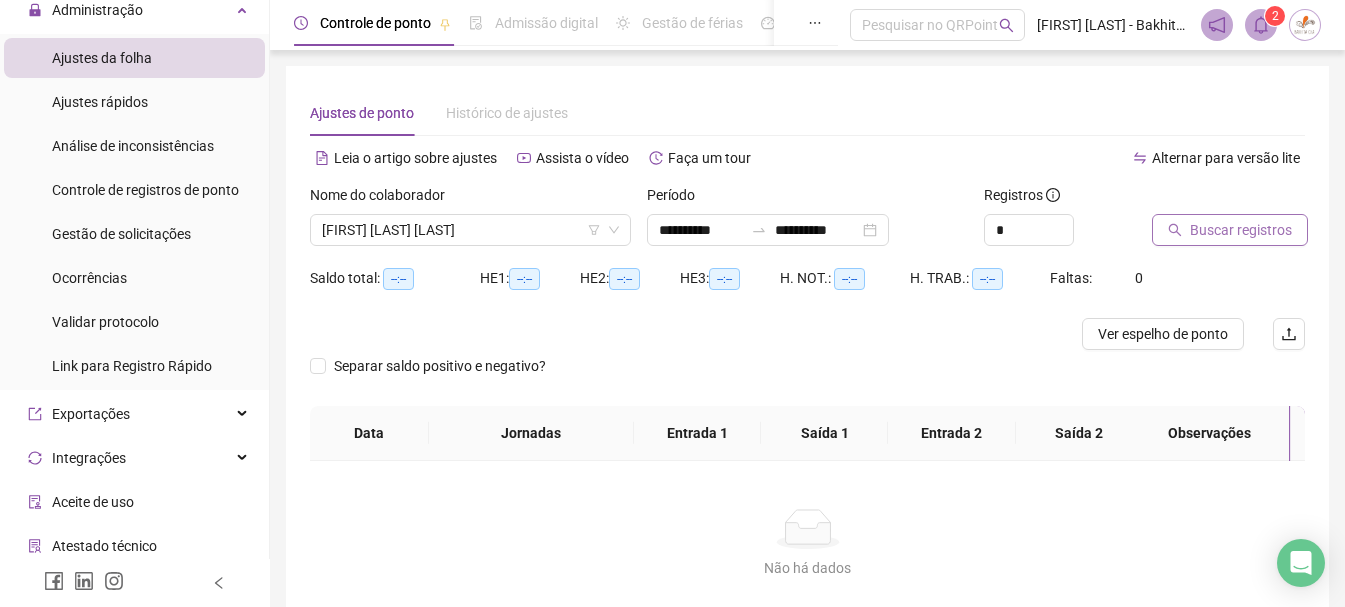 click on "Buscar registros" at bounding box center (1230, 230) 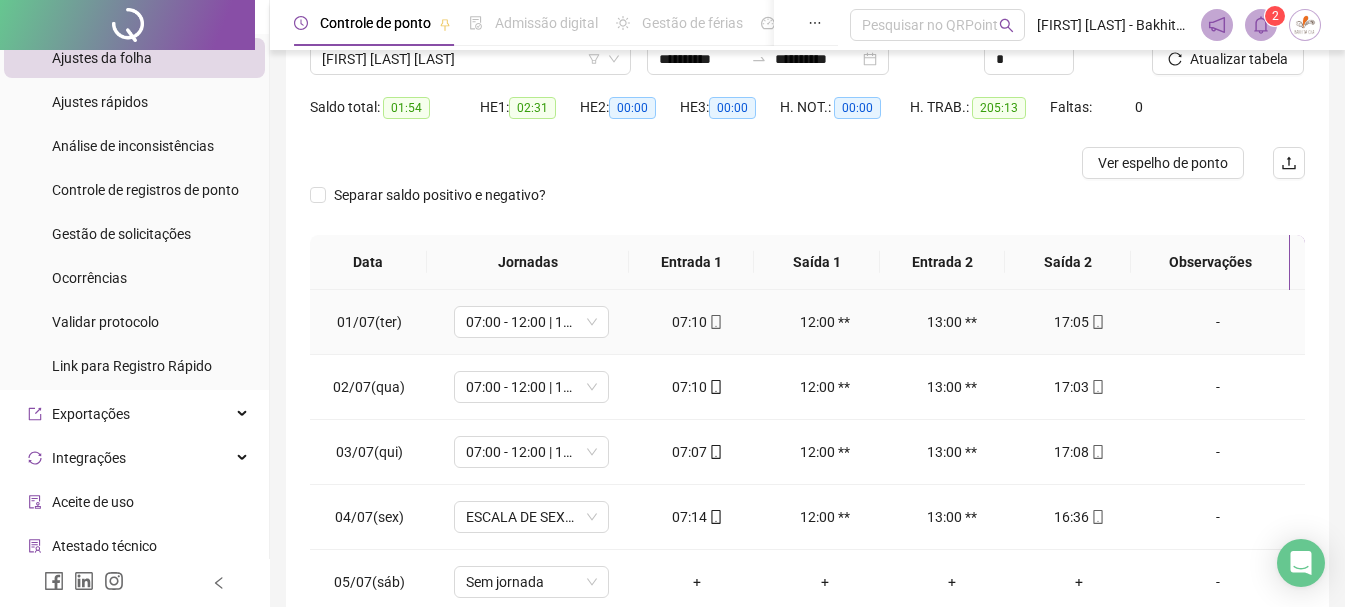 scroll, scrollTop: 300, scrollLeft: 0, axis: vertical 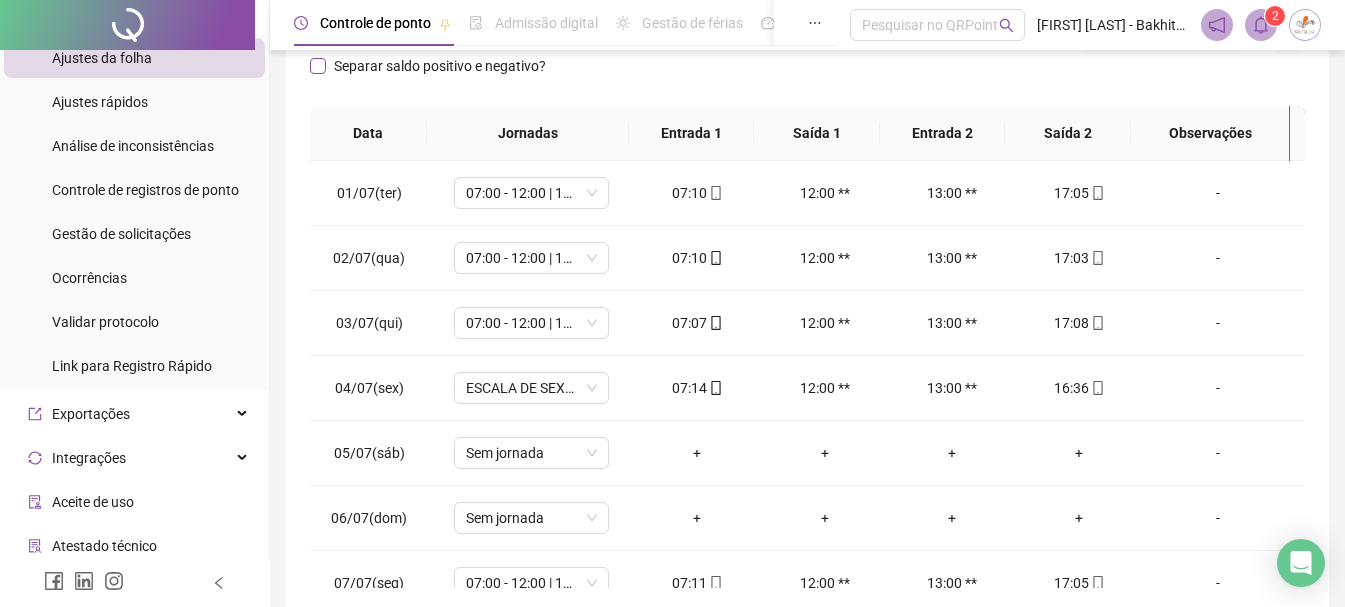 click on "Separar saldo positivo e negativo?" at bounding box center (440, 66) 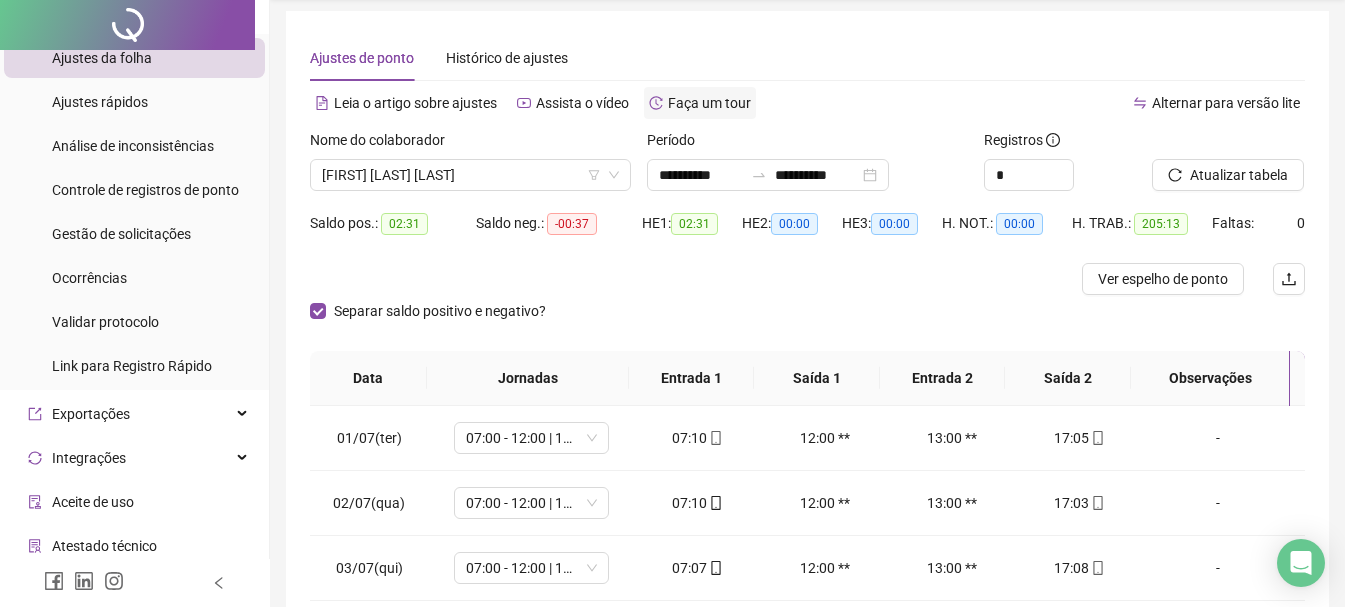 scroll, scrollTop: 0, scrollLeft: 0, axis: both 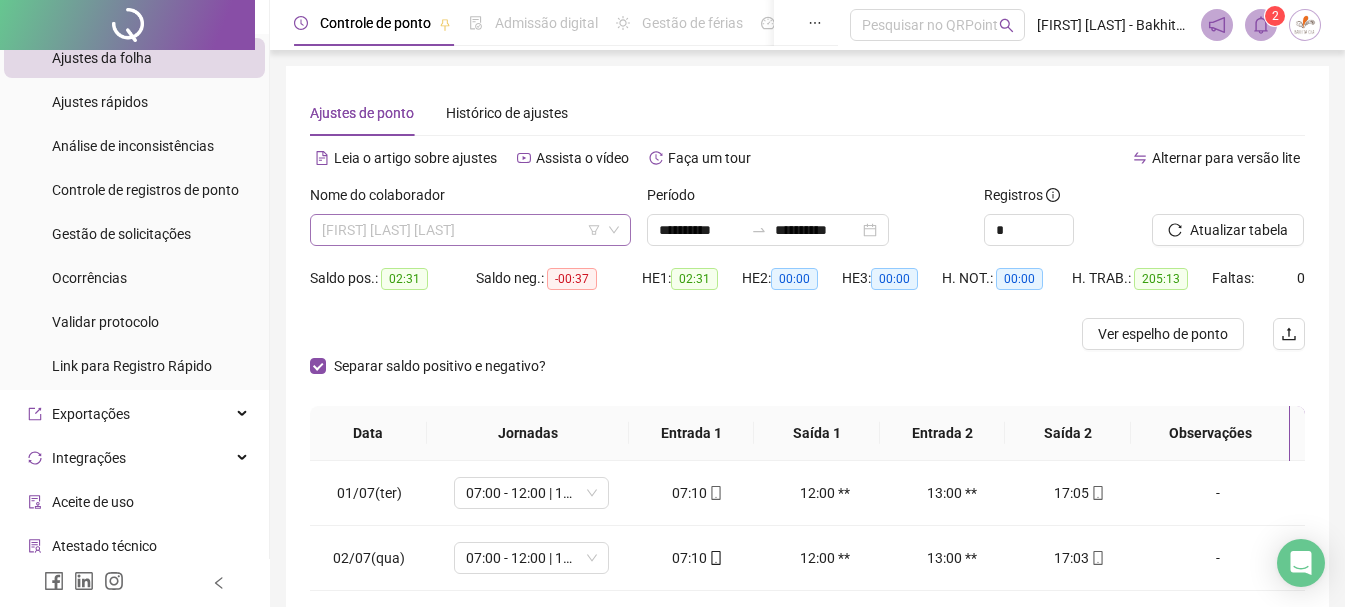 click on "[FIRST] [LAST] [LAST]" at bounding box center [470, 230] 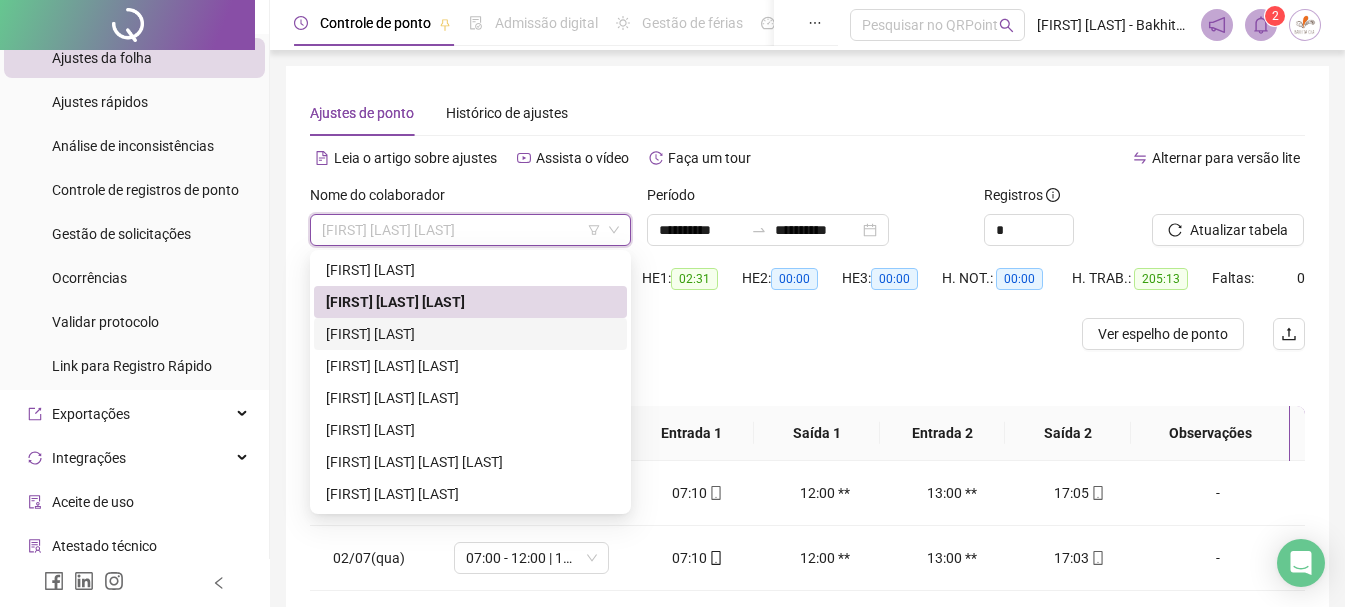 click on "[FIRST] [LAST]" at bounding box center [470, 334] 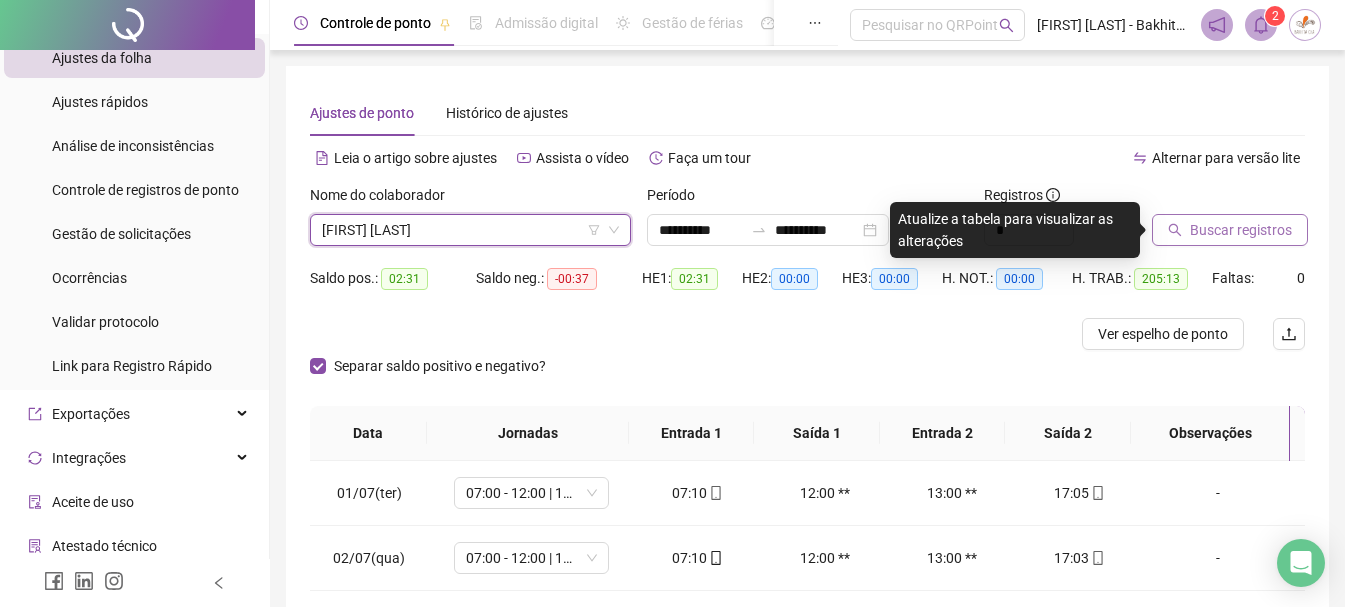 click on "Buscar registros" at bounding box center [1241, 230] 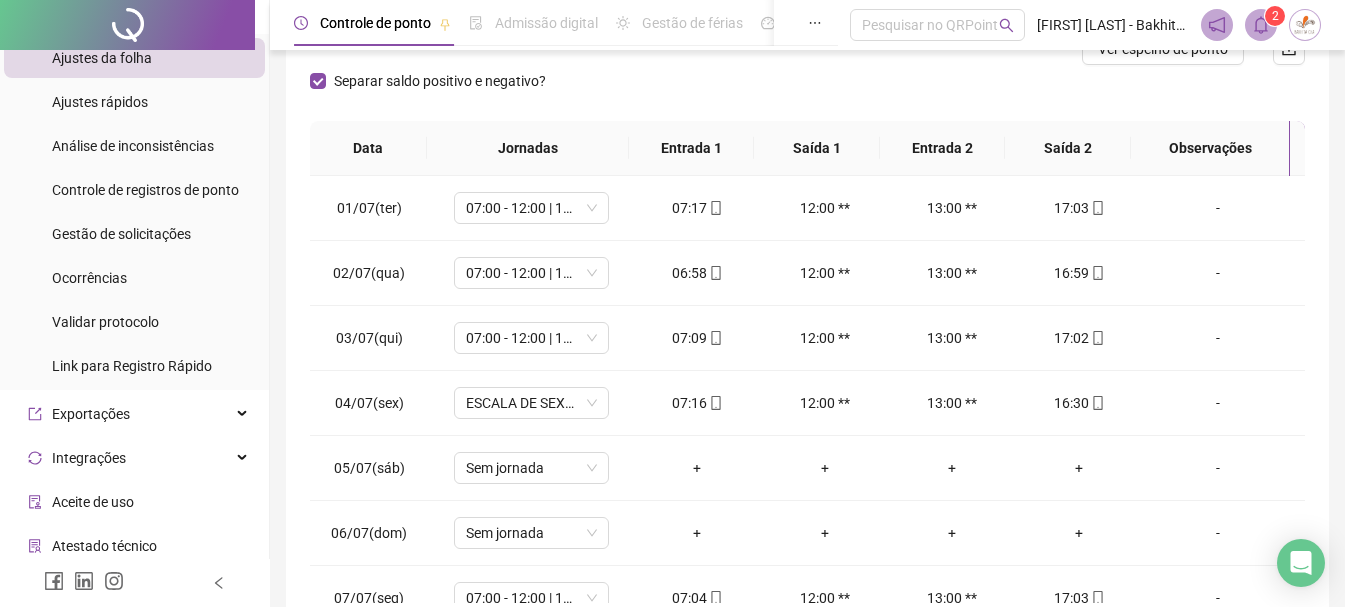 scroll, scrollTop: 391, scrollLeft: 0, axis: vertical 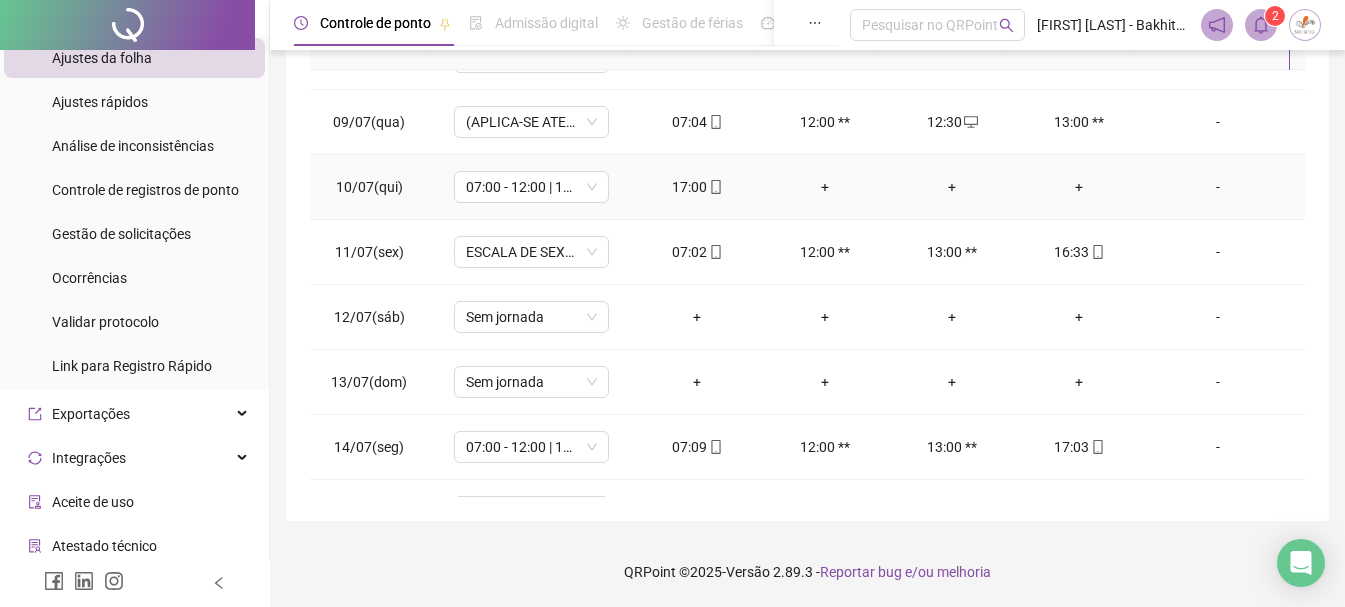 click on "+" at bounding box center (1079, 187) 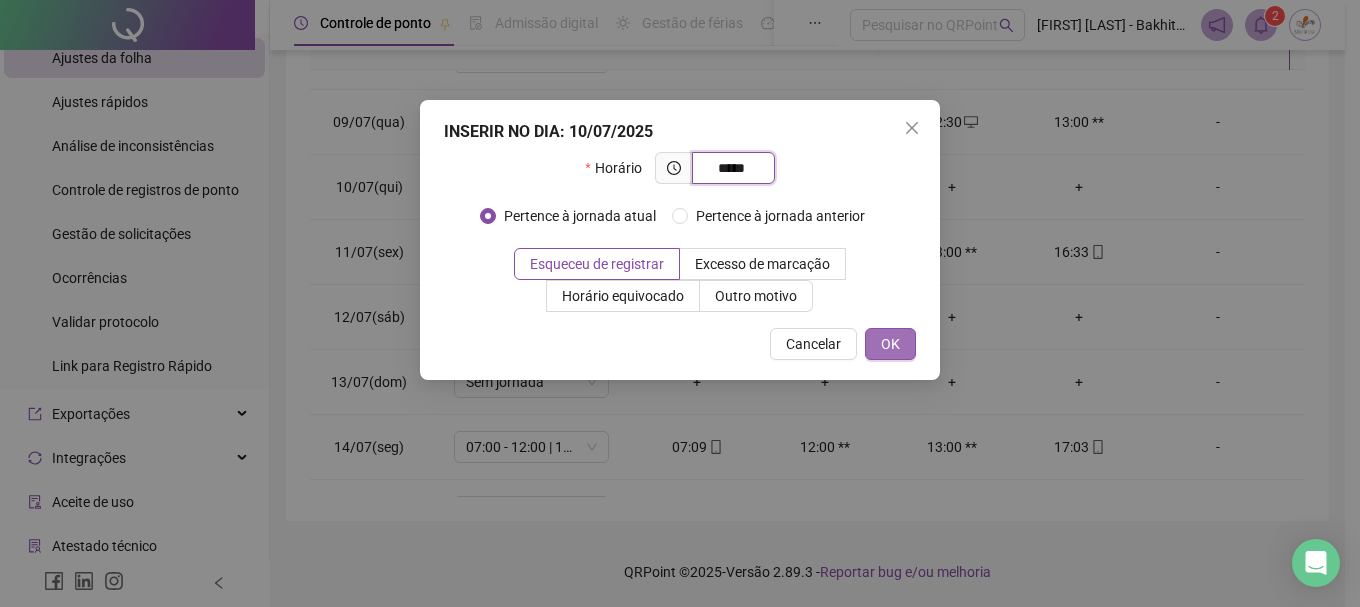 type on "*****" 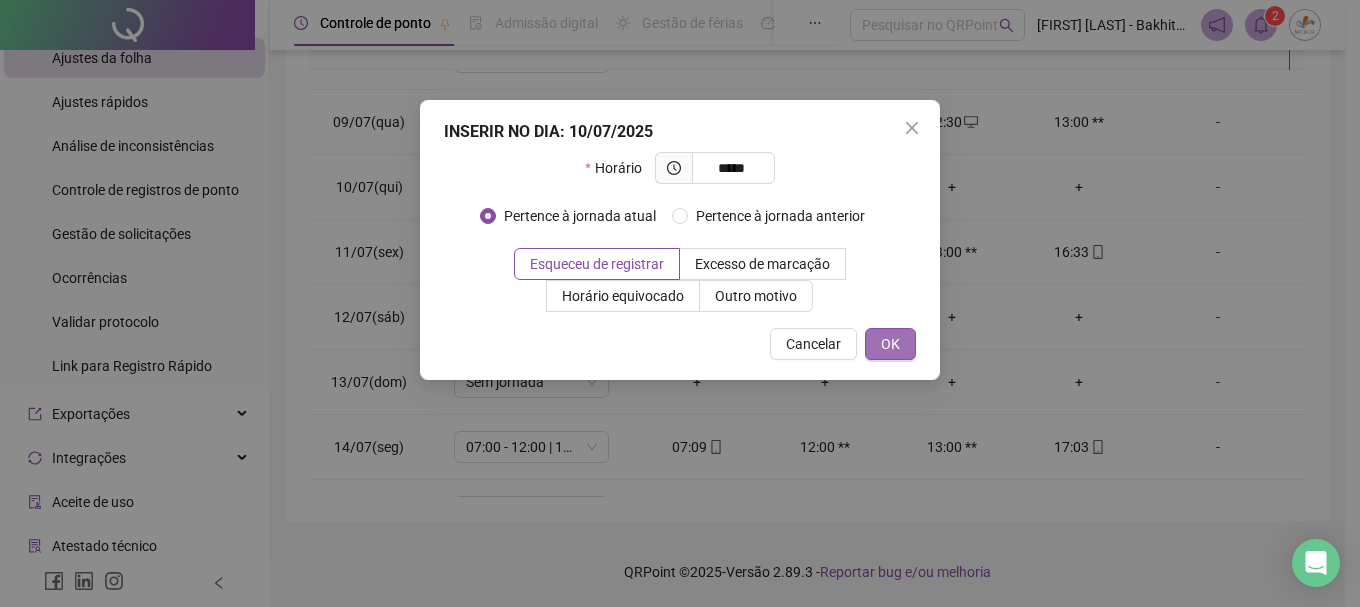 click on "OK" at bounding box center [890, 344] 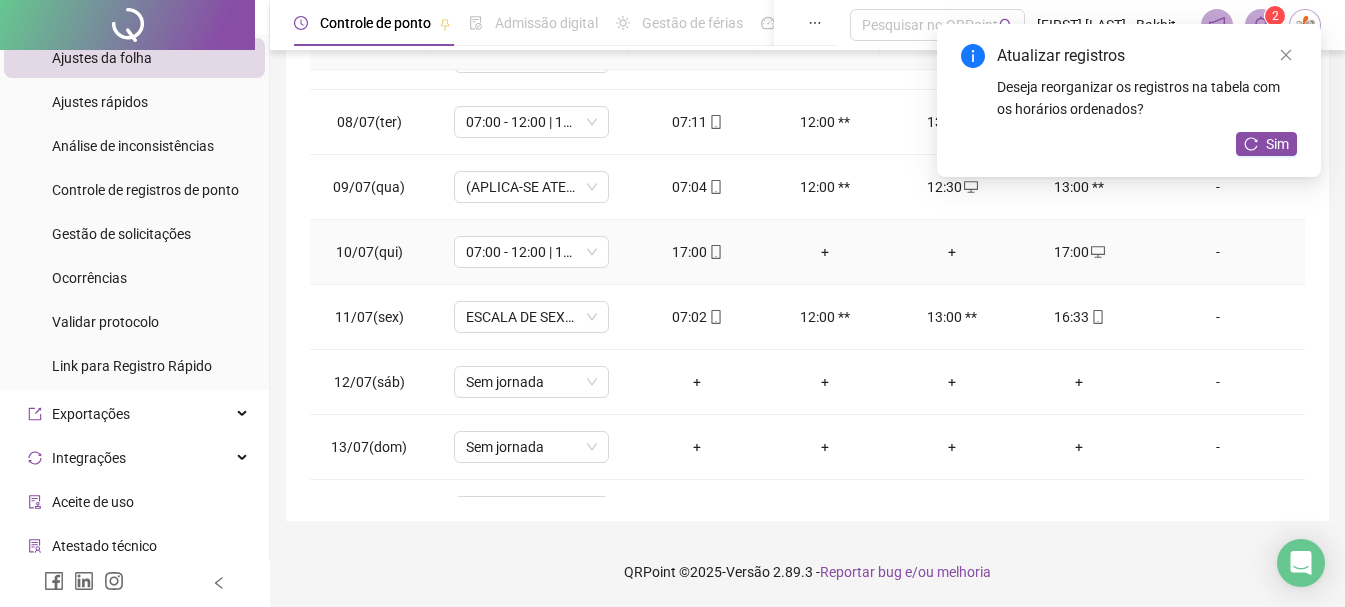 scroll, scrollTop: 400, scrollLeft: 0, axis: vertical 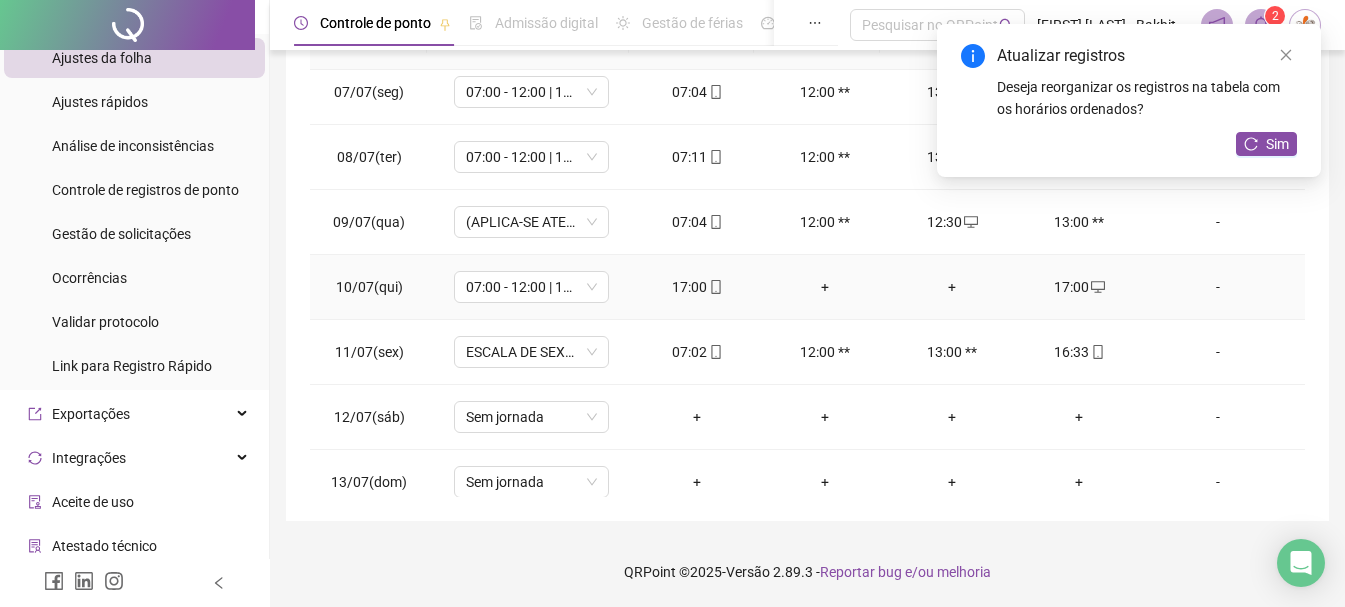 click on "17:00" at bounding box center (697, 287) 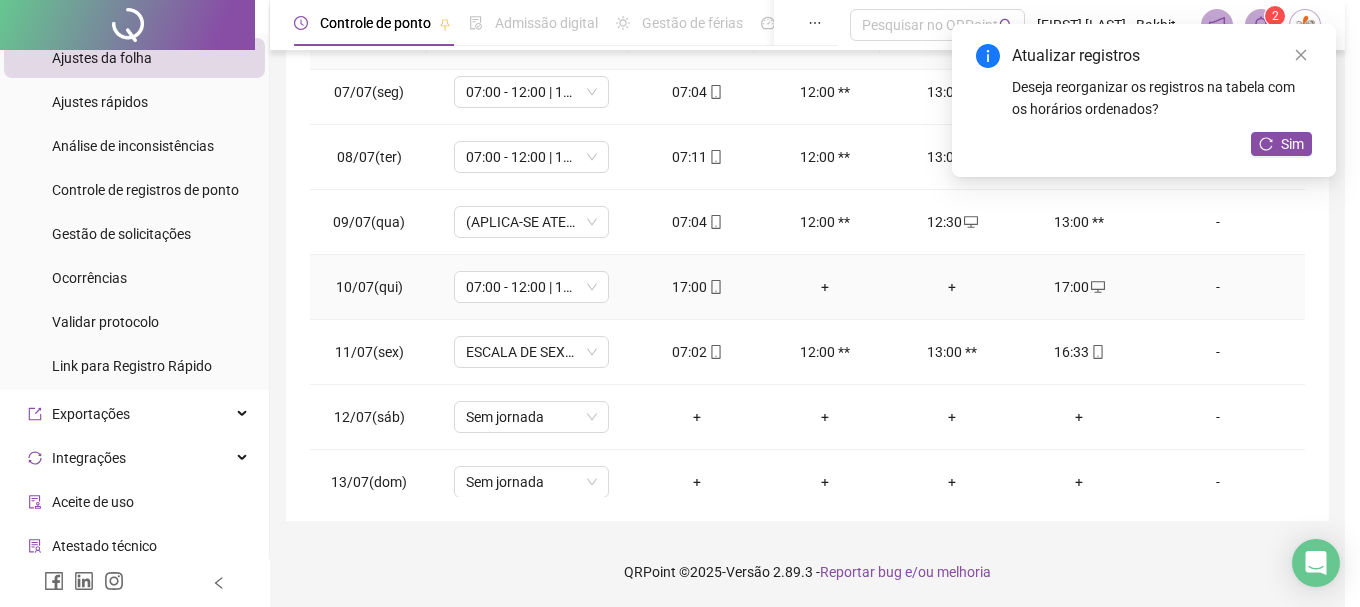 type on "**********" 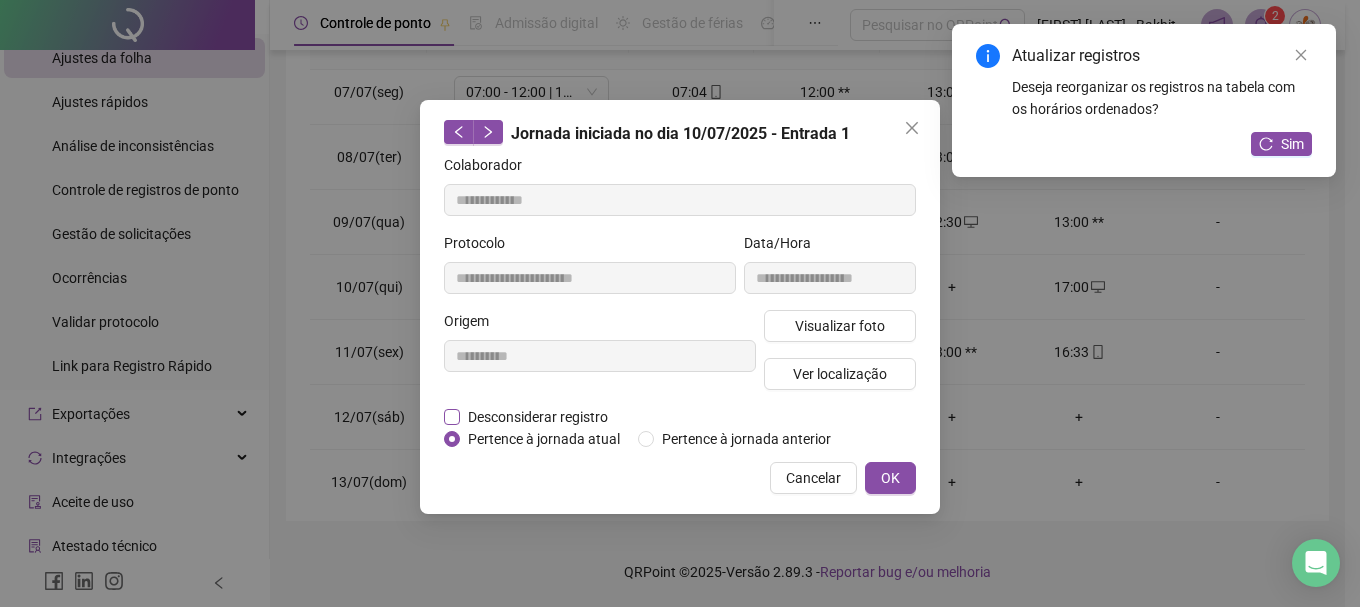 click on "Desconsiderar registro" at bounding box center [538, 417] 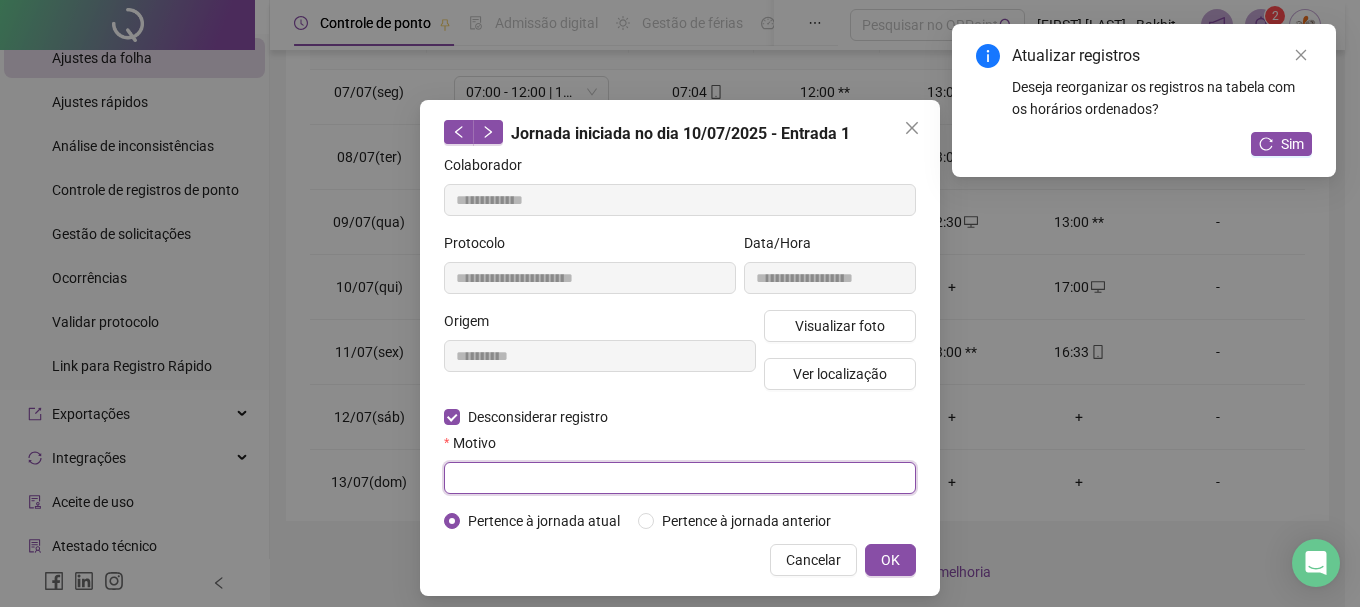 click at bounding box center (680, 478) 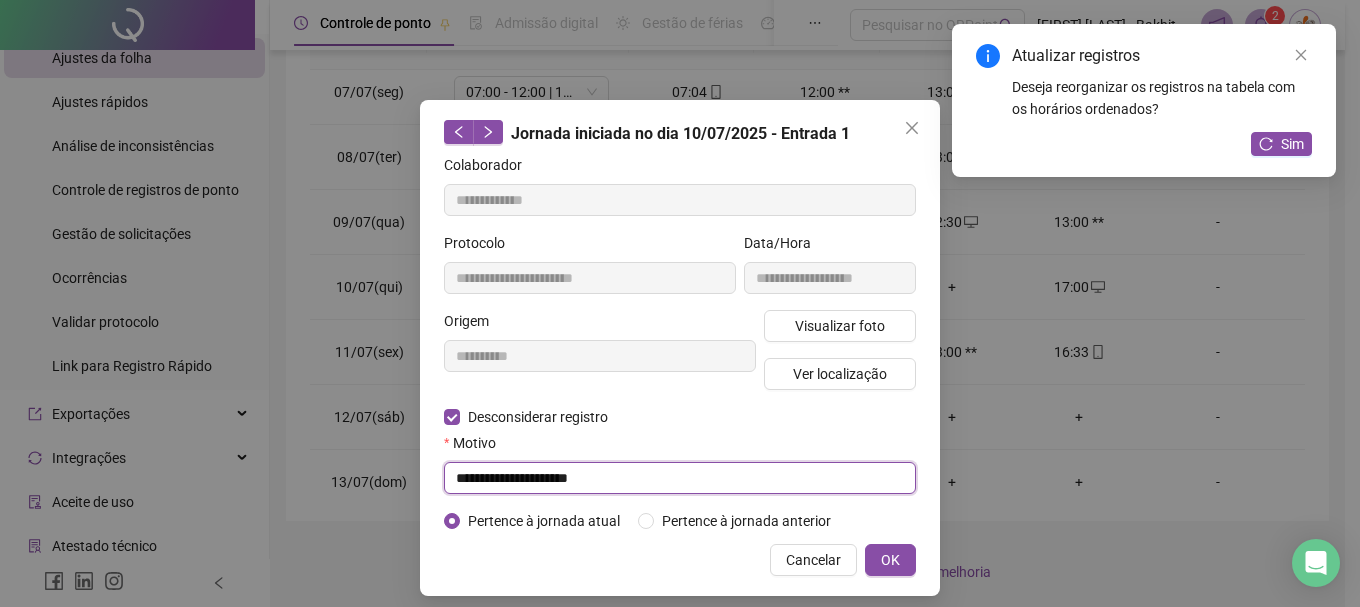 type on "**********" 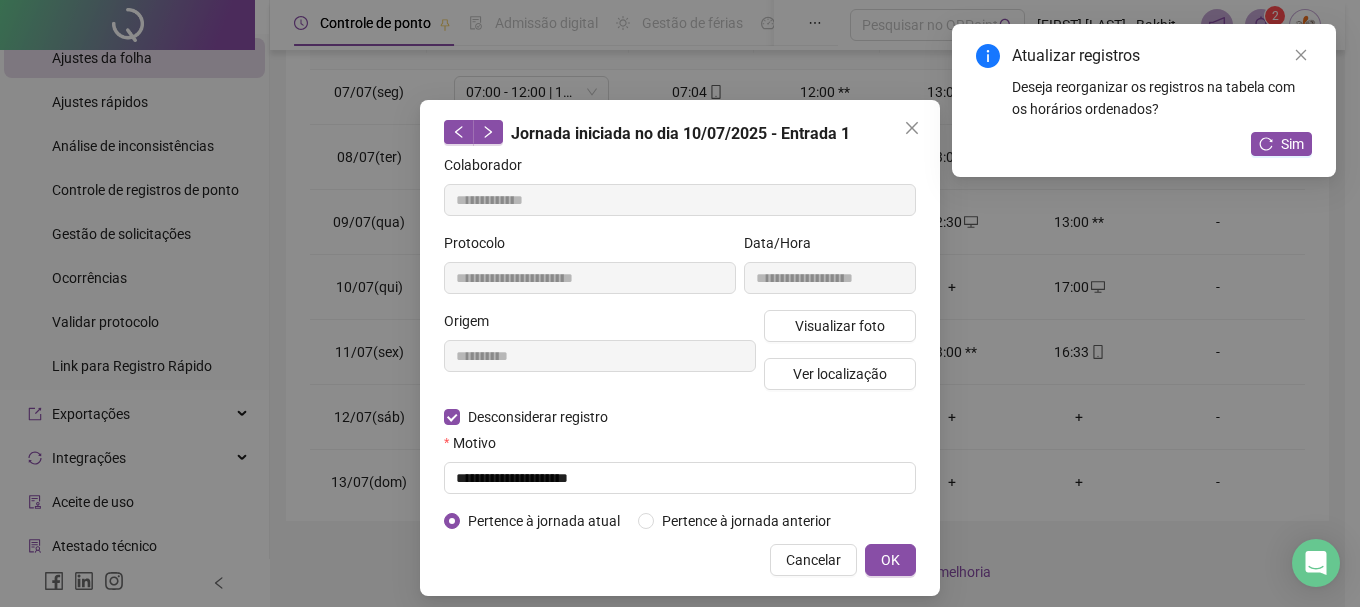 click on "**********" at bounding box center [680, 348] 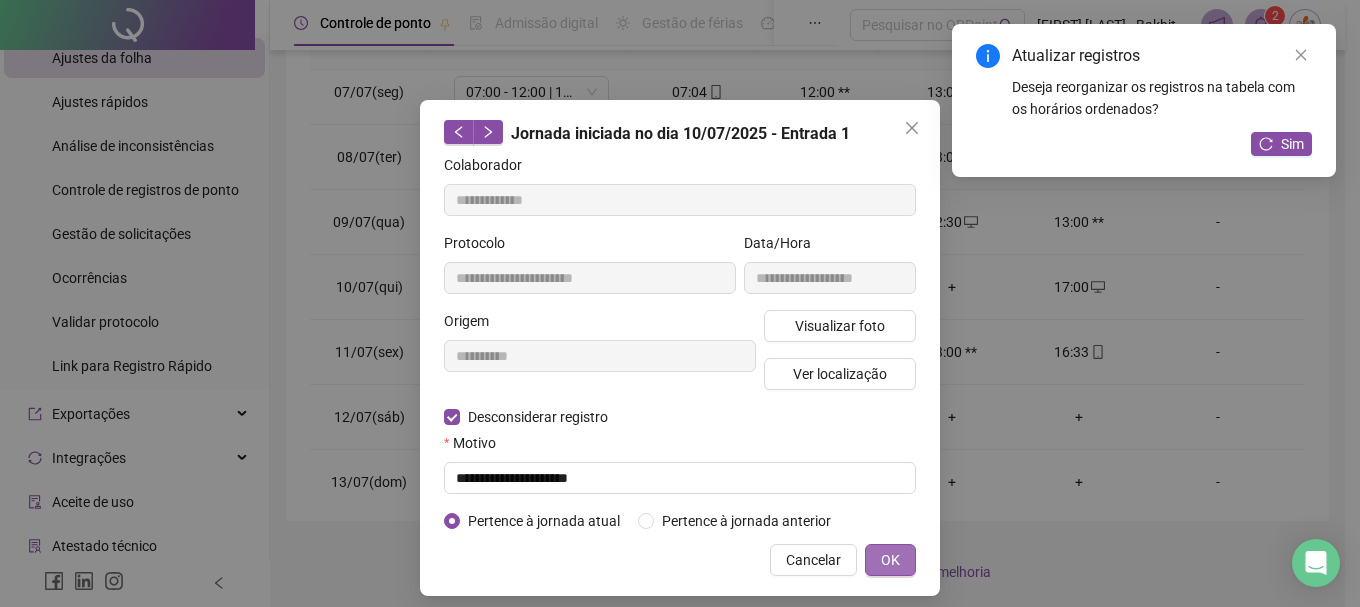 click on "OK" at bounding box center (890, 560) 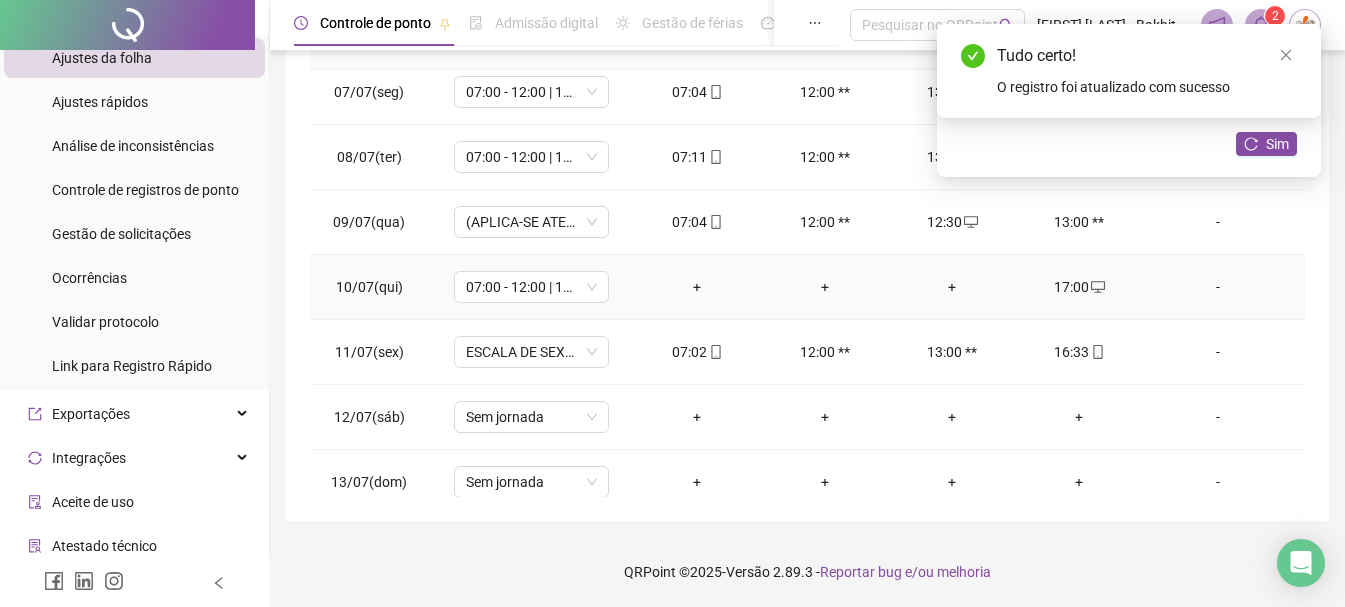 click on "+" at bounding box center [697, 287] 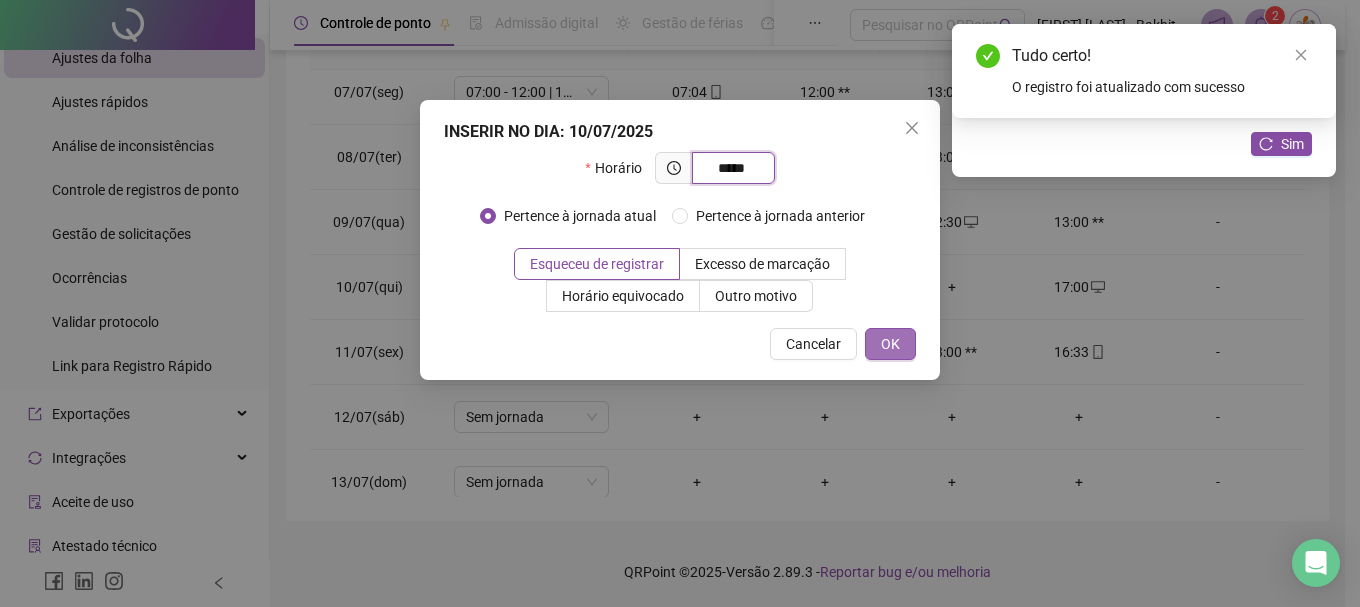 type on "*****" 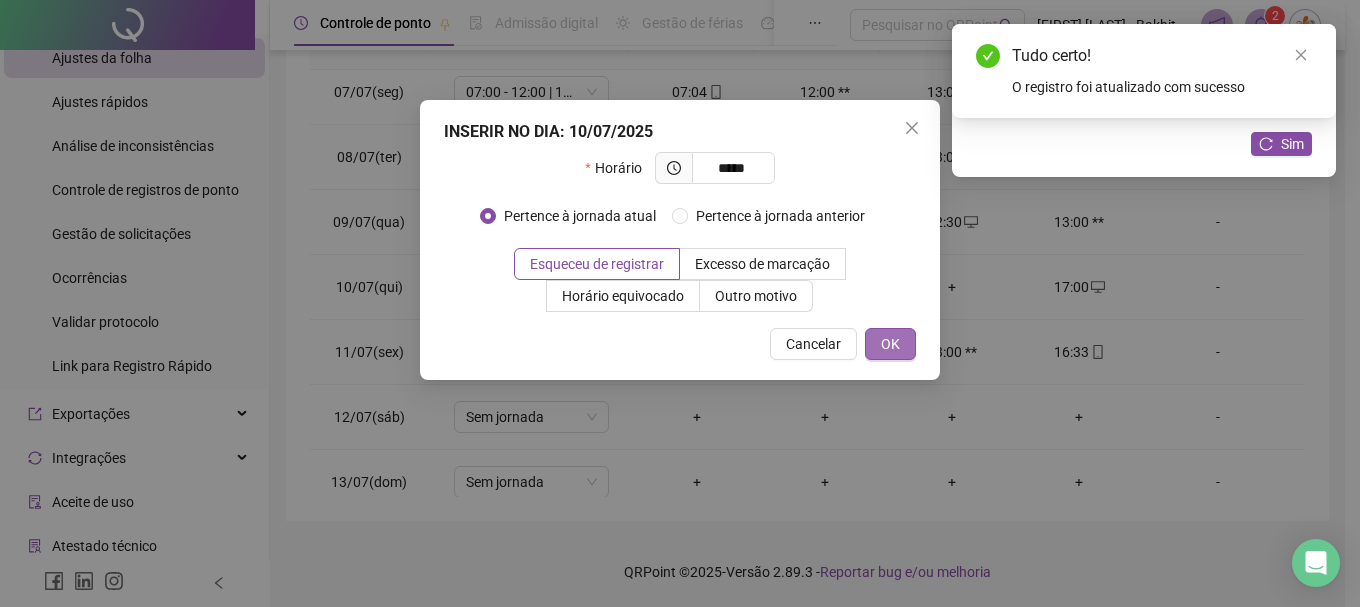 click on "OK" at bounding box center (890, 344) 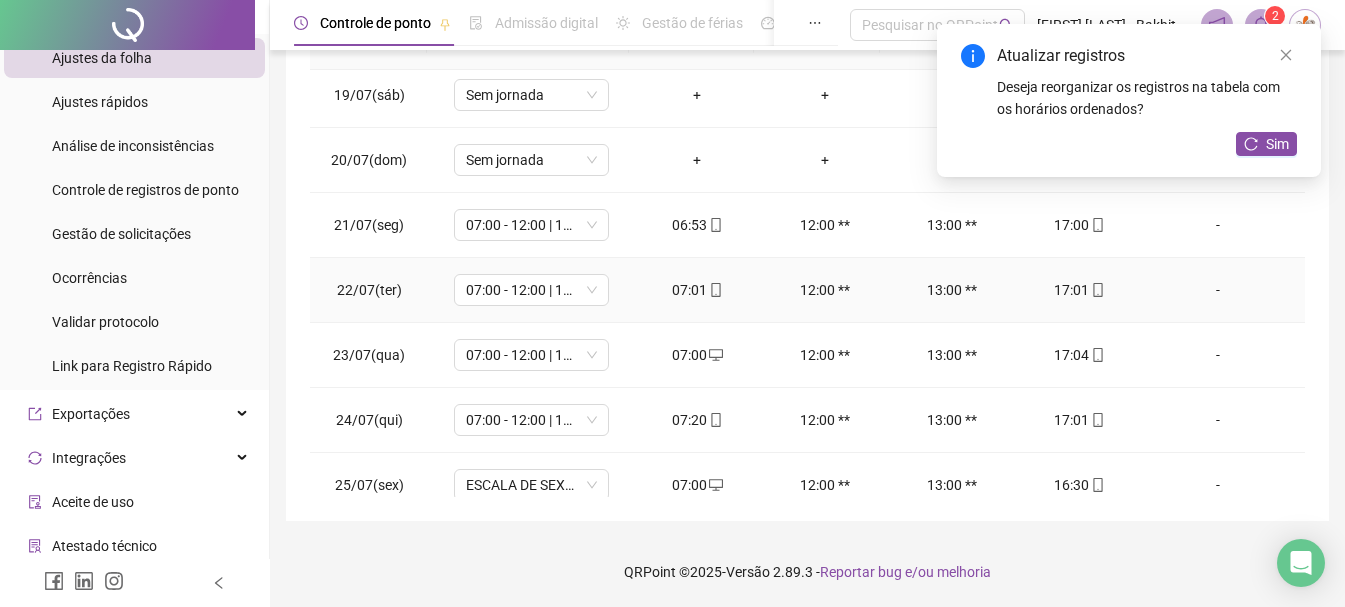 scroll, scrollTop: 1200, scrollLeft: 0, axis: vertical 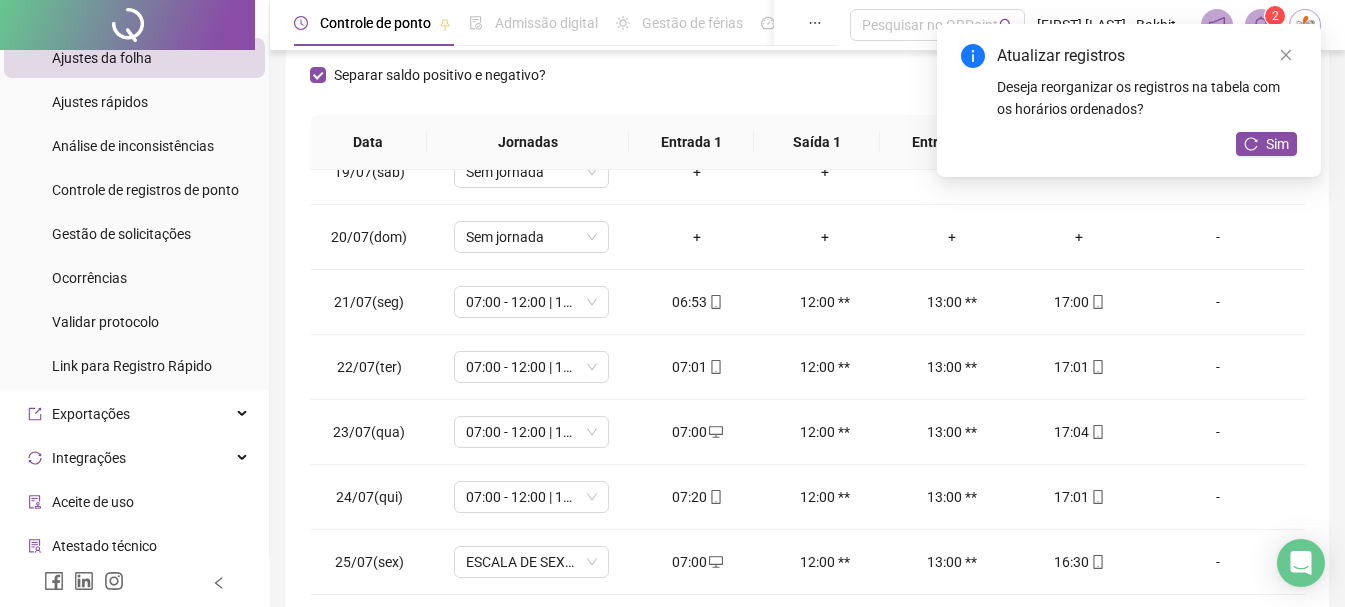 click 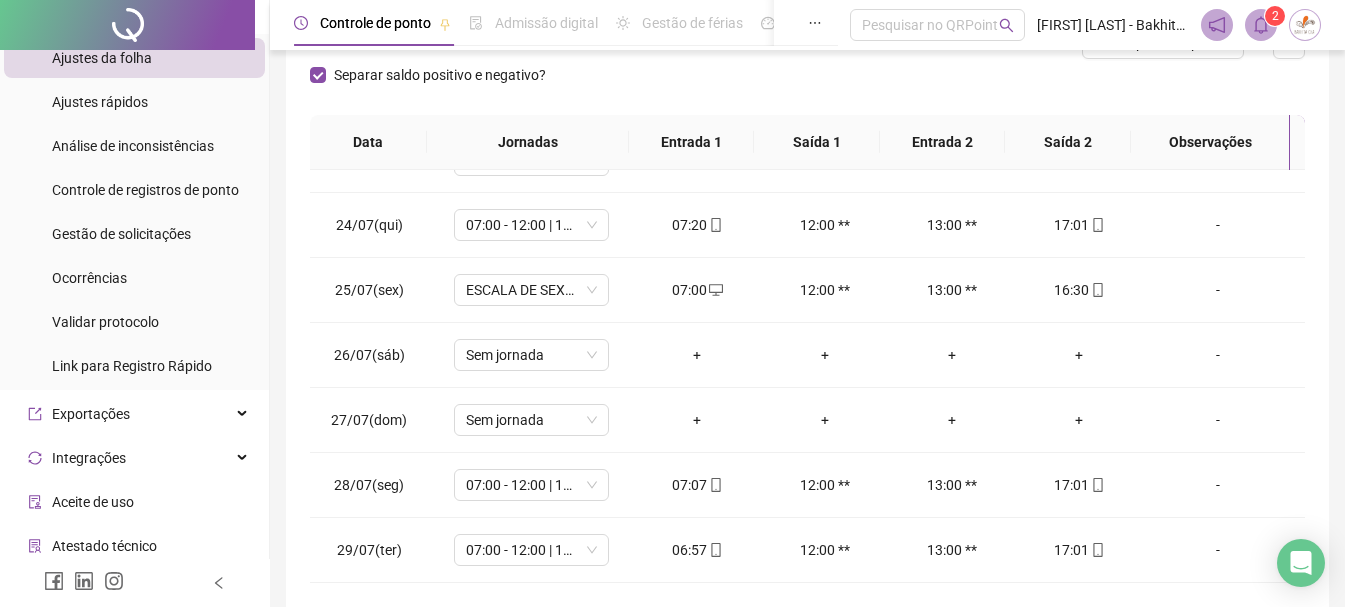 scroll, scrollTop: 1588, scrollLeft: 0, axis: vertical 